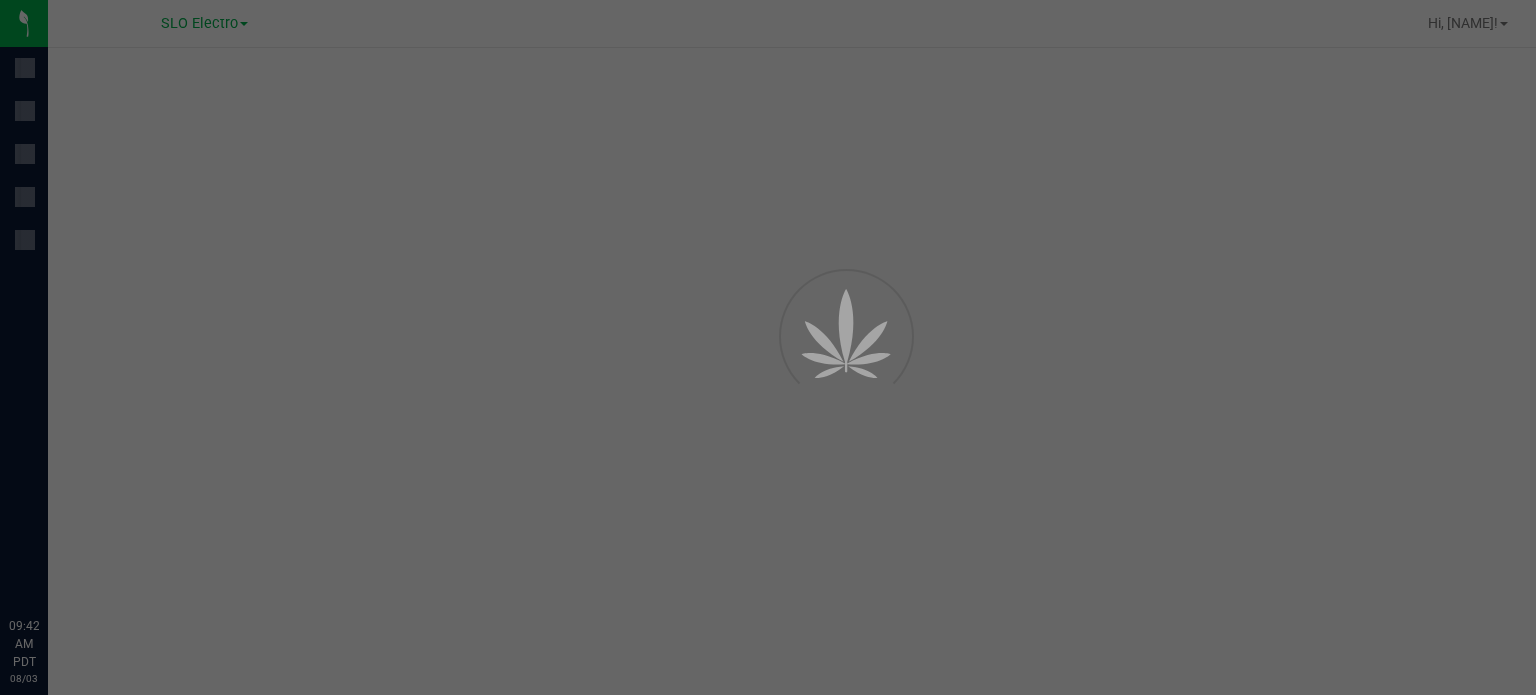 scroll, scrollTop: 0, scrollLeft: 0, axis: both 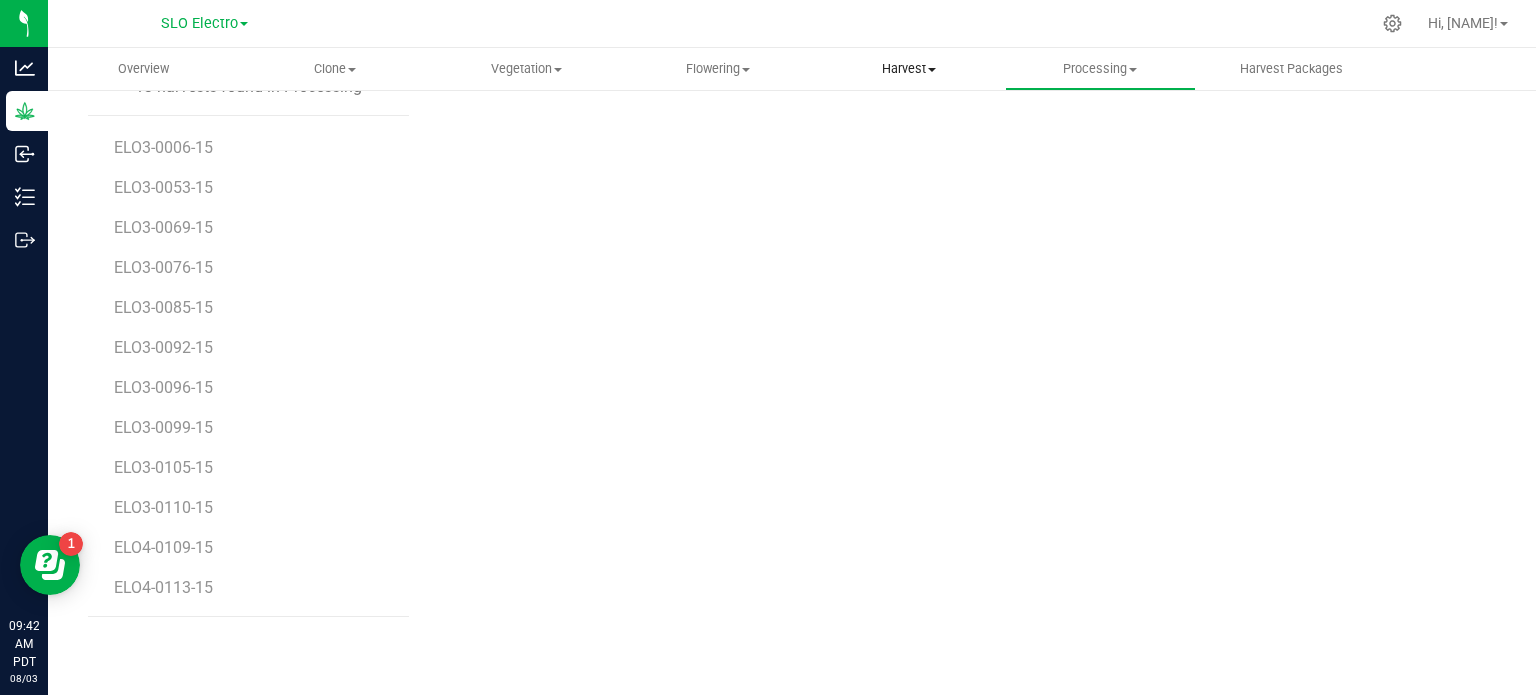 click on "Harvest" at bounding box center [908, 69] 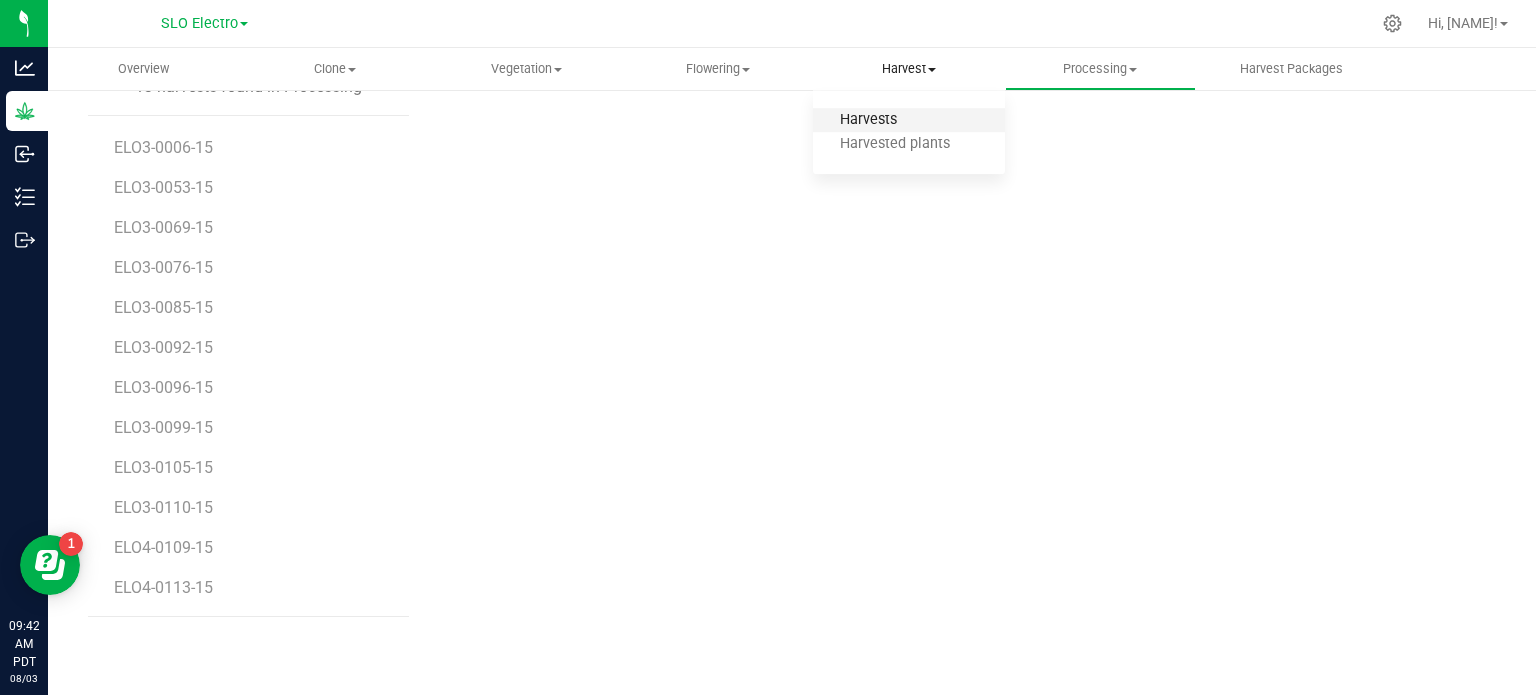 click on "Harvests" at bounding box center (868, 120) 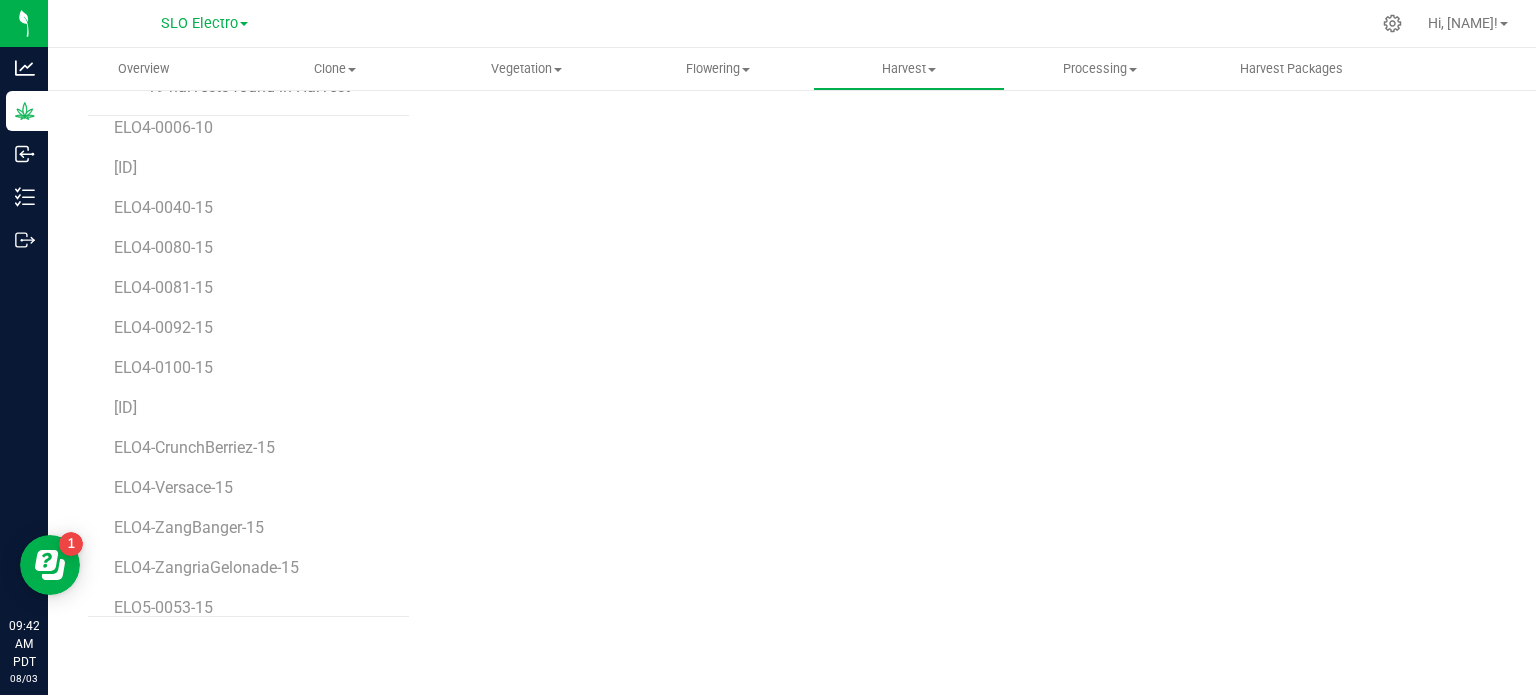 scroll, scrollTop: 200, scrollLeft: 0, axis: vertical 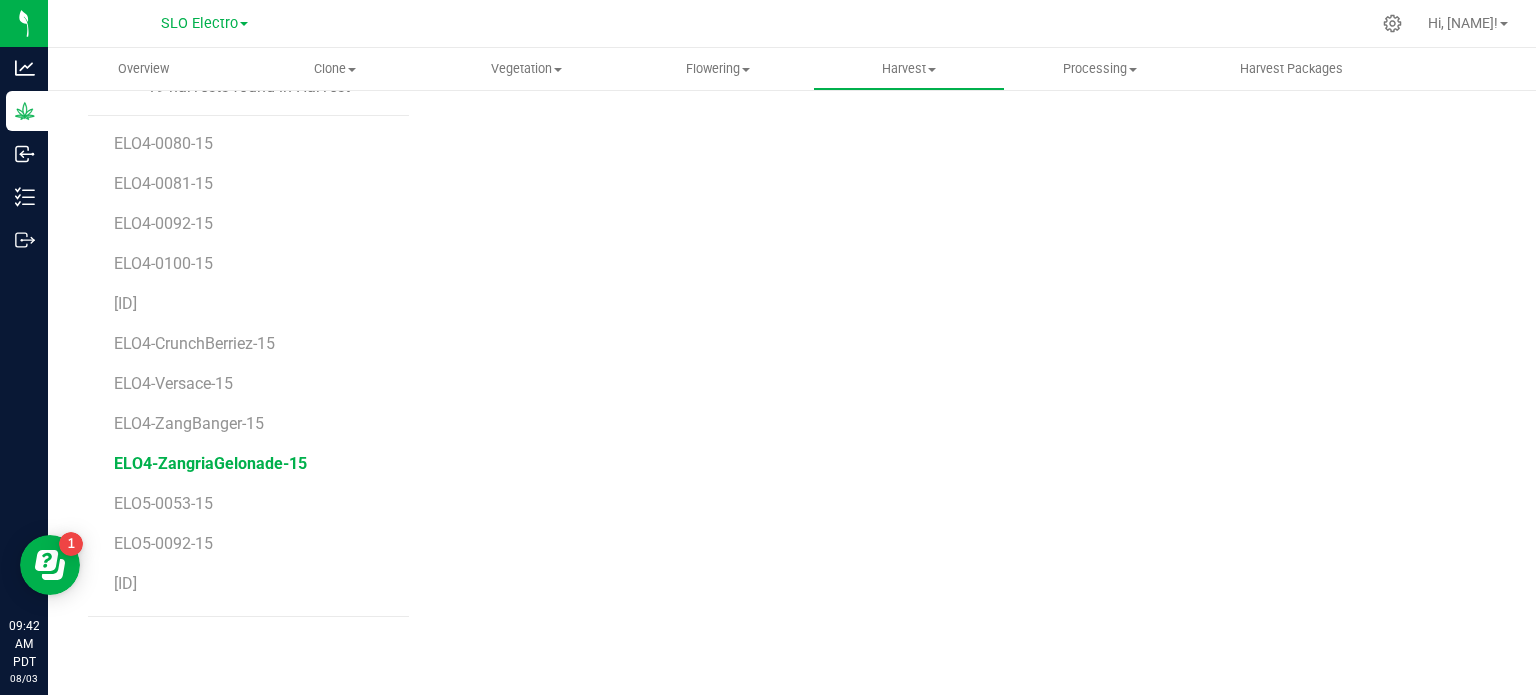 click on "ELO4-ZangriaGelonade-15" at bounding box center [210, 463] 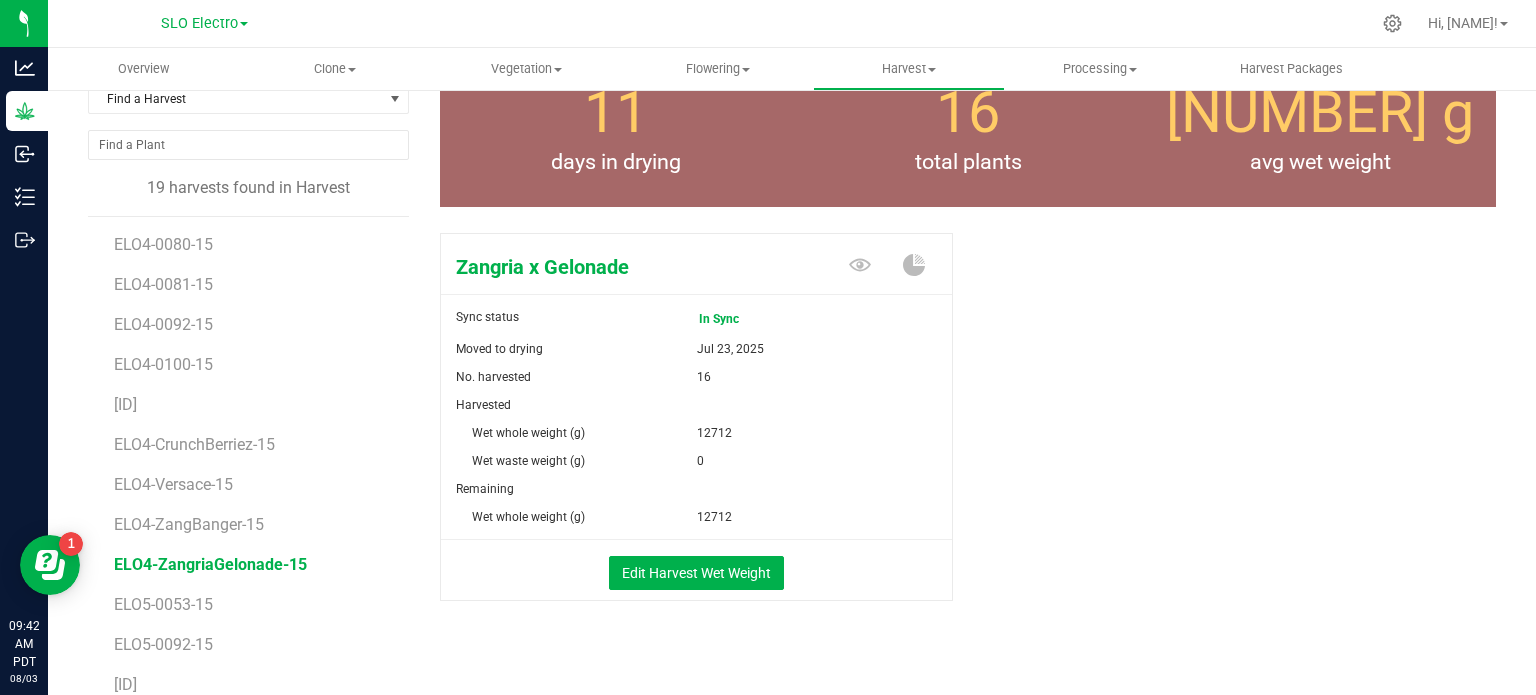 scroll, scrollTop: 17, scrollLeft: 0, axis: vertical 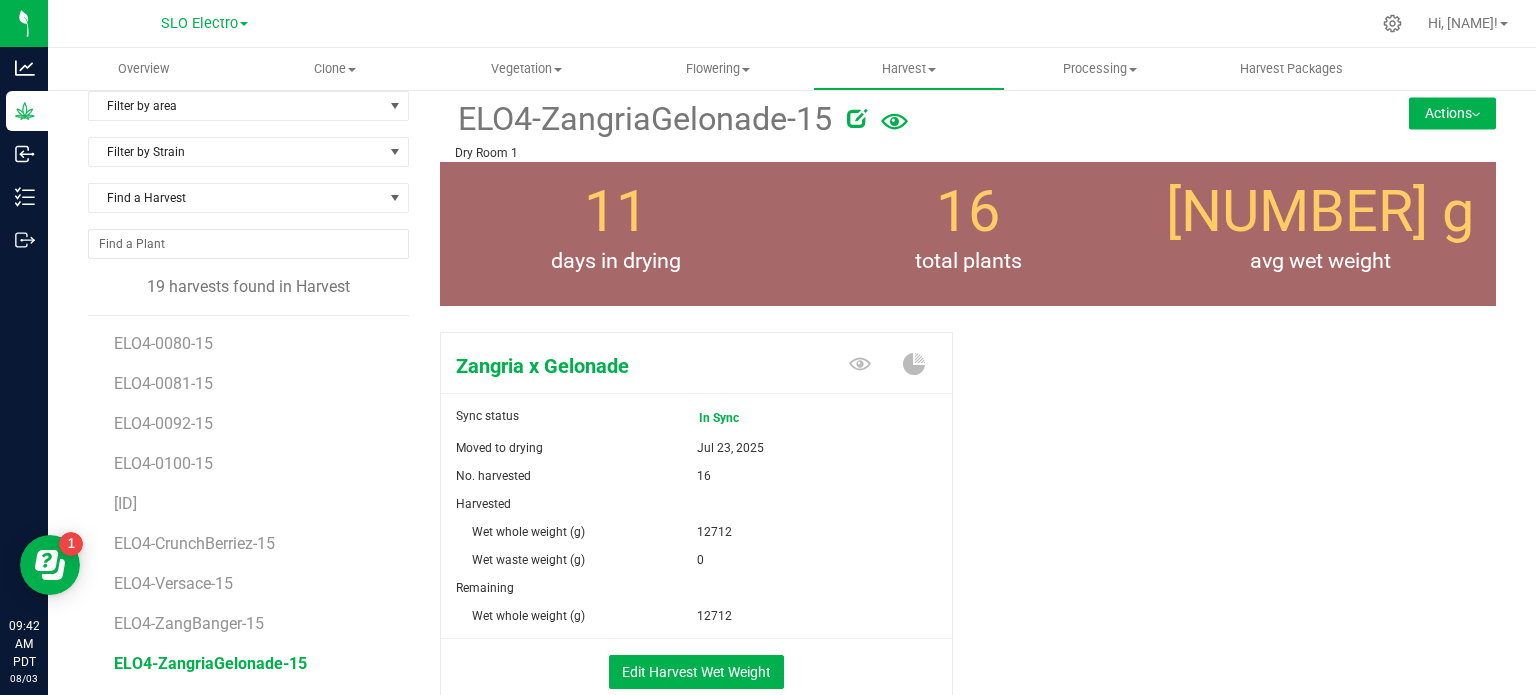 click on "Actions" at bounding box center (1452, 113) 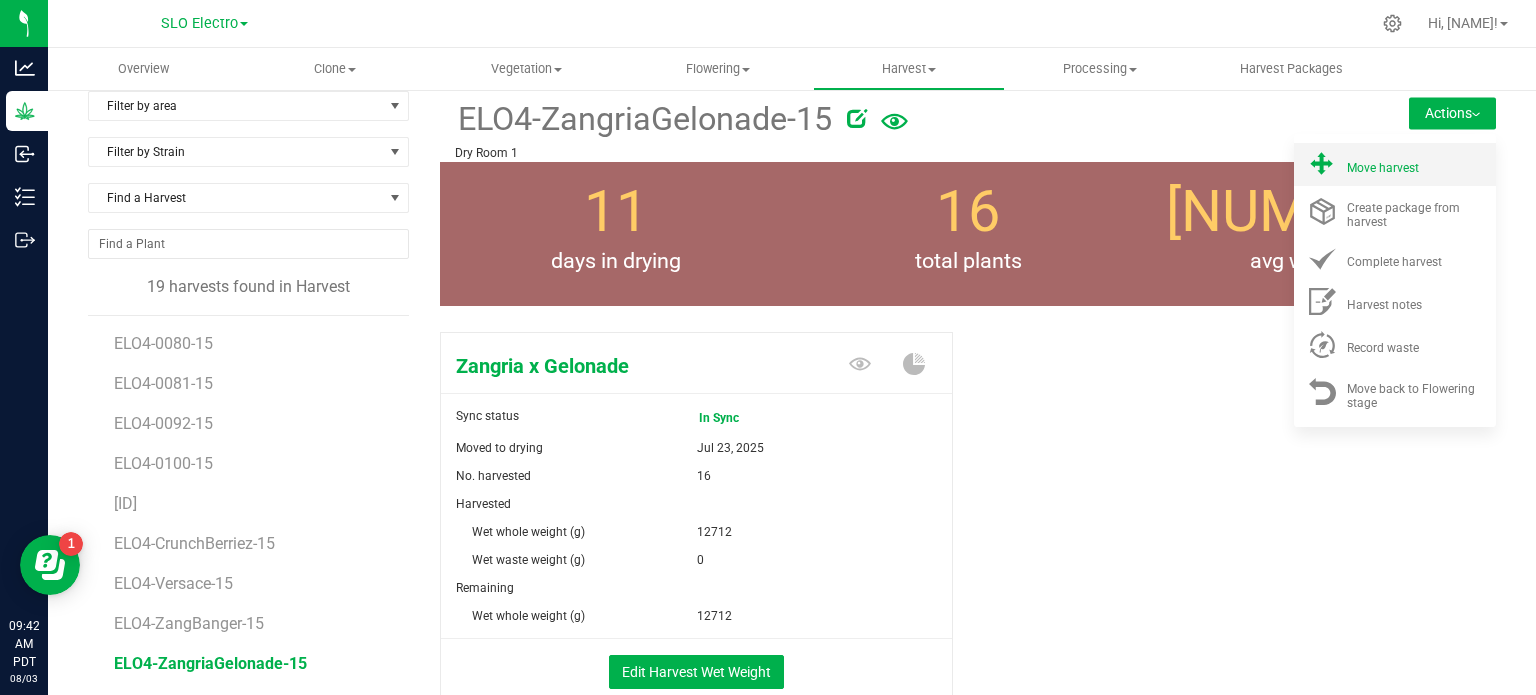 click on "Move harvest" at bounding box center [1383, 168] 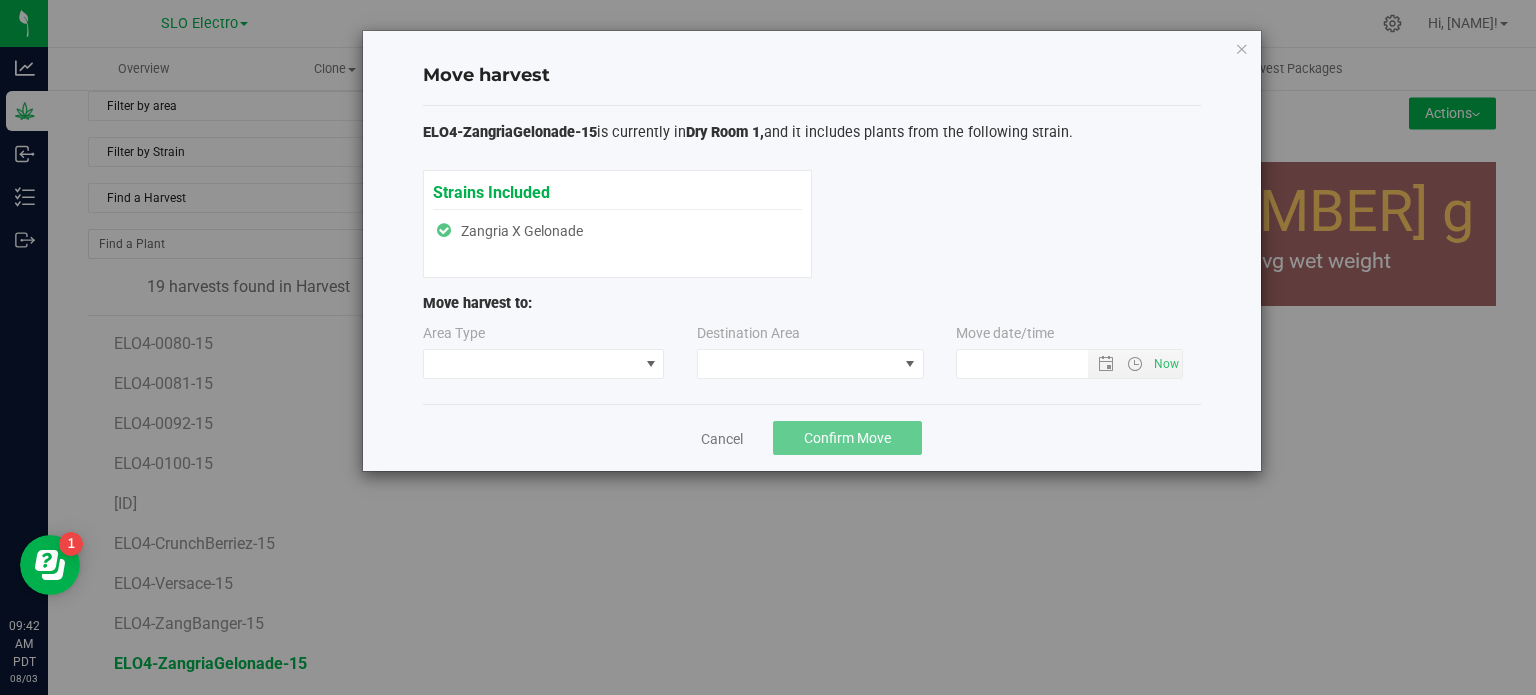 type on "[DATE] [TIME] [TIMEZONE]" 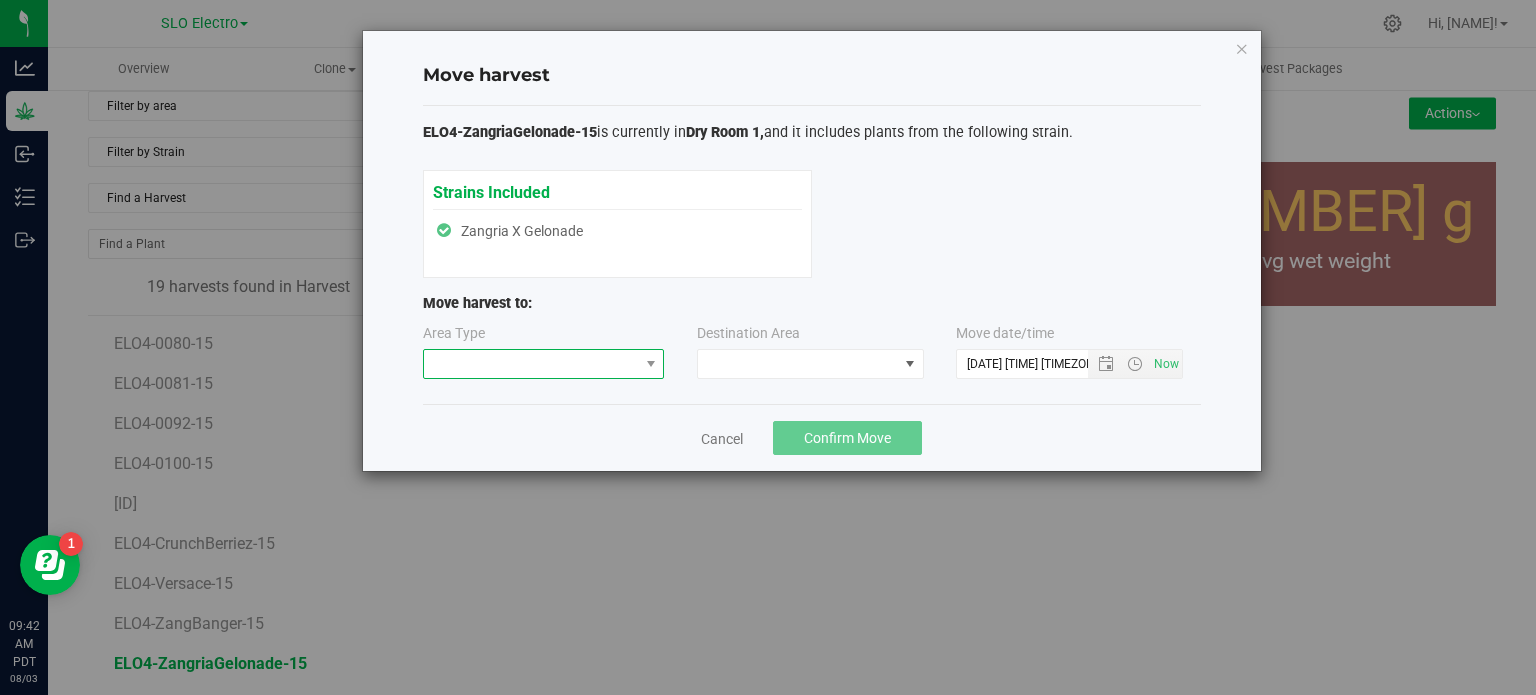 click at bounding box center [544, 364] 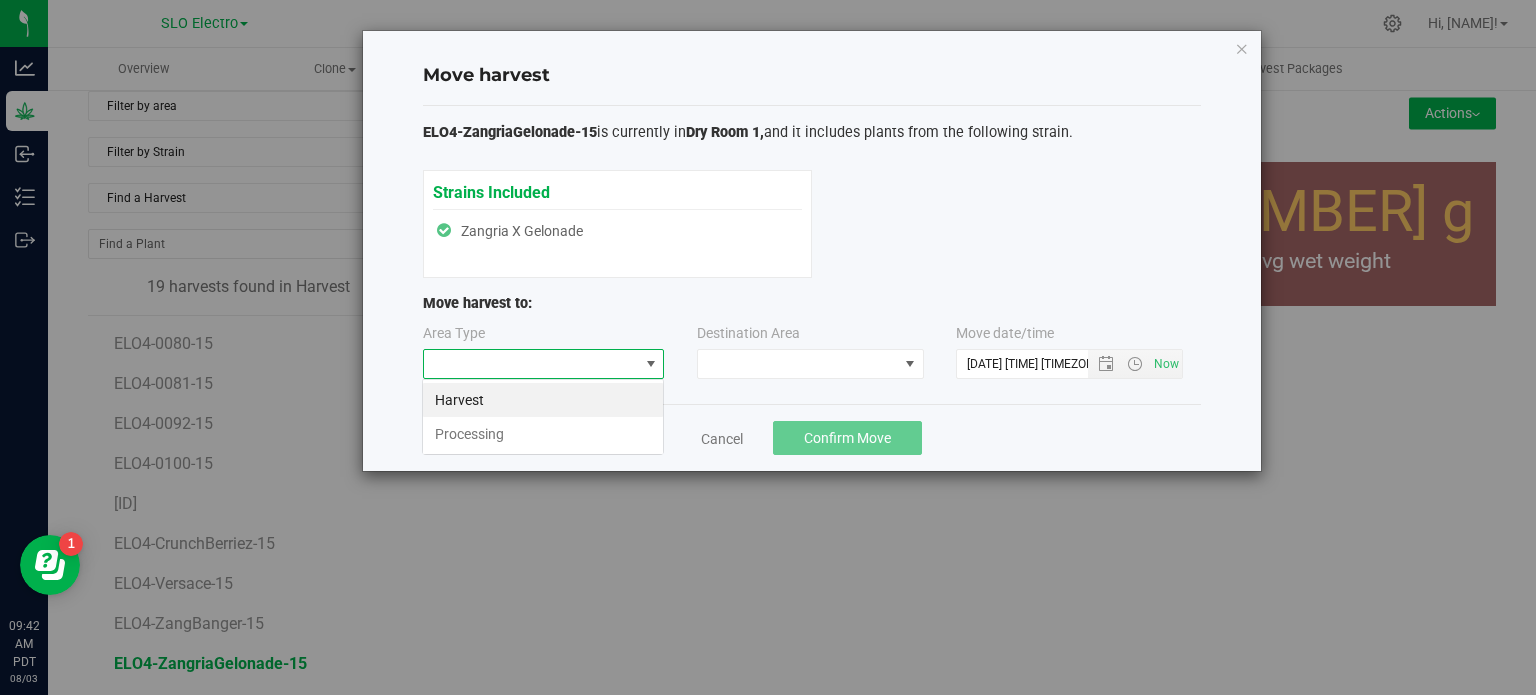 scroll, scrollTop: 99970, scrollLeft: 99757, axis: both 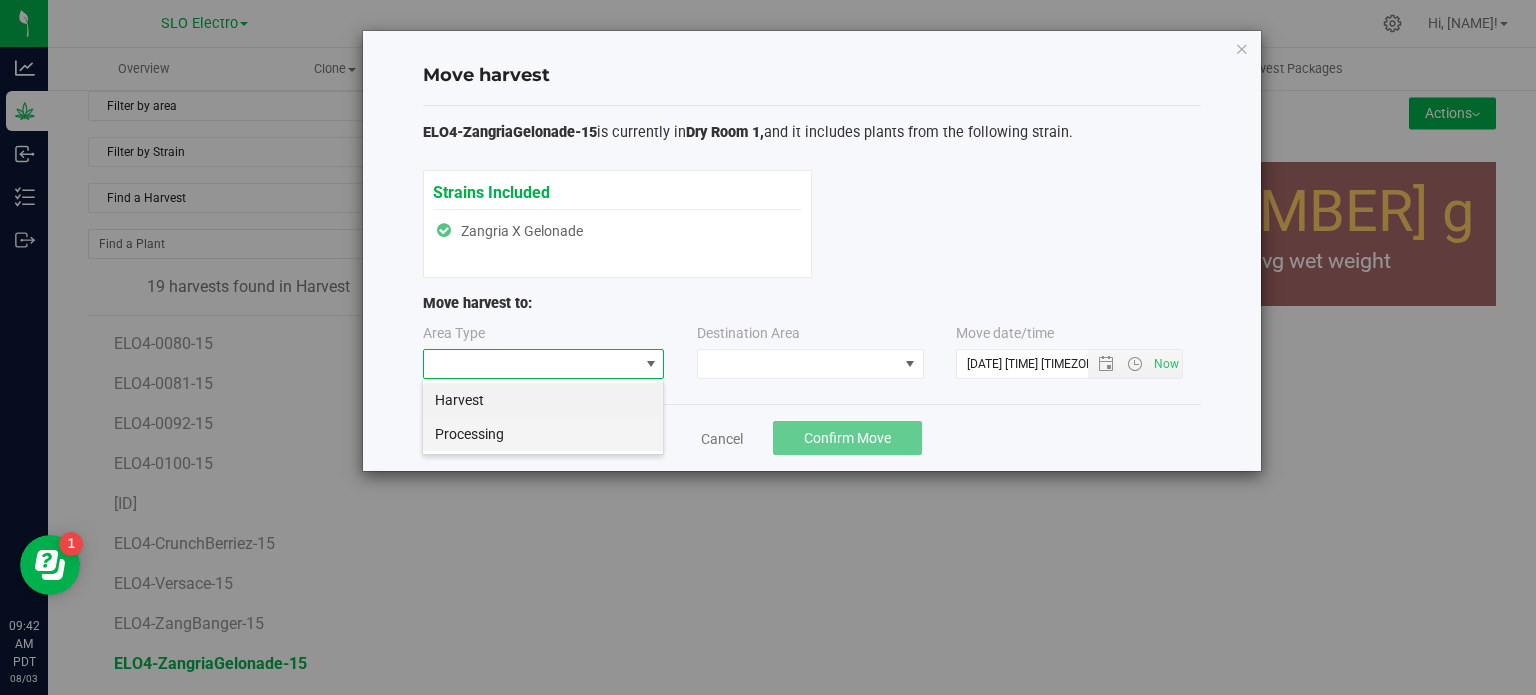 click on "Processing" at bounding box center (543, 434) 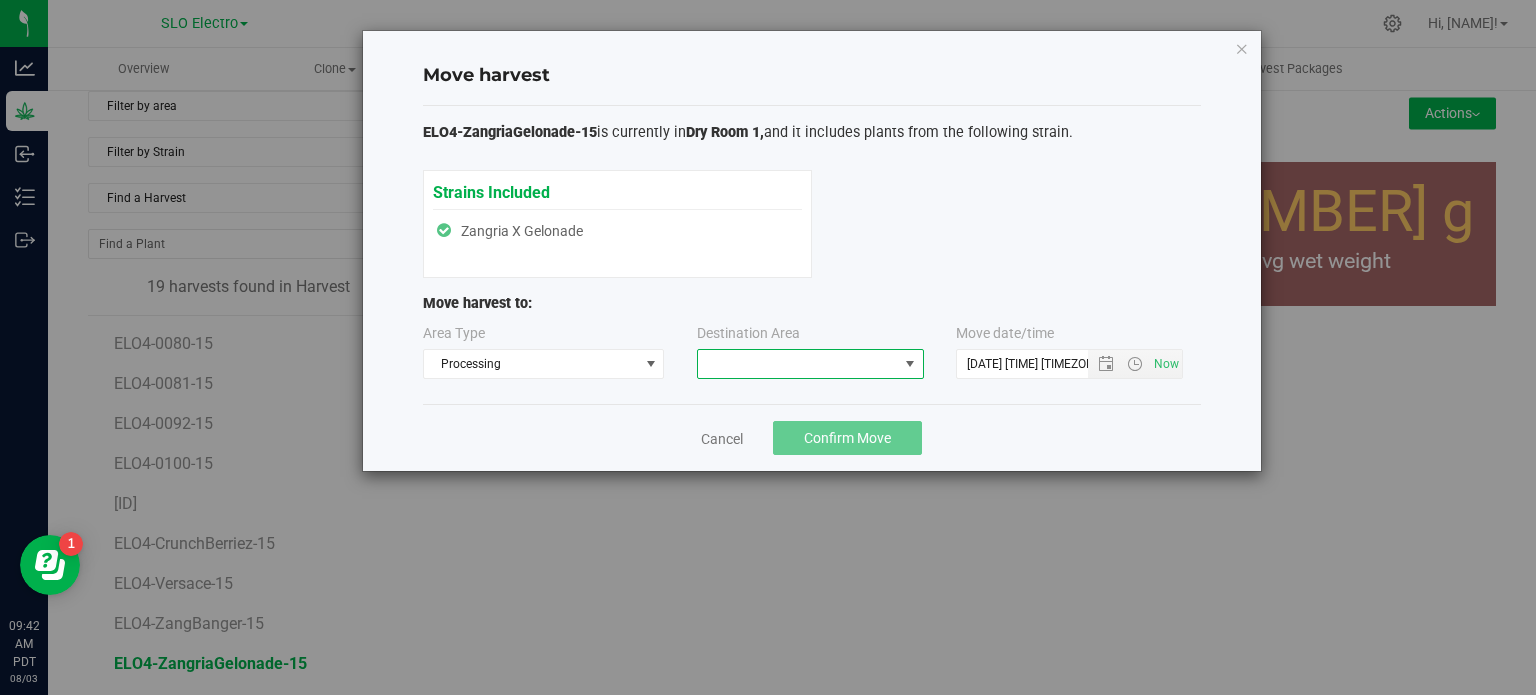 click at bounding box center [798, 364] 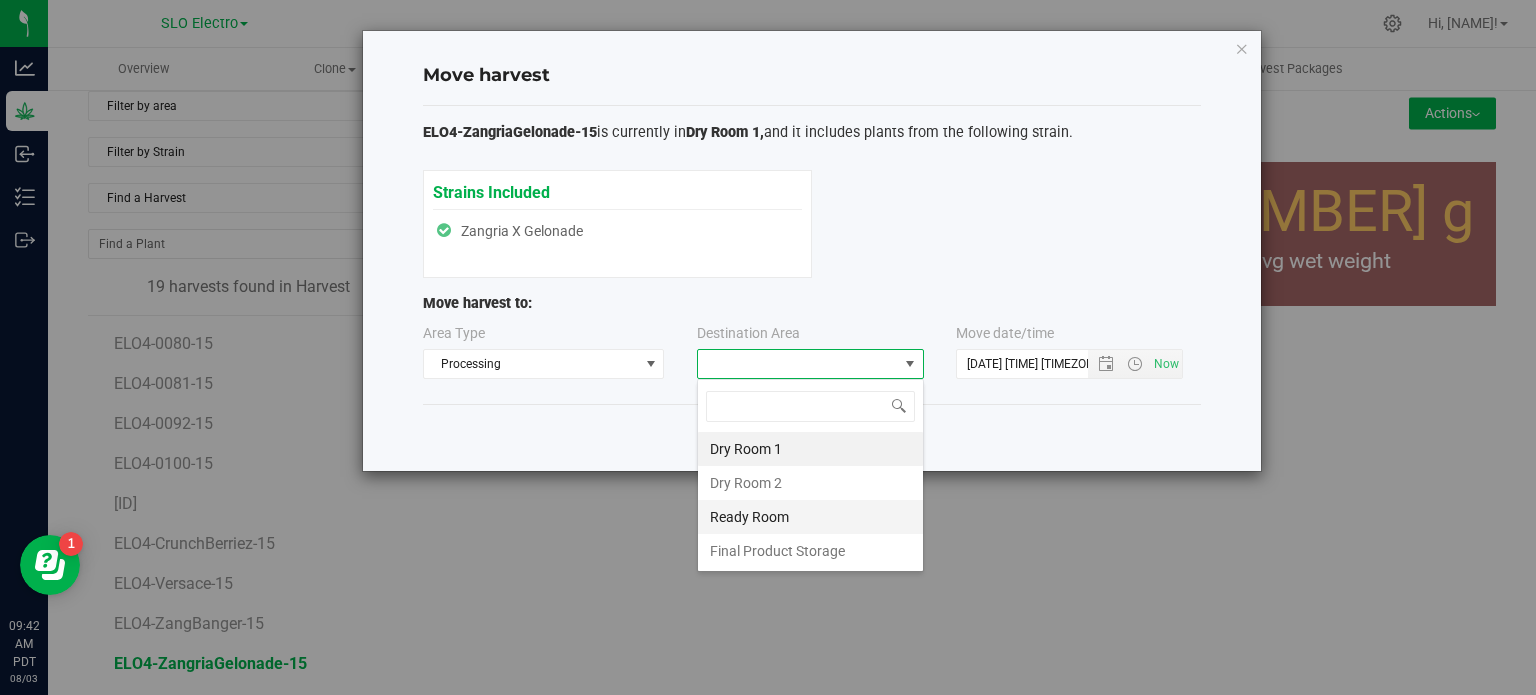 scroll, scrollTop: 99970, scrollLeft: 99772, axis: both 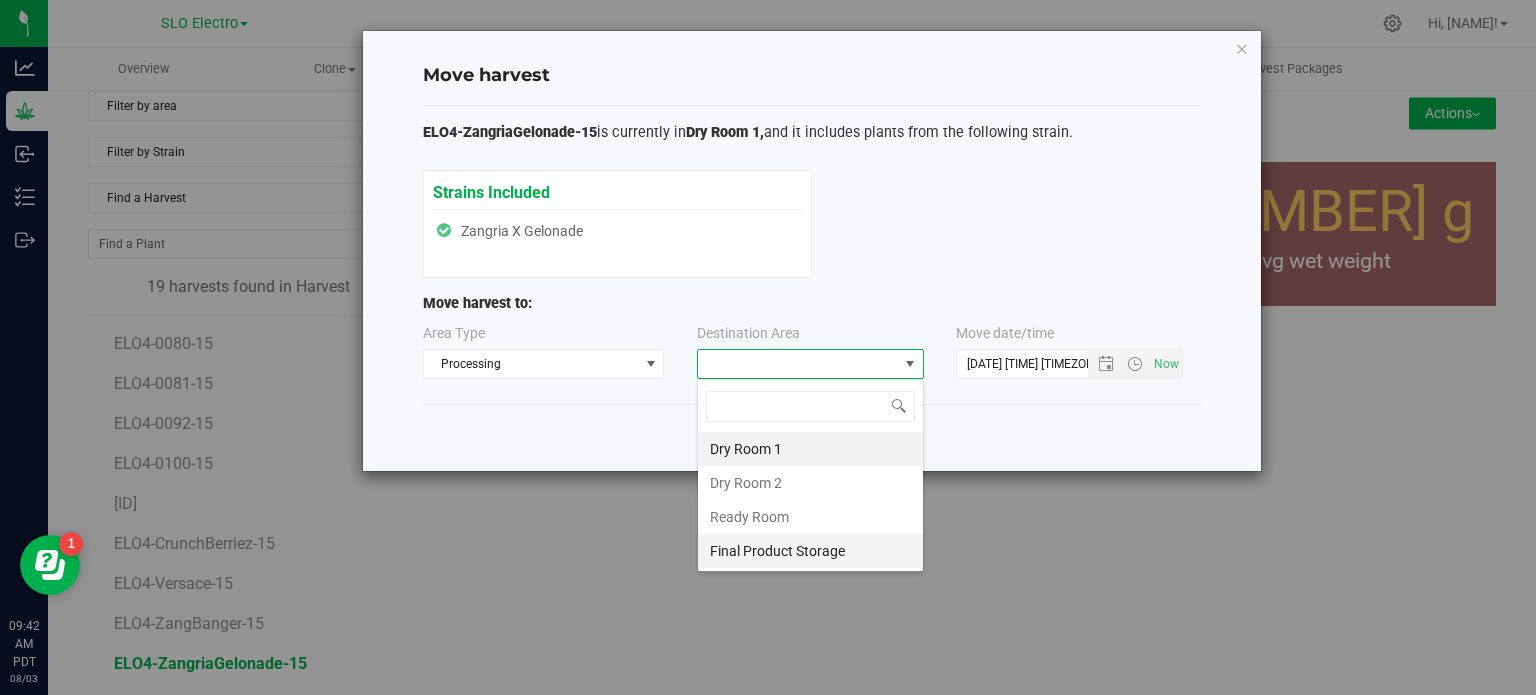click on "Final Product Storage" at bounding box center (810, 551) 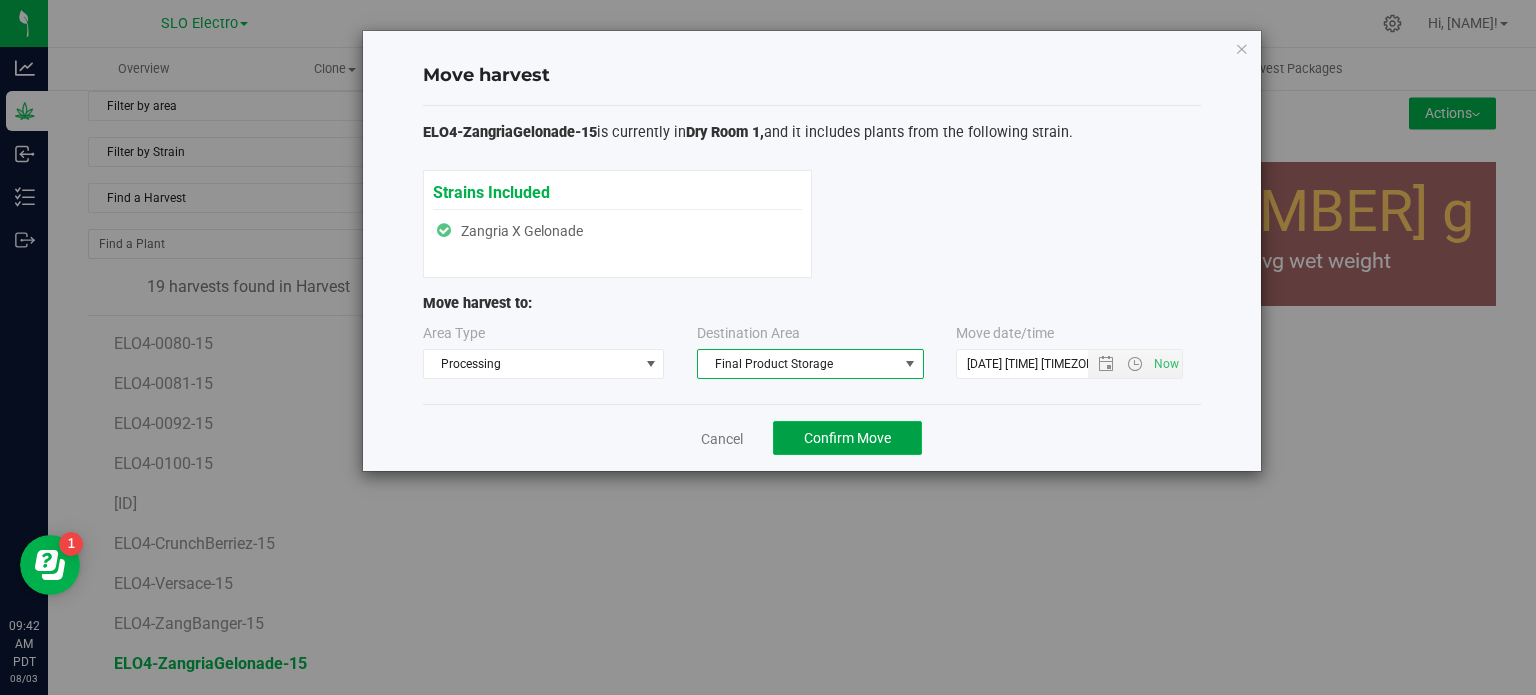 click on "Confirm Move" 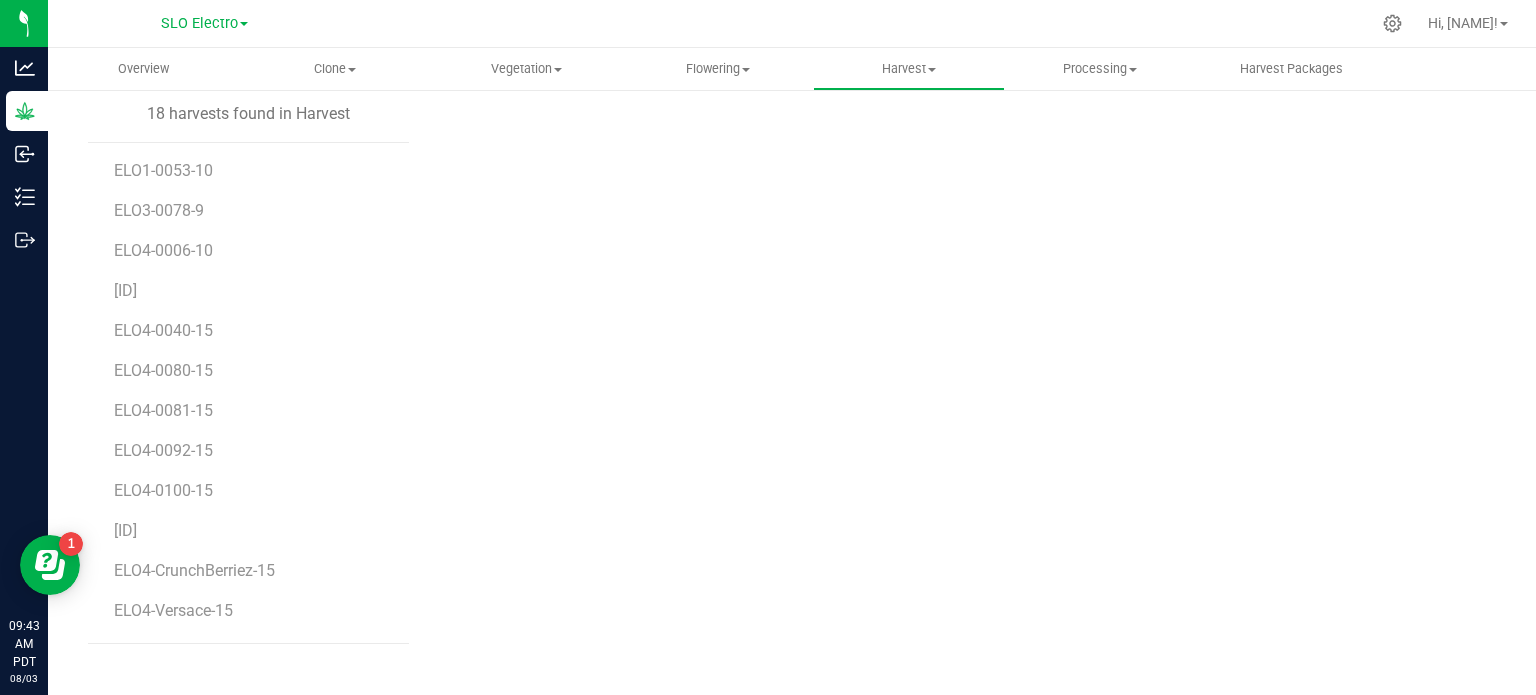 scroll, scrollTop: 217, scrollLeft: 0, axis: vertical 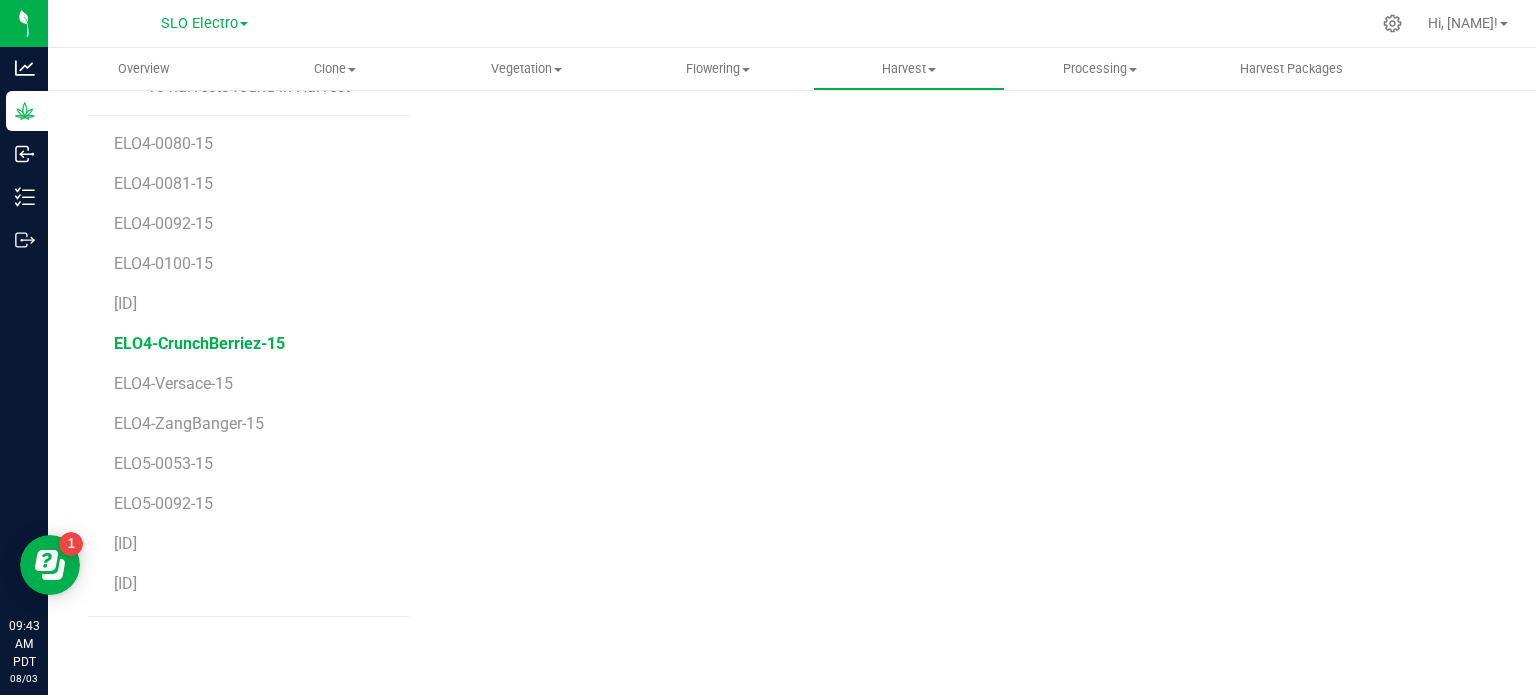 click on "ELO4-CrunchBerriez-15" at bounding box center (199, 343) 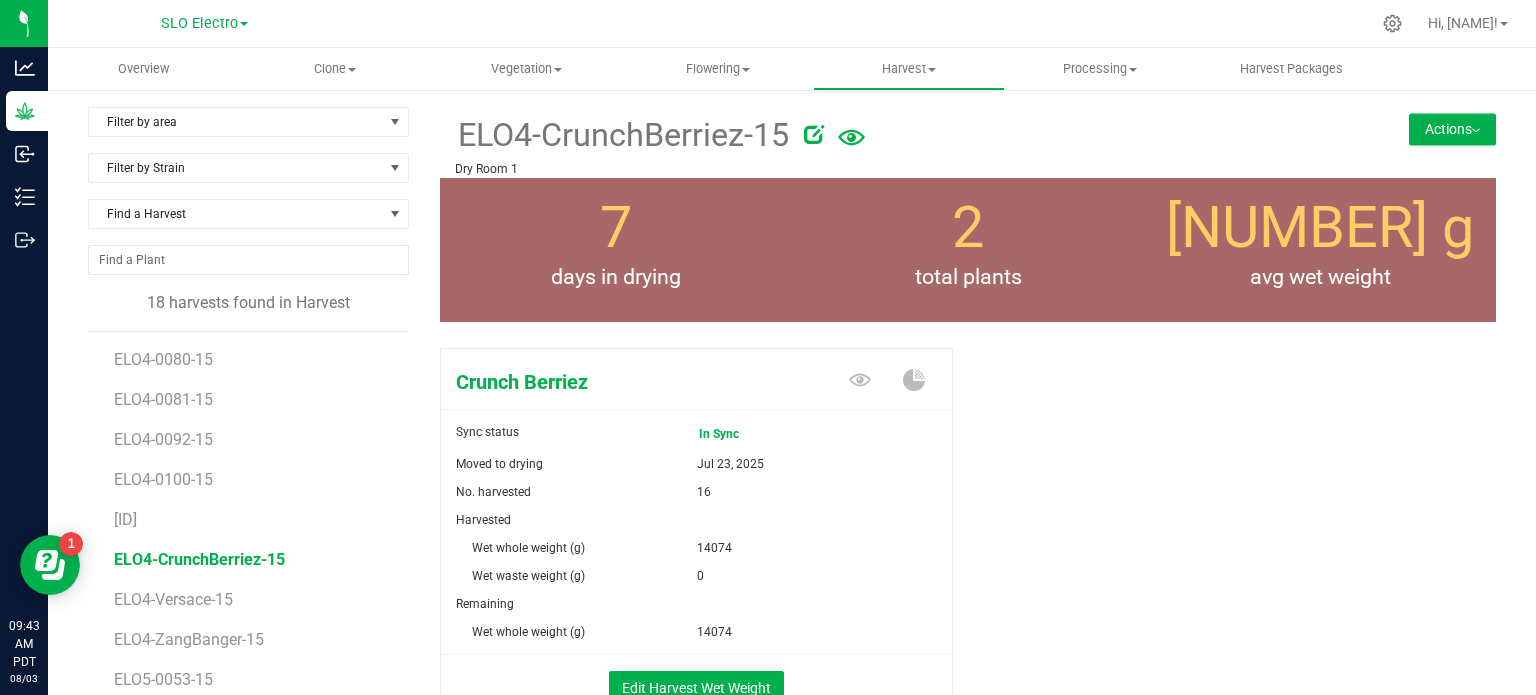 scroll, scrollTop: 0, scrollLeft: 0, axis: both 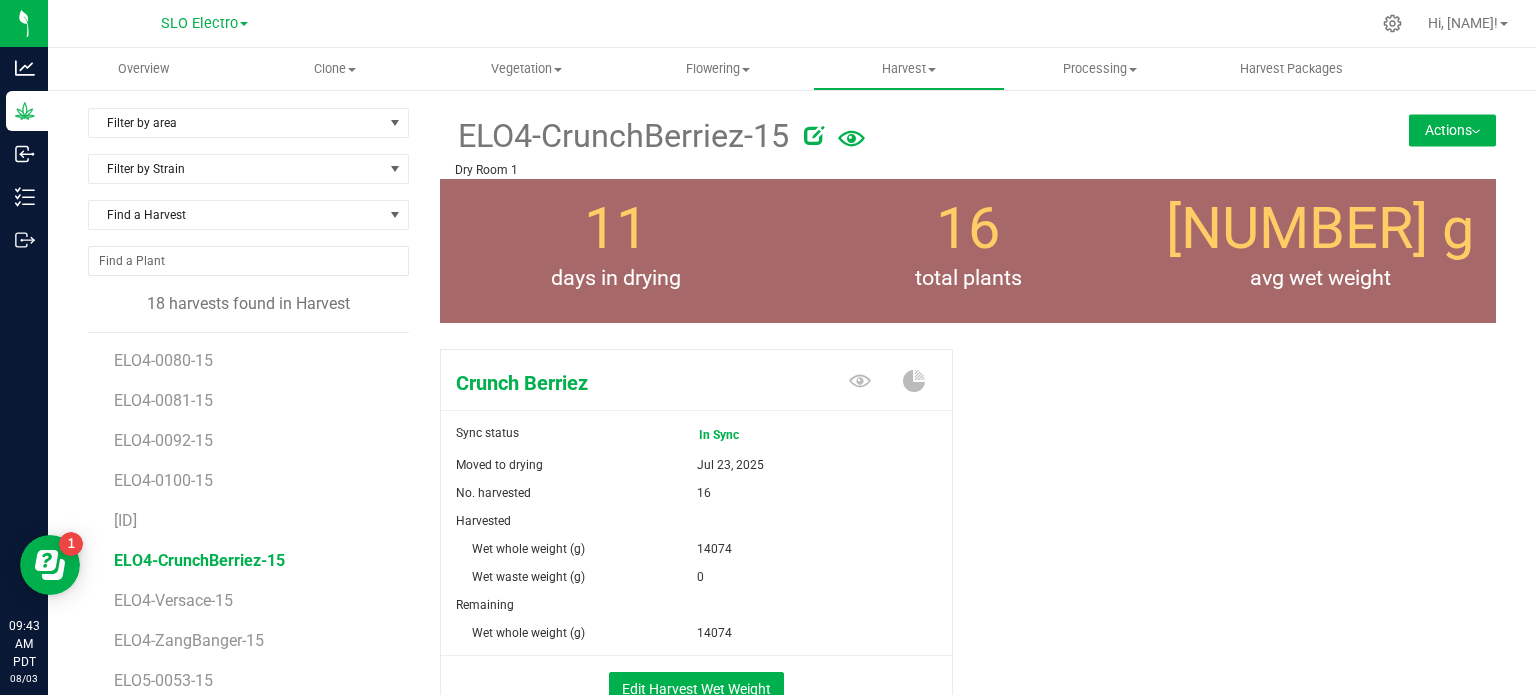 click on "Actions" at bounding box center (1452, 130) 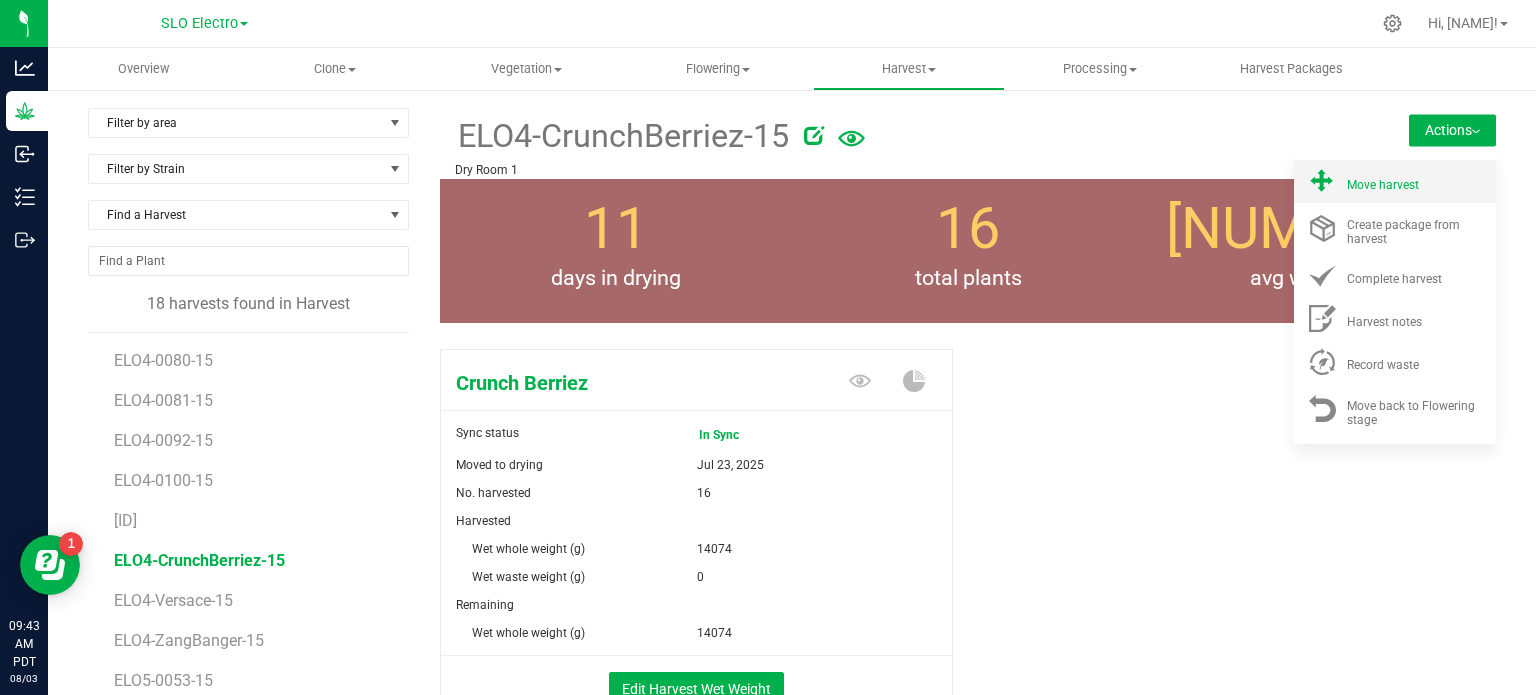 click on "Move harvest" at bounding box center (1395, 181) 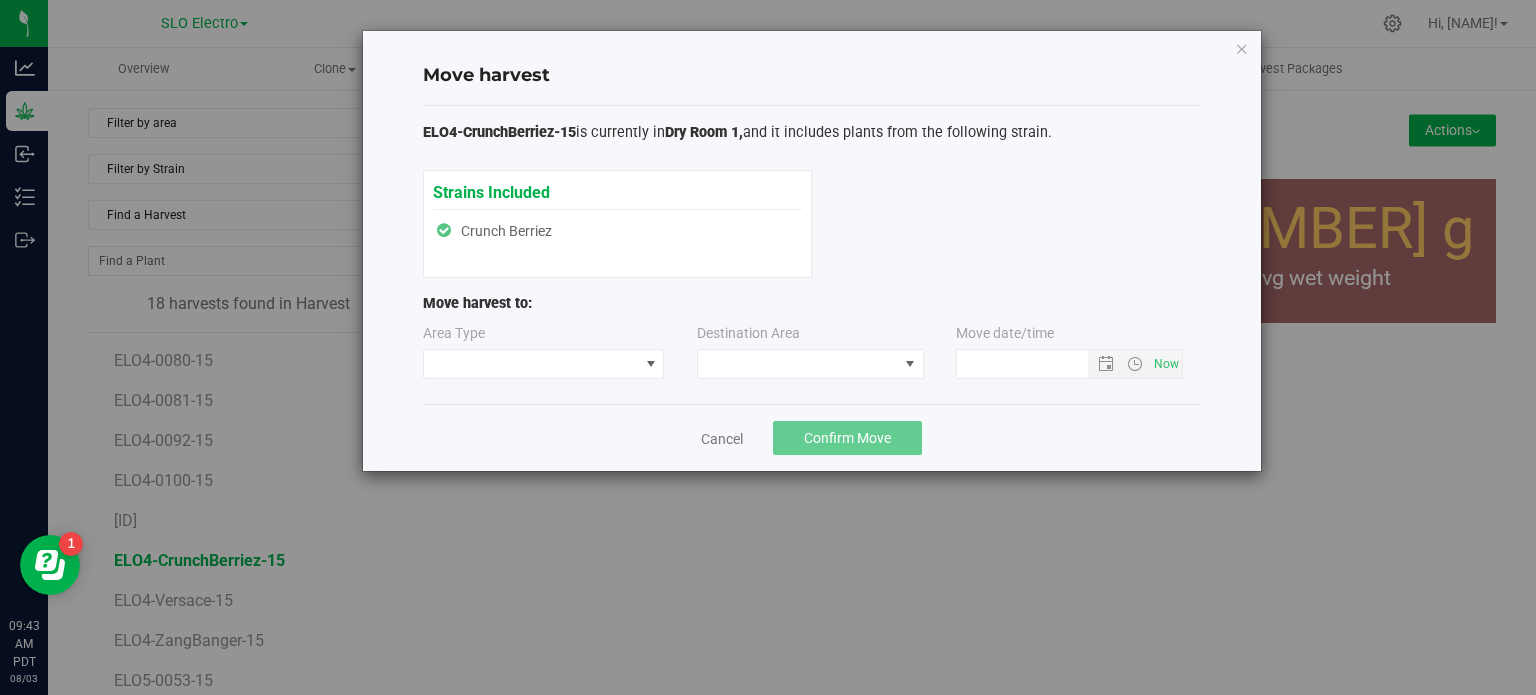 type on "[DATE] [TIME] [TIMEZONE]" 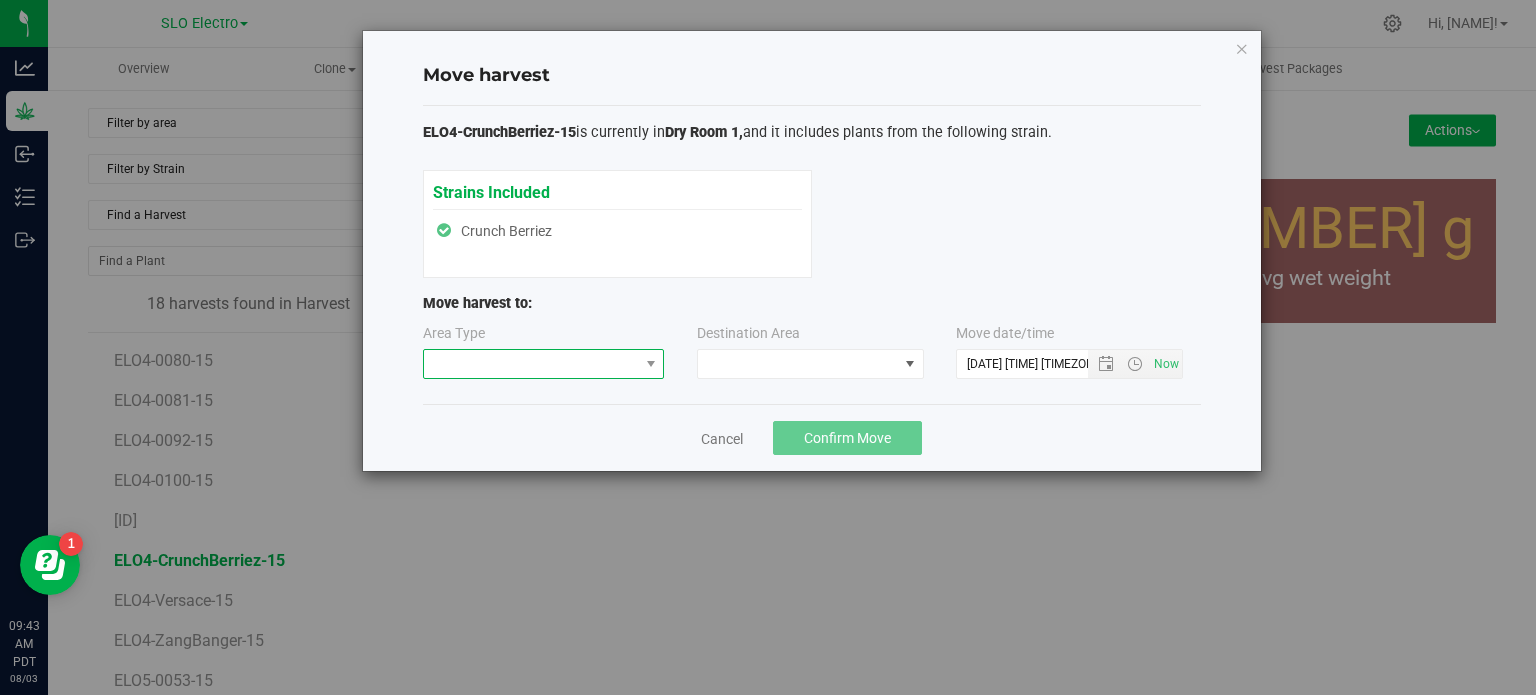 click at bounding box center [531, 364] 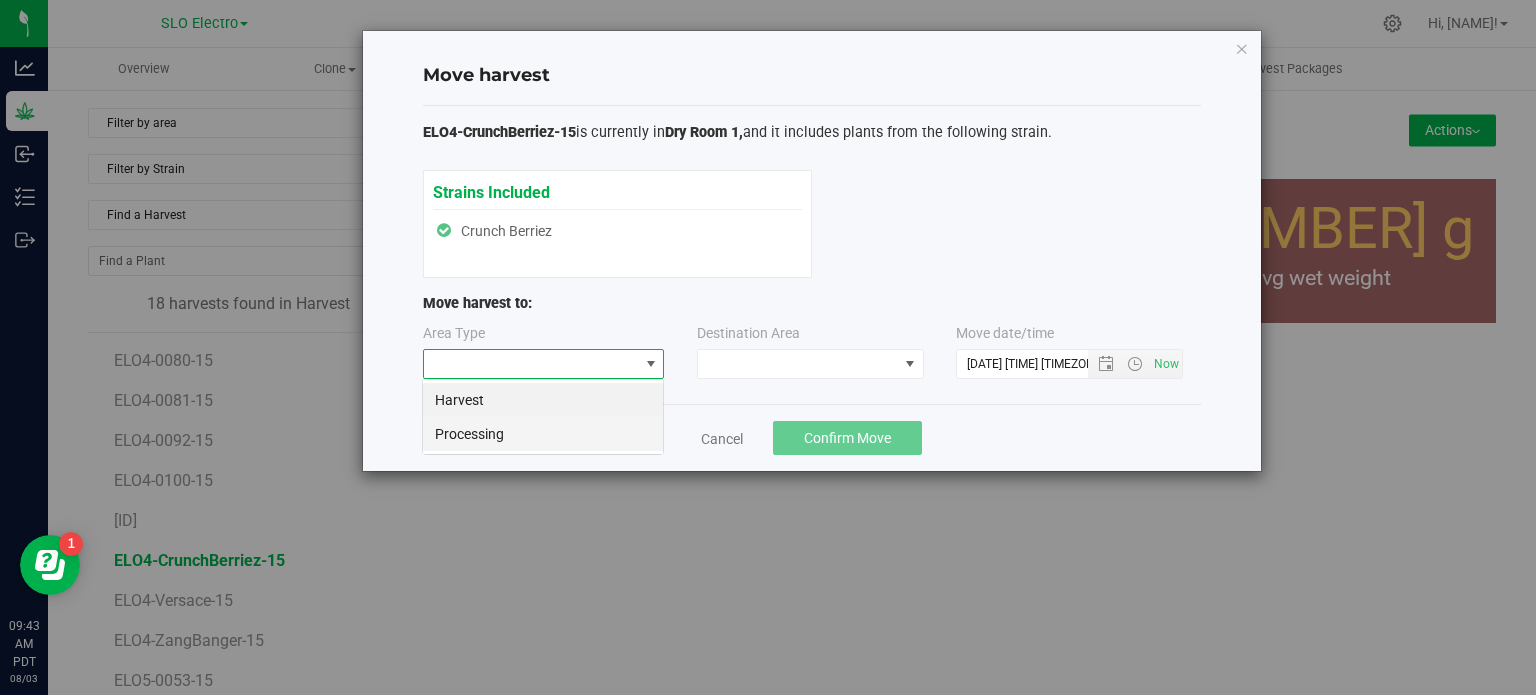 scroll, scrollTop: 99970, scrollLeft: 99757, axis: both 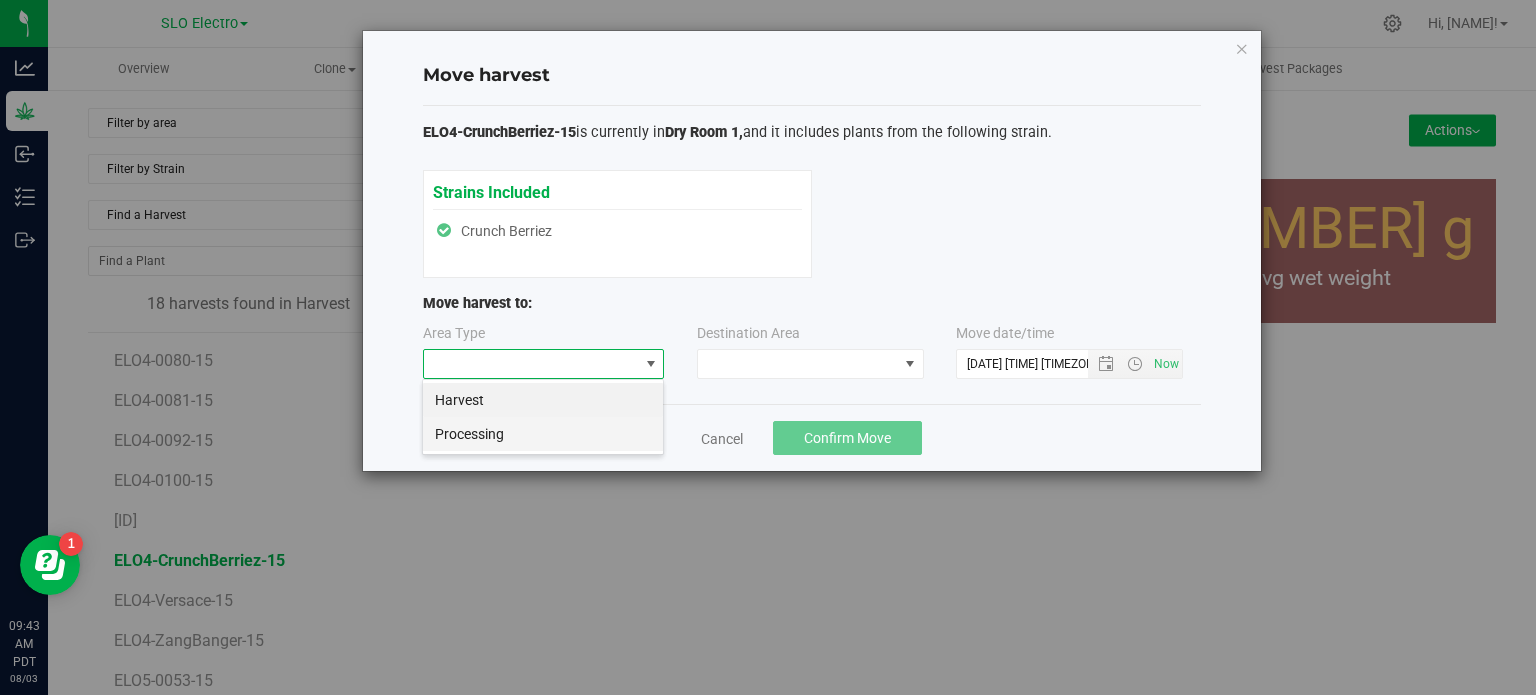 click on "Processing" at bounding box center [543, 434] 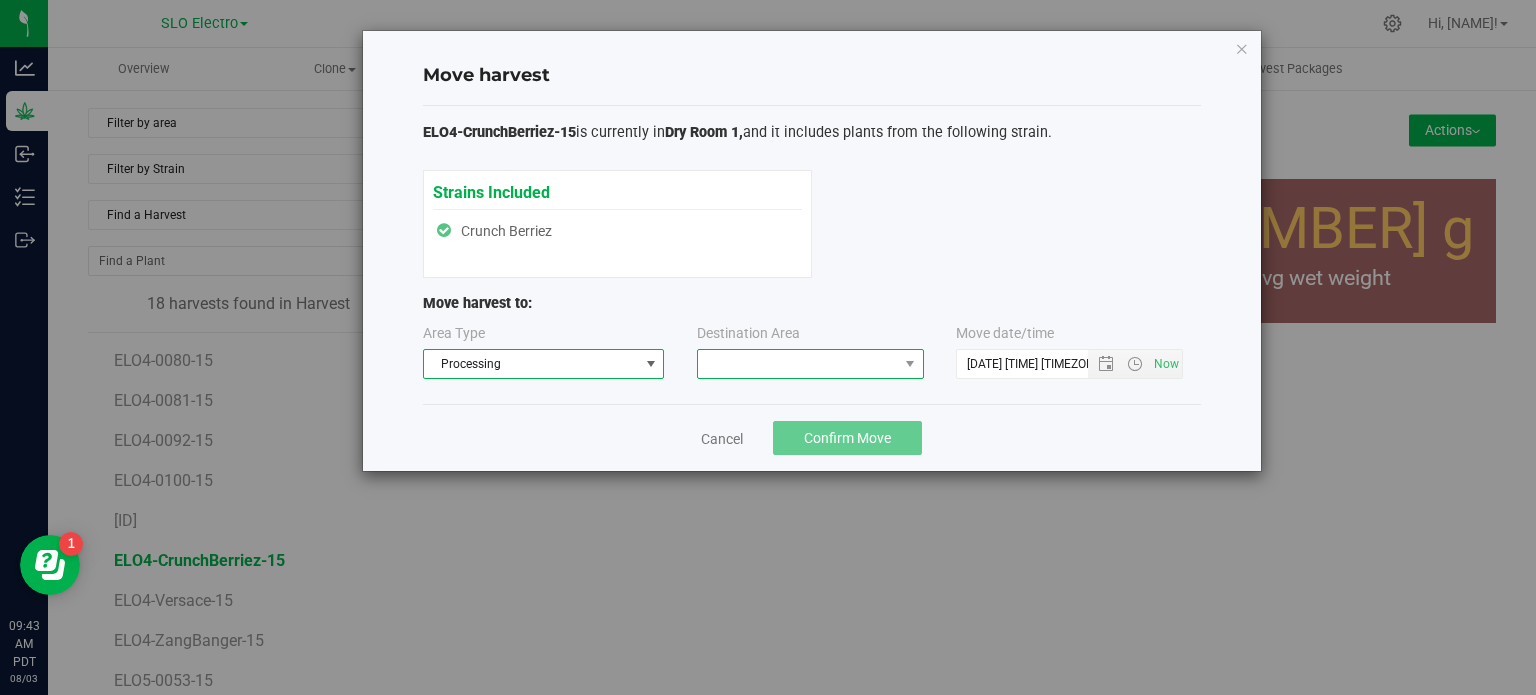 click at bounding box center [798, 364] 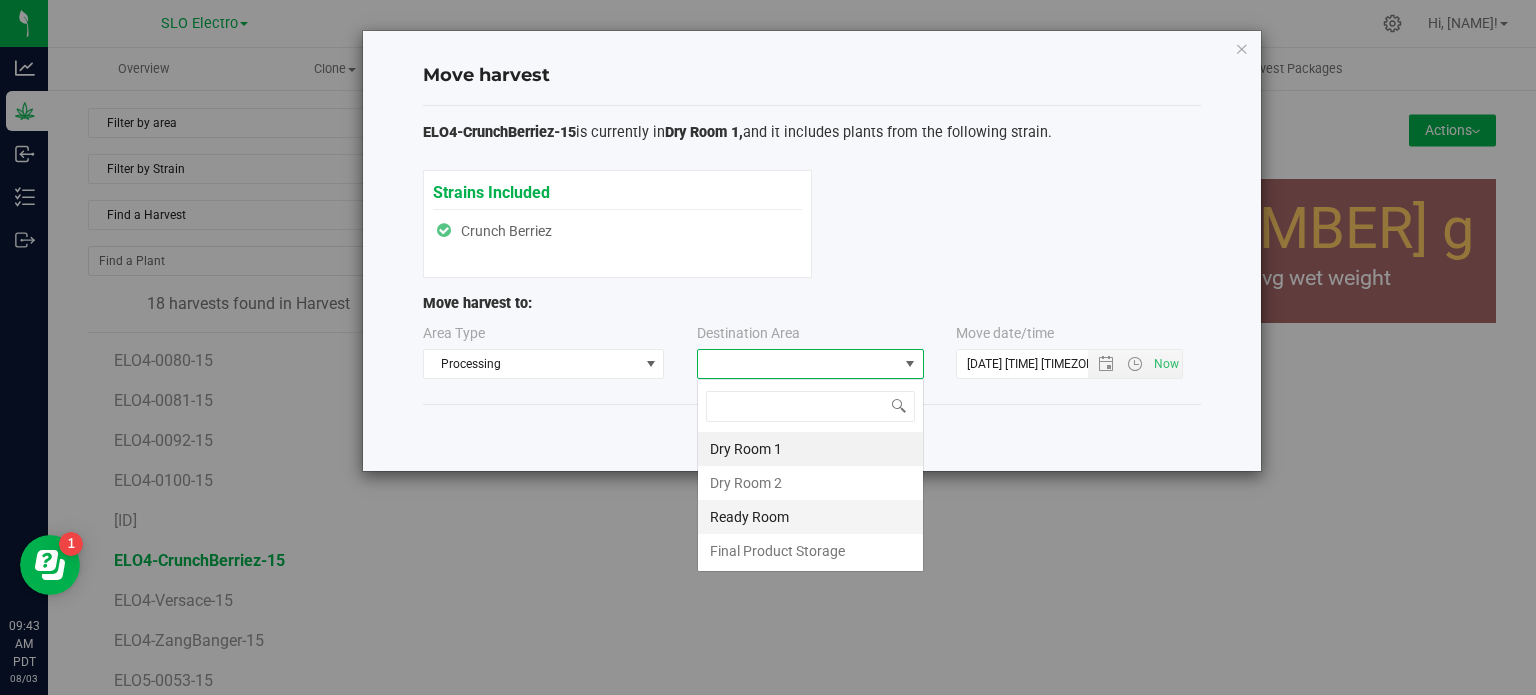 scroll, scrollTop: 99970, scrollLeft: 99772, axis: both 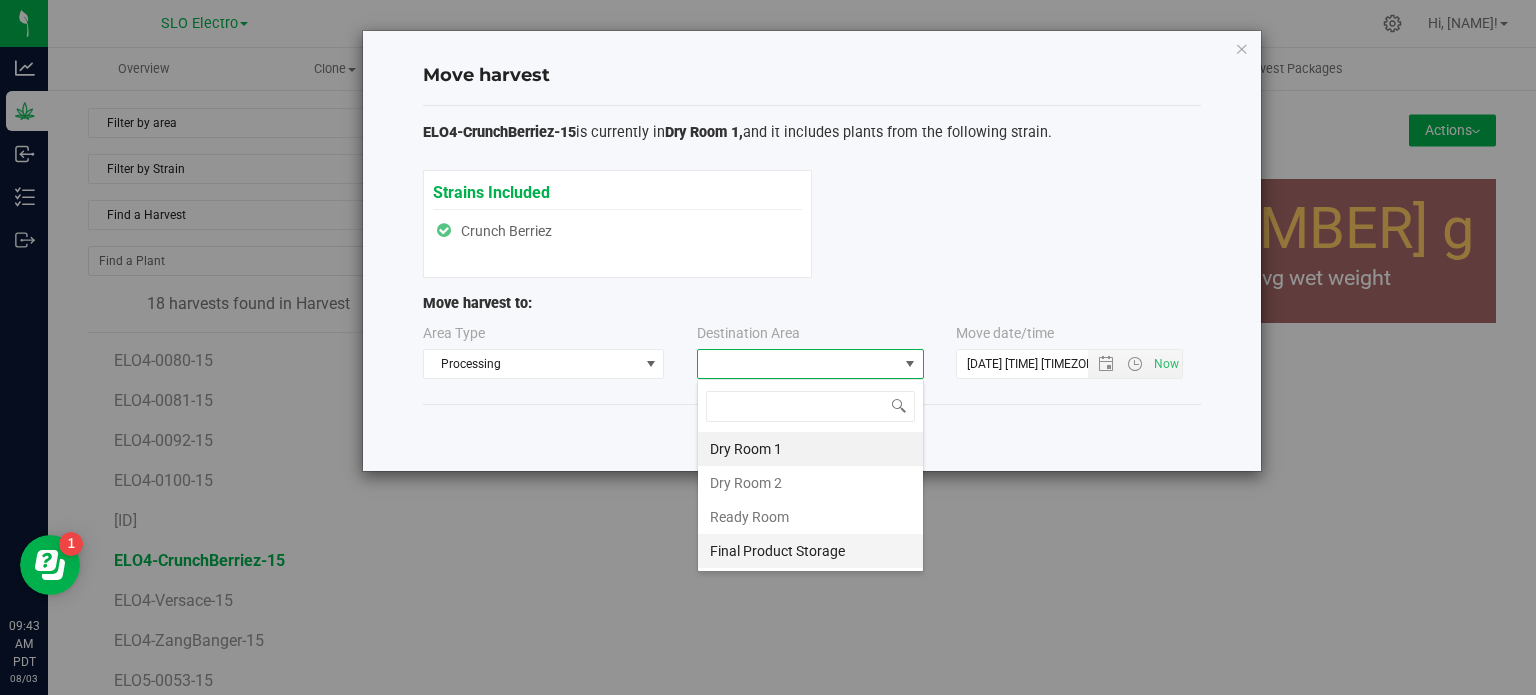 click on "Final Product Storage" at bounding box center (810, 551) 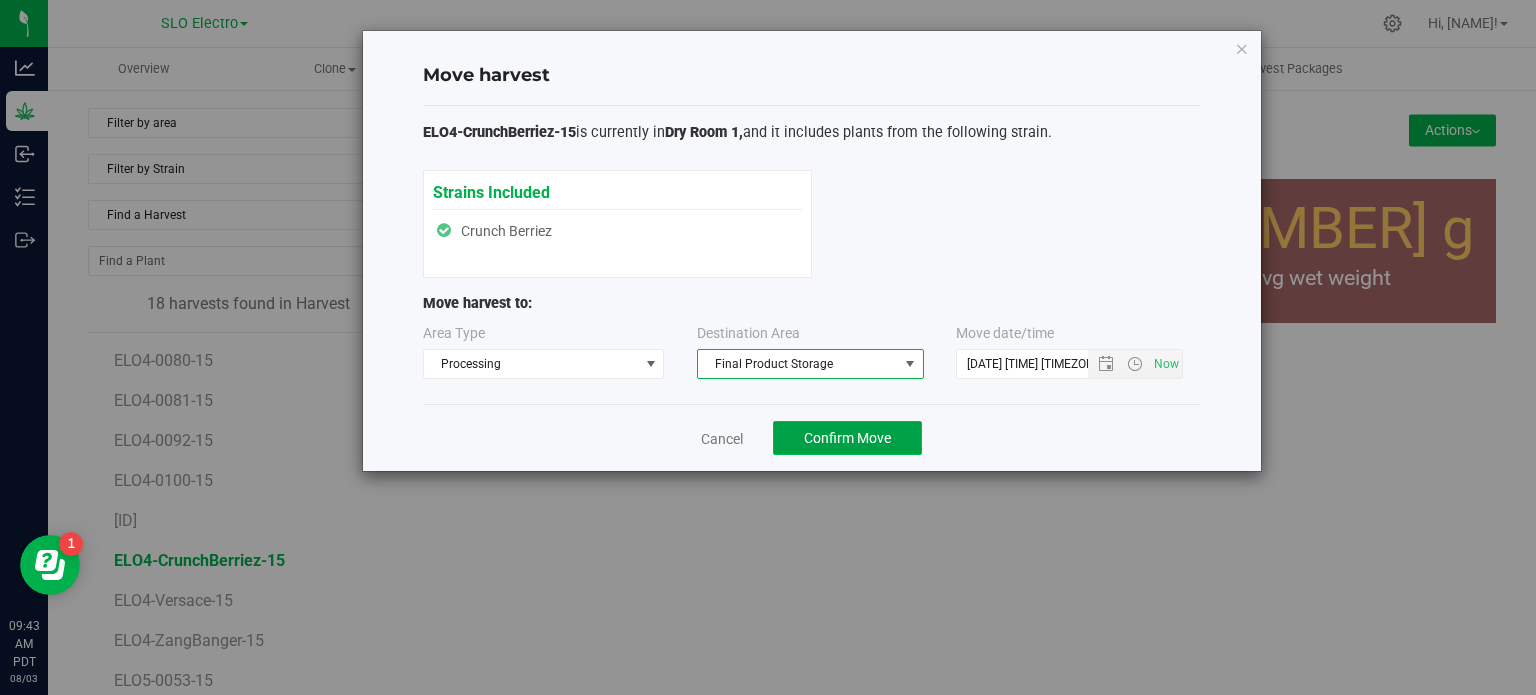 click on "Confirm Move" 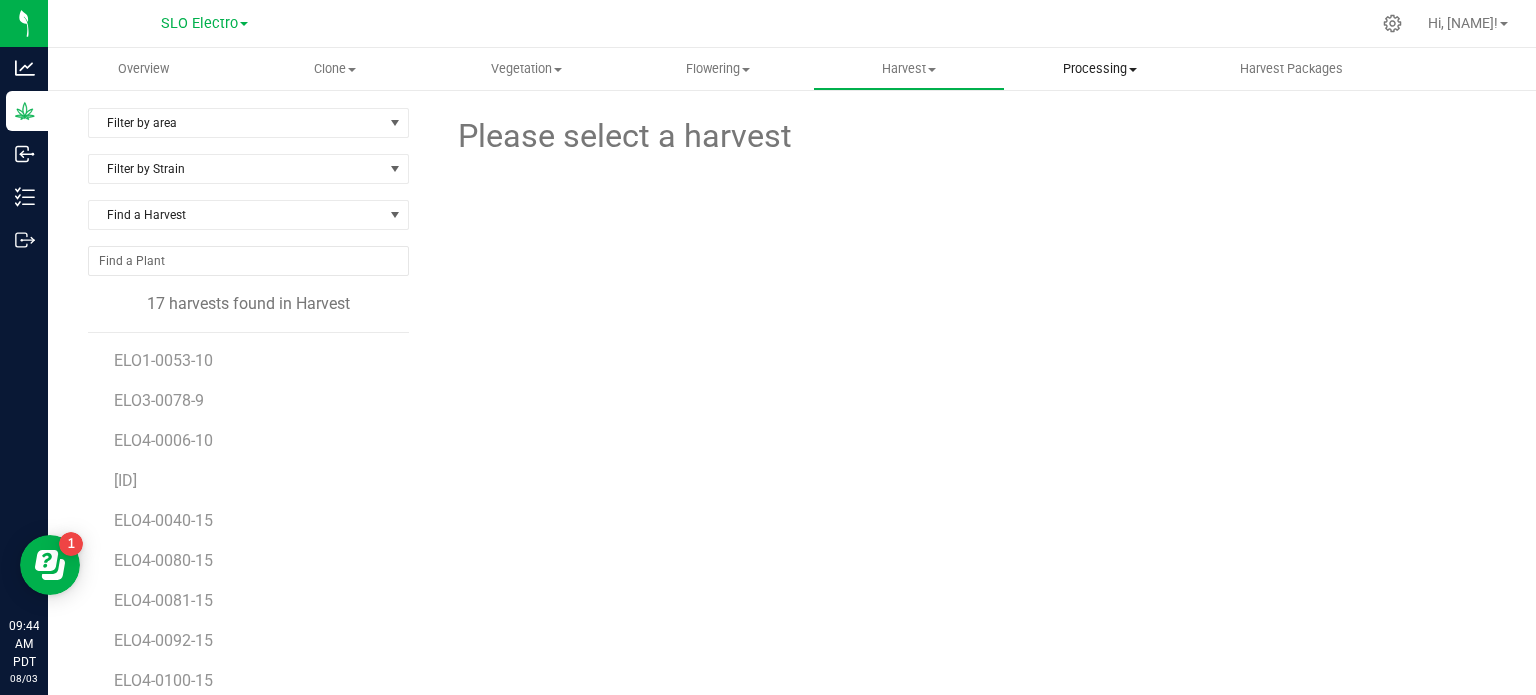 click on "Create package Processing harvests Processing plants Completed harvests" at bounding box center [1100, 69] 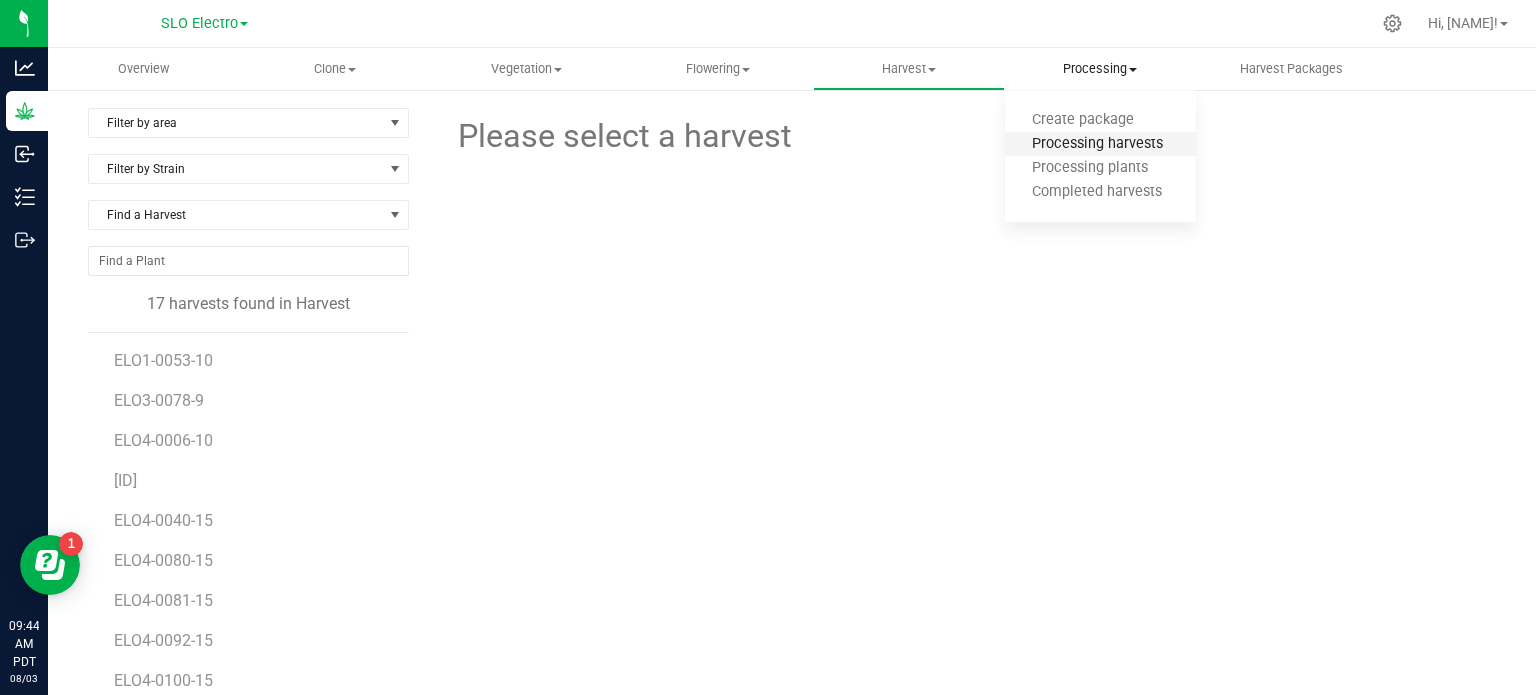 click on "Processing harvests" at bounding box center [1097, 144] 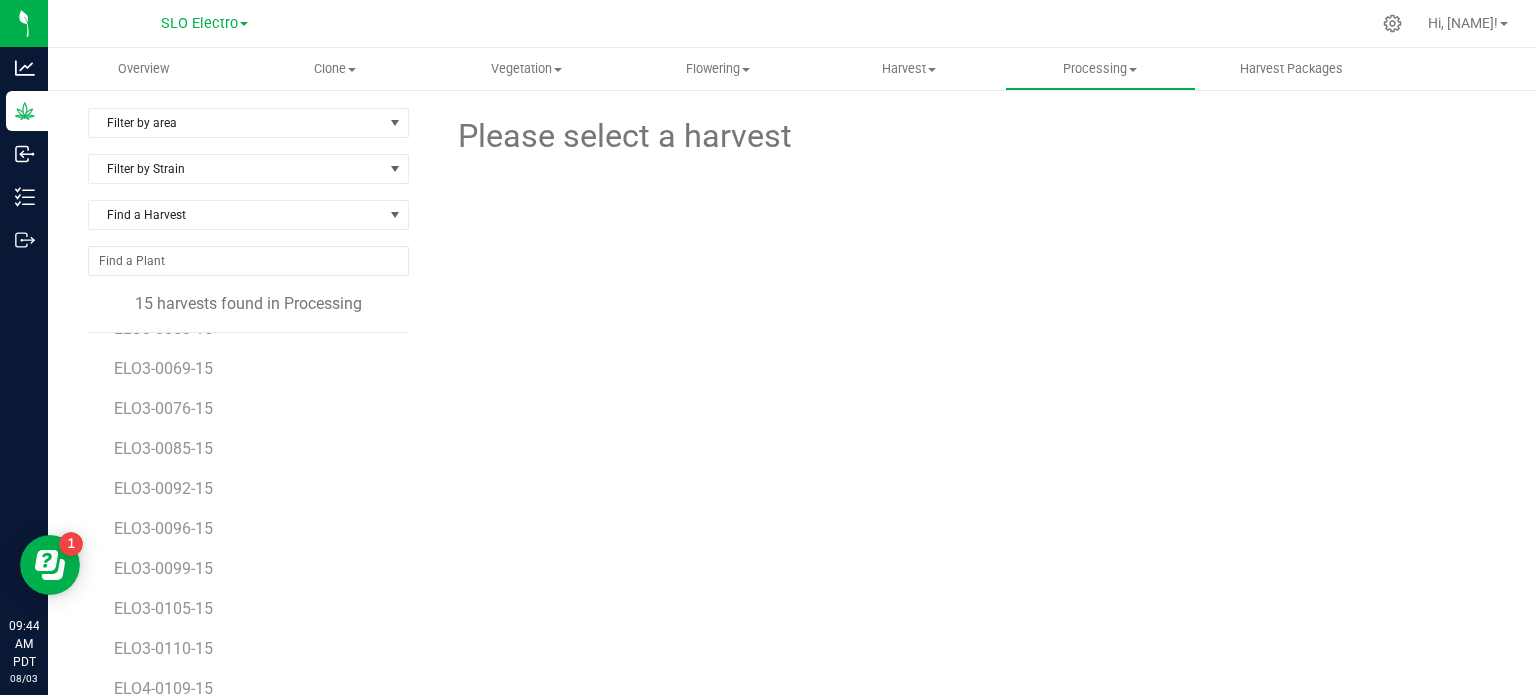 scroll, scrollTop: 116, scrollLeft: 0, axis: vertical 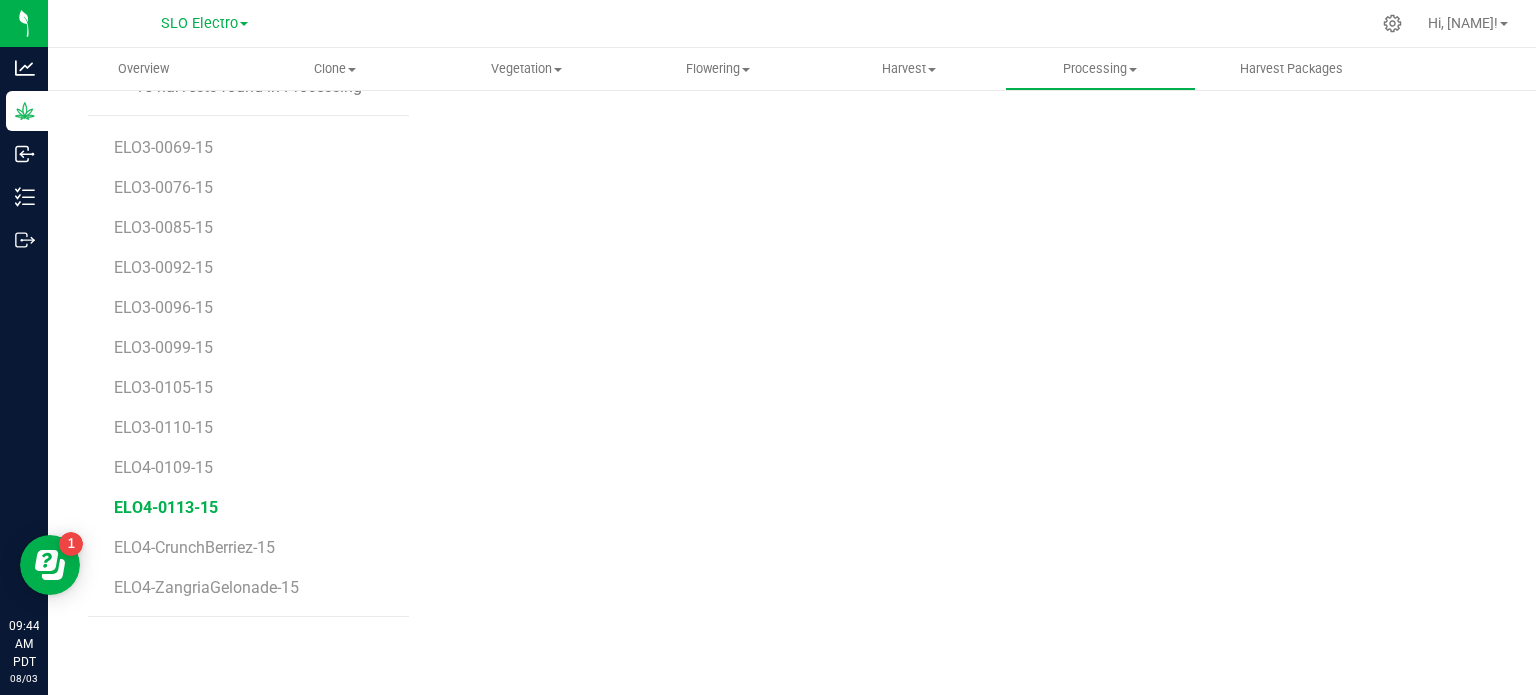 click on "ELO4-0113-15" at bounding box center (166, 507) 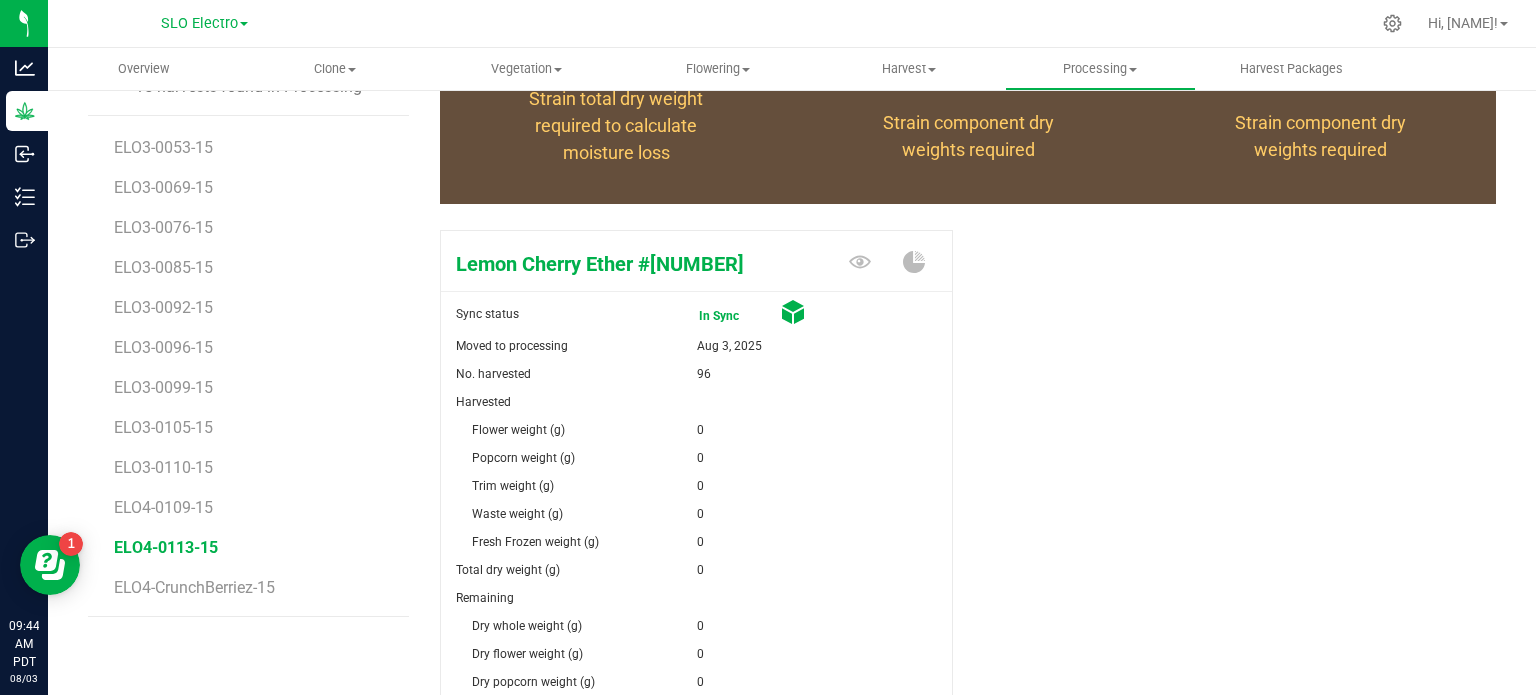 scroll, scrollTop: 100, scrollLeft: 0, axis: vertical 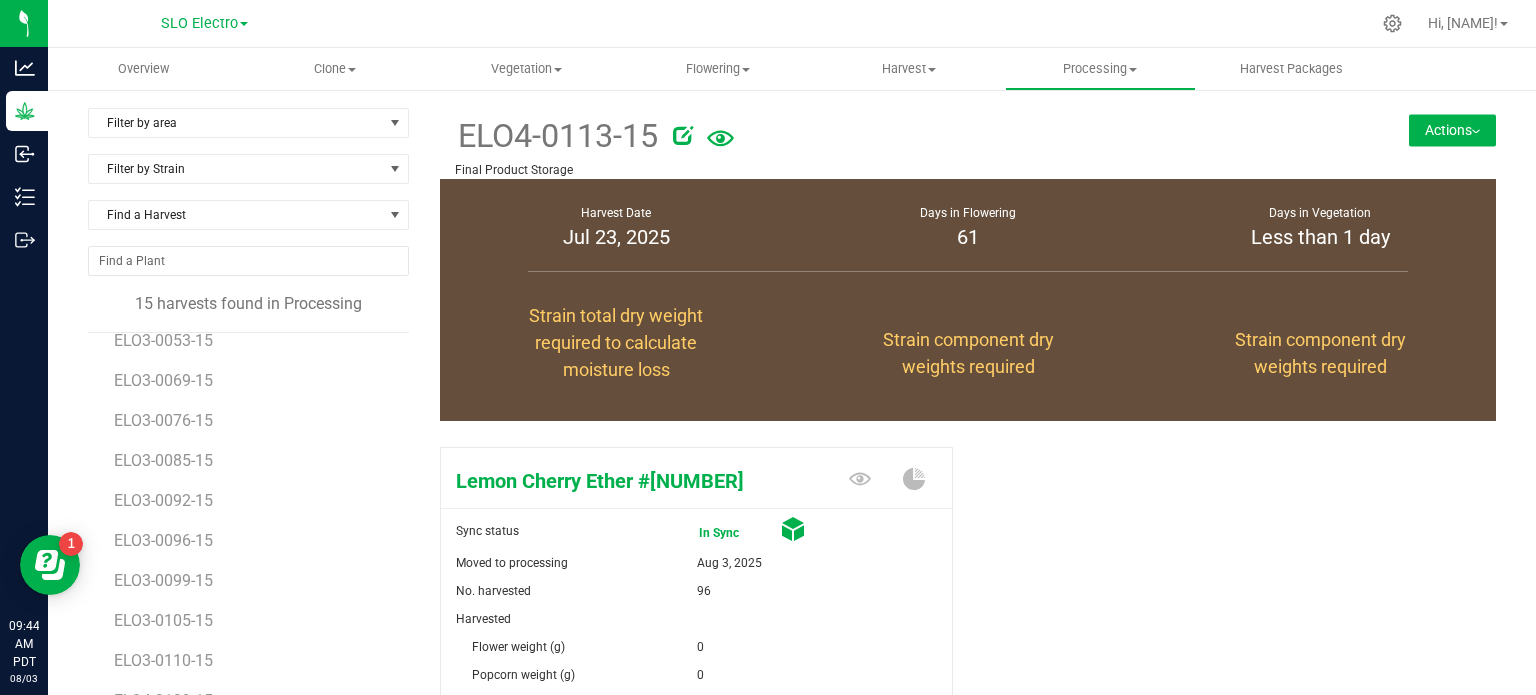 click on "Actions" at bounding box center [1452, 130] 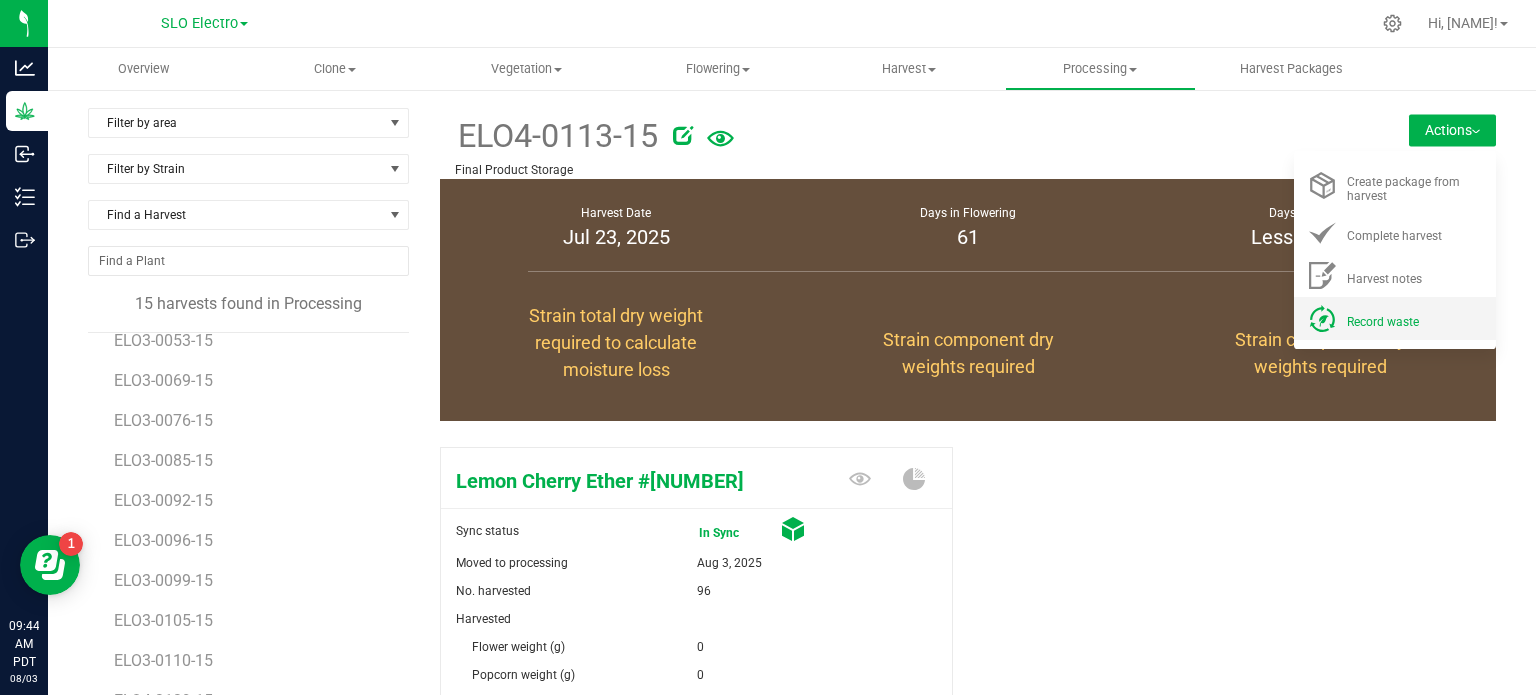 click on "Record waste" at bounding box center [1383, 322] 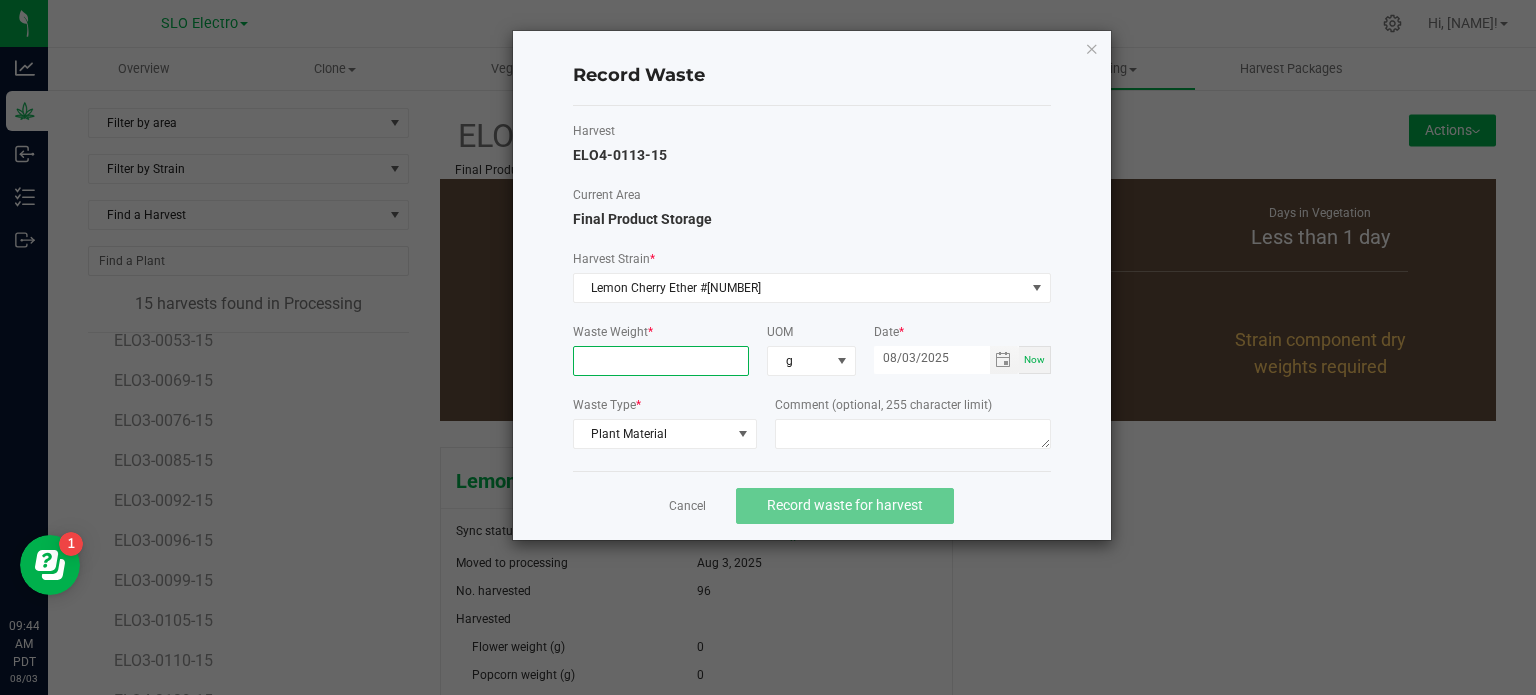click at bounding box center (661, 361) 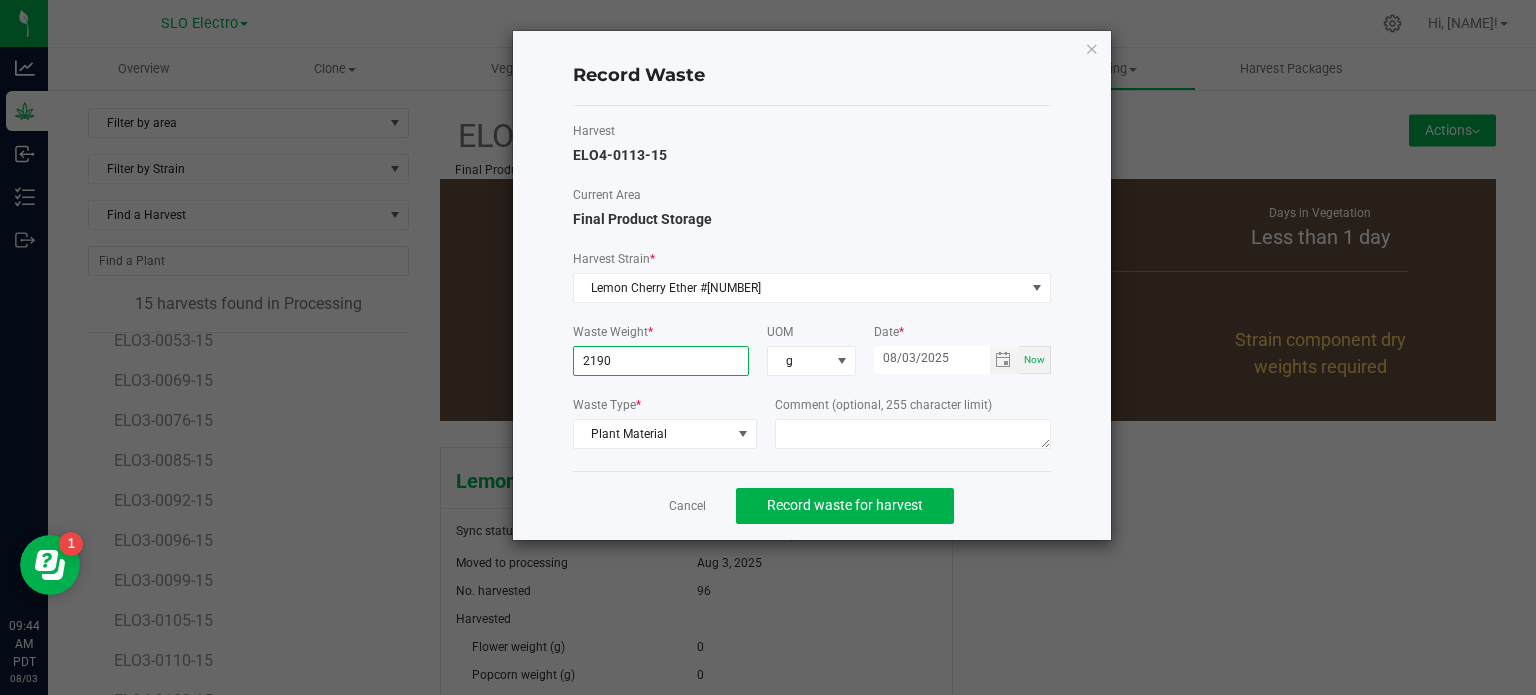 type on "[NUMBER] g" 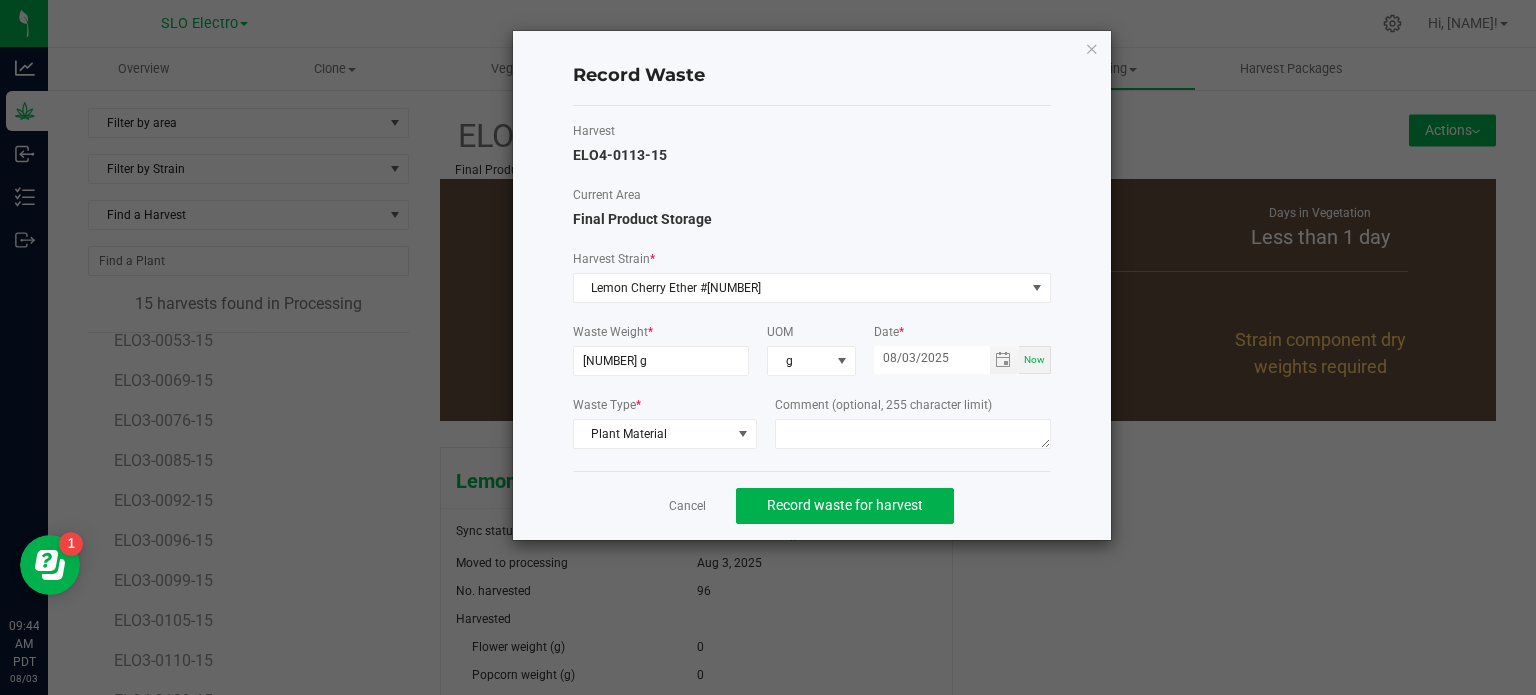 click on "Cancel   Record waste for harvest" 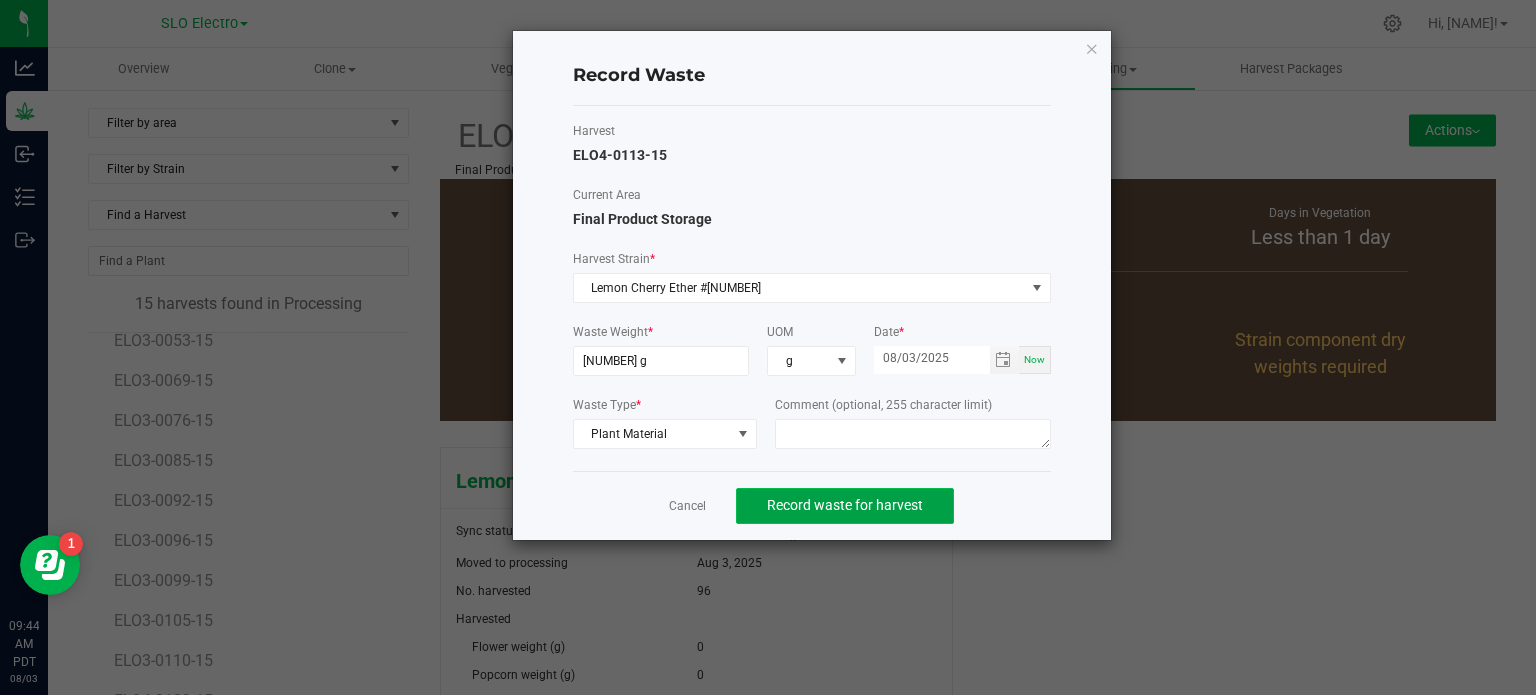 click on "Record waste for harvest" 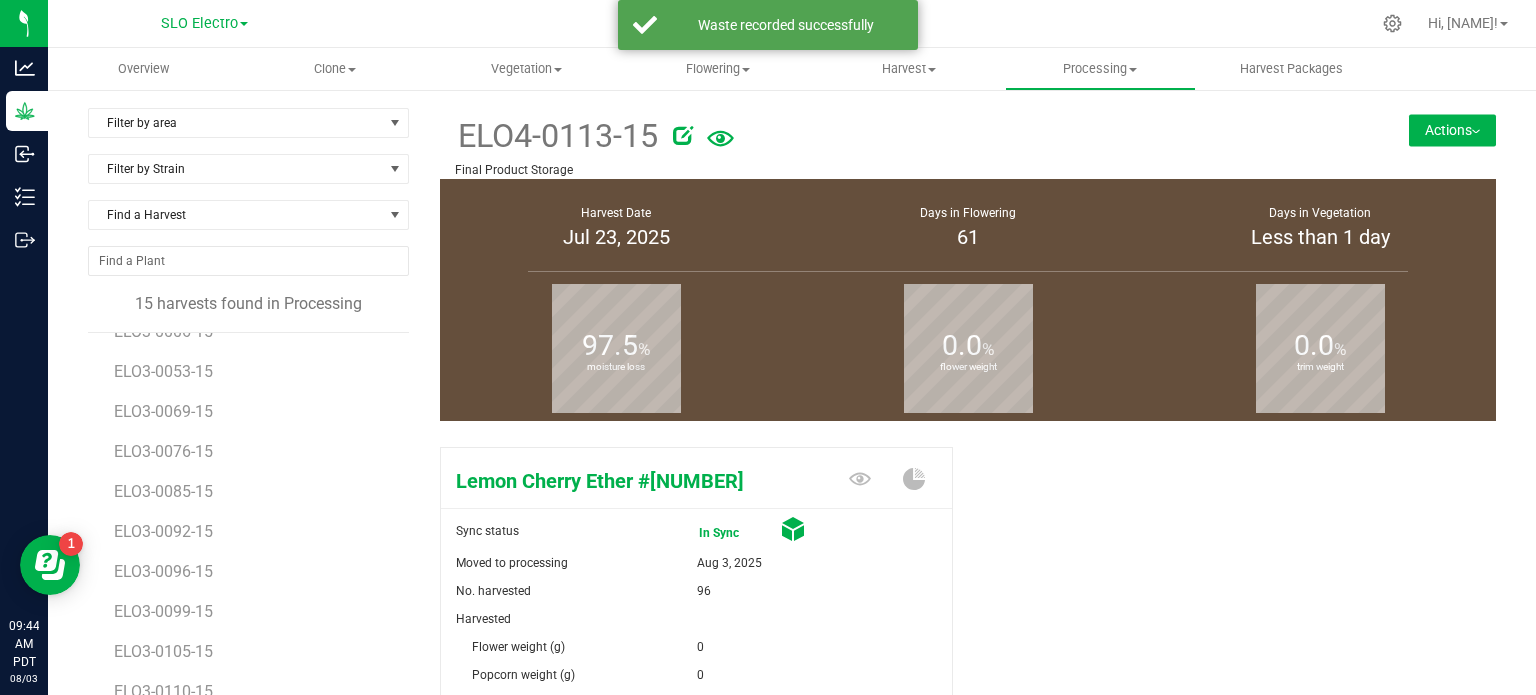 scroll, scrollTop: 100, scrollLeft: 0, axis: vertical 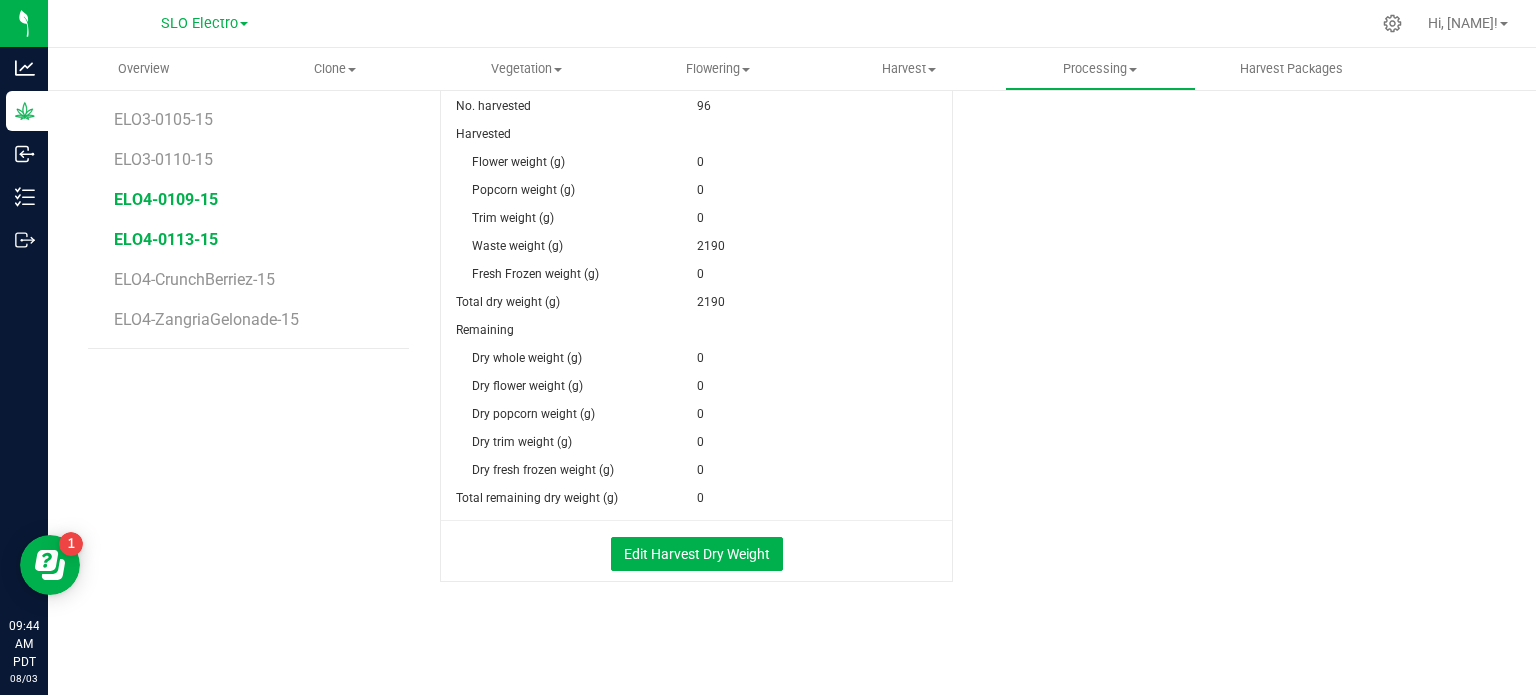 click on "ELO4-0109-15" at bounding box center (166, 199) 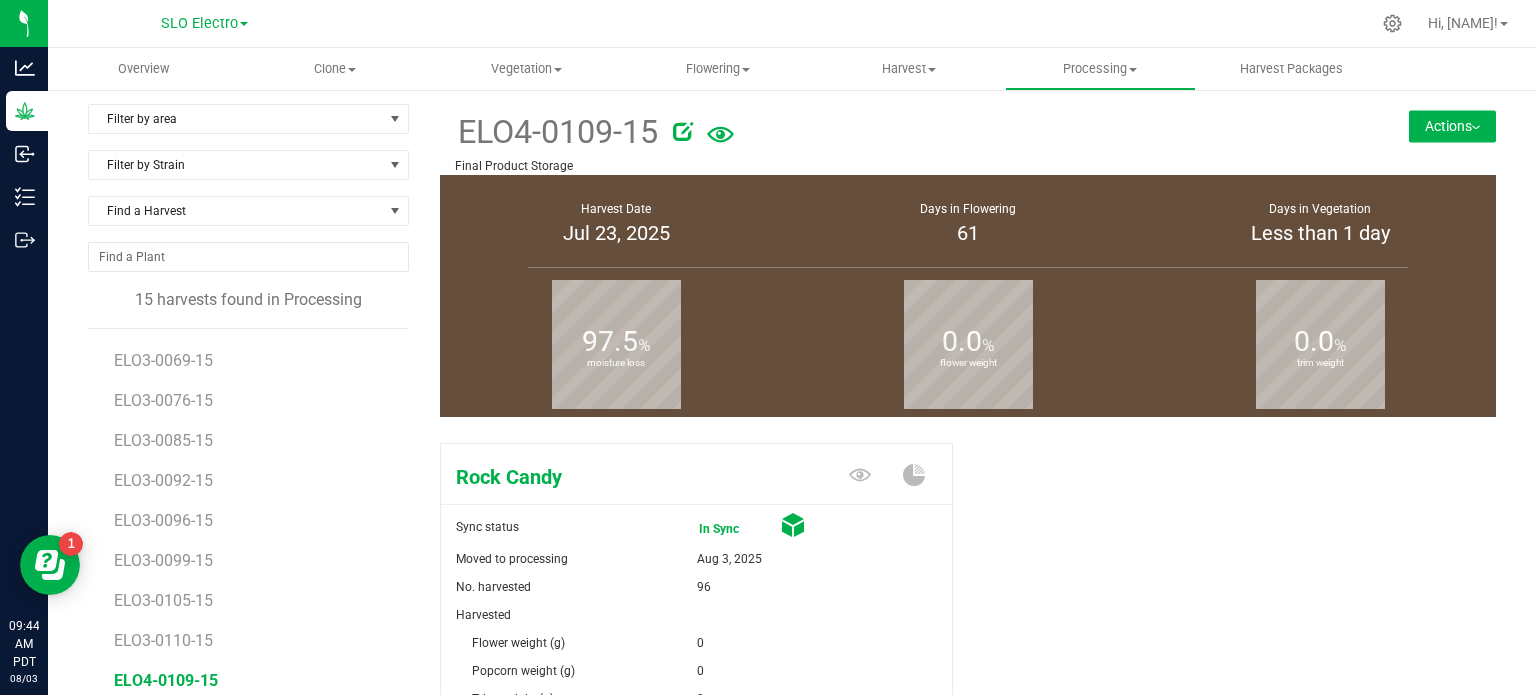scroll, scrollTop: 0, scrollLeft: 0, axis: both 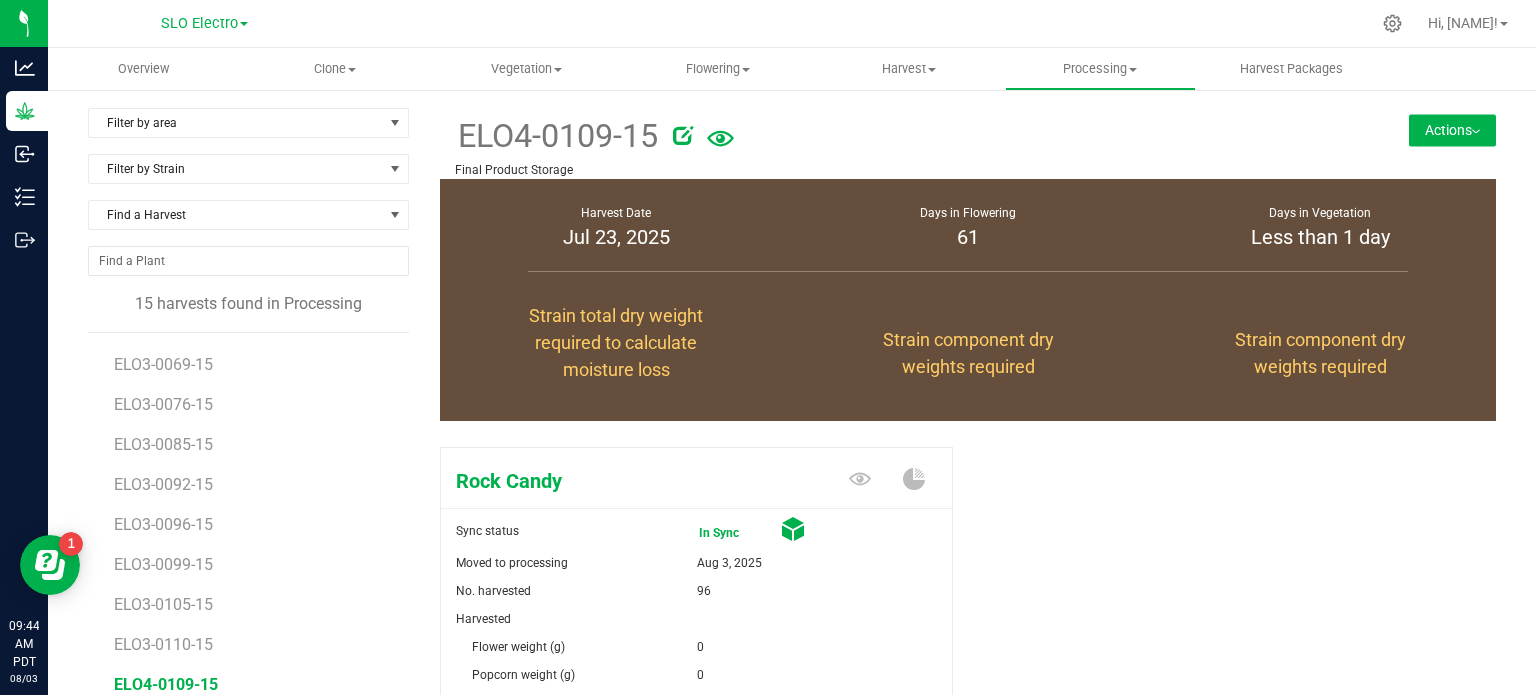 click on "Actions" at bounding box center [1452, 130] 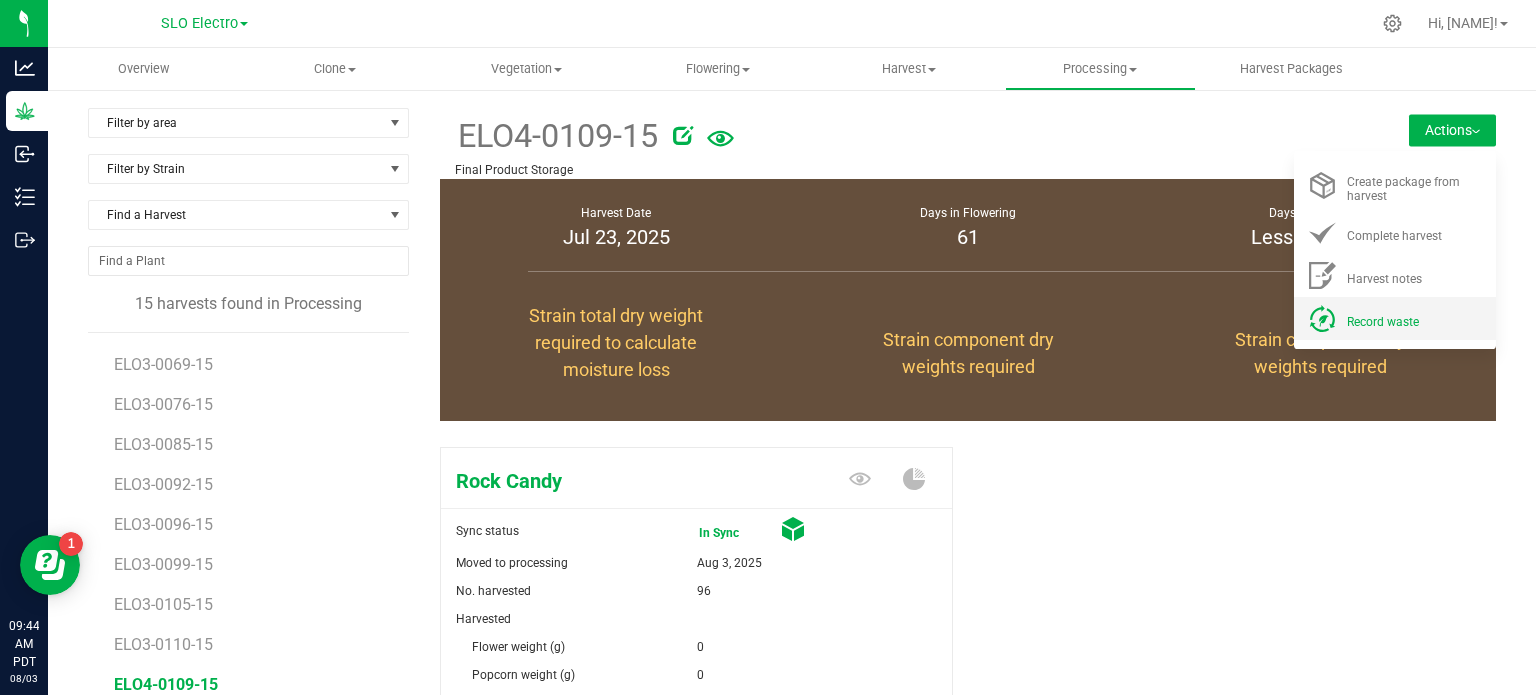 click on "Record waste" at bounding box center (1383, 322) 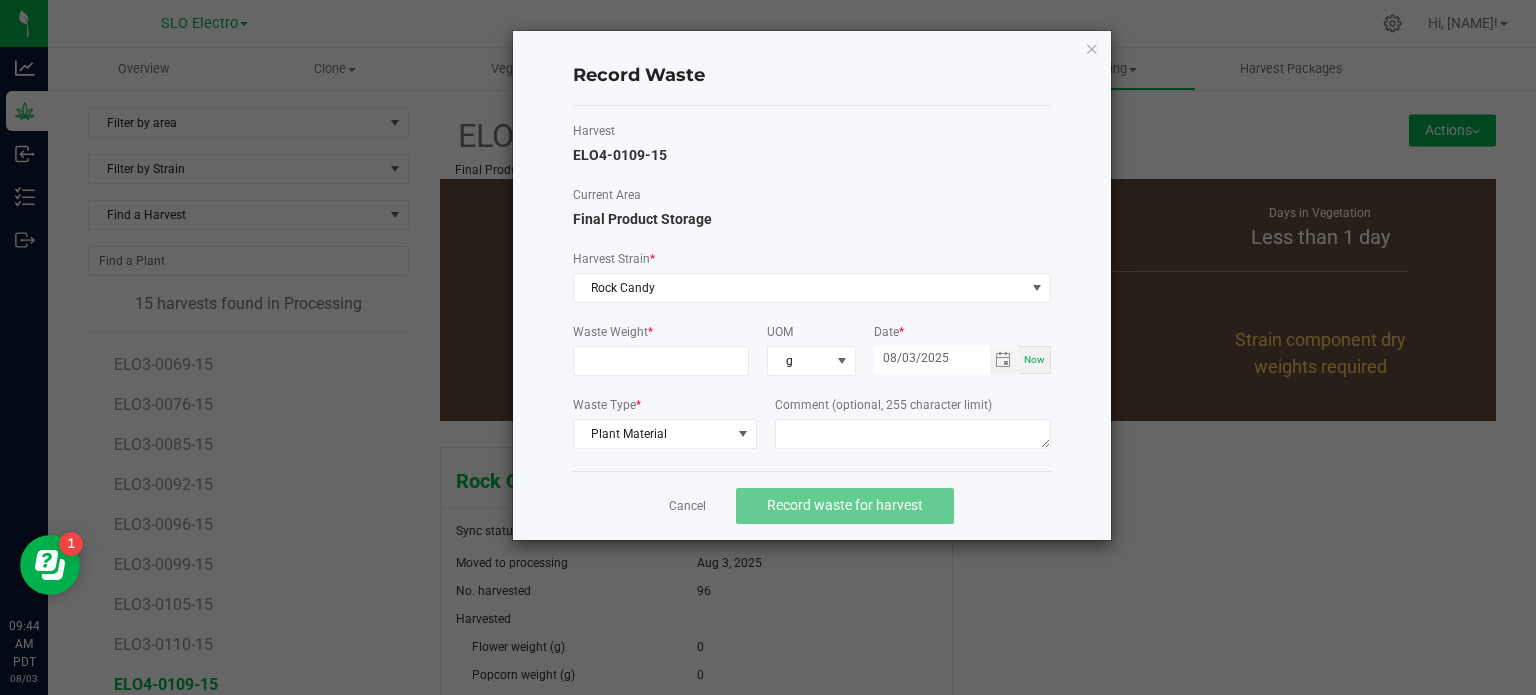 click on "Waste Weight  *" 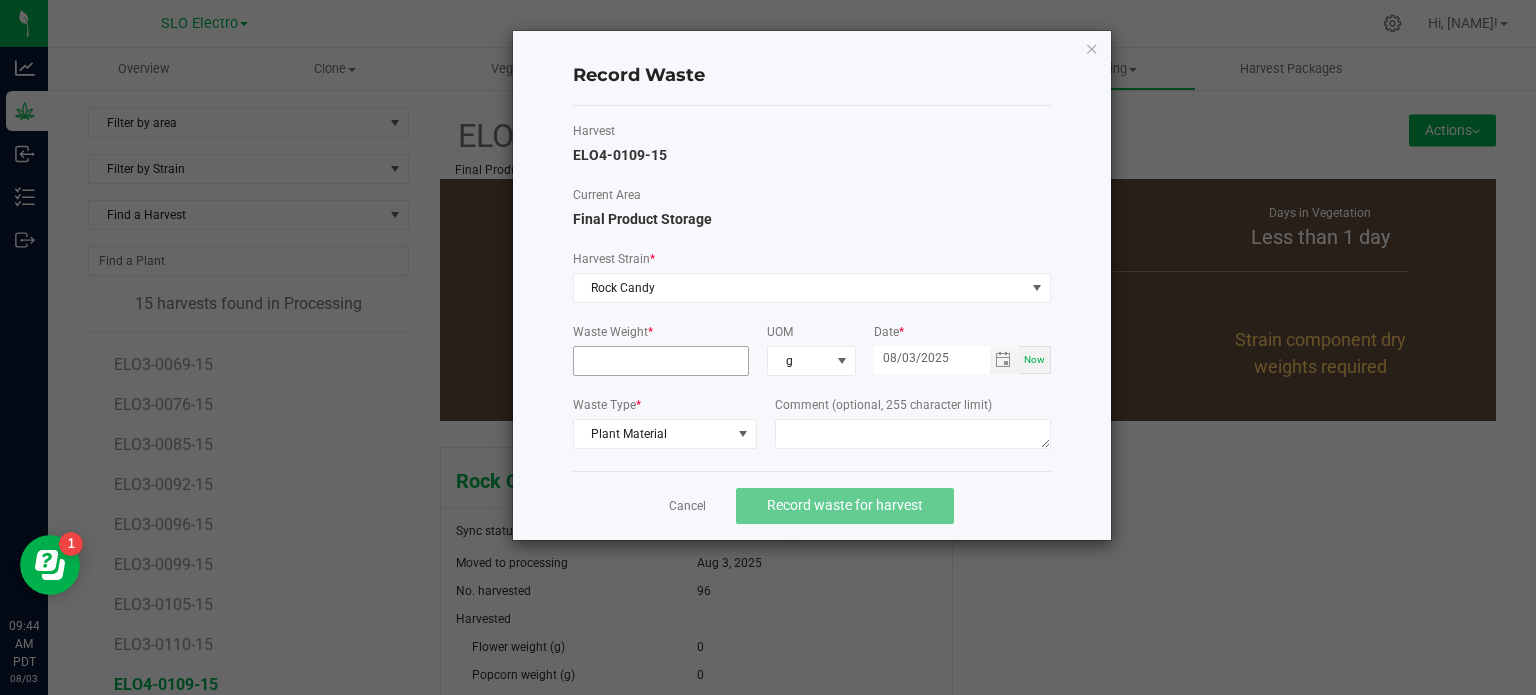 click at bounding box center (661, 361) 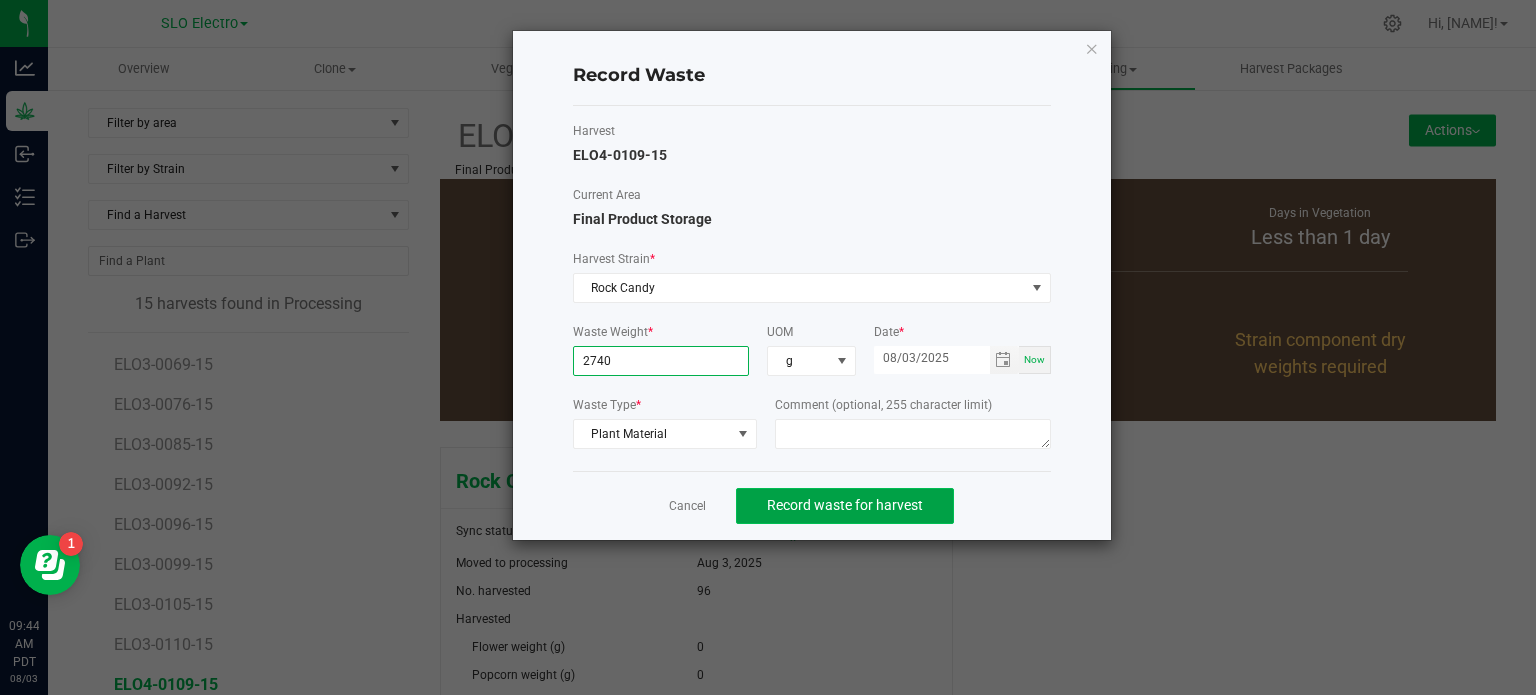 type on "[NUMBER] g" 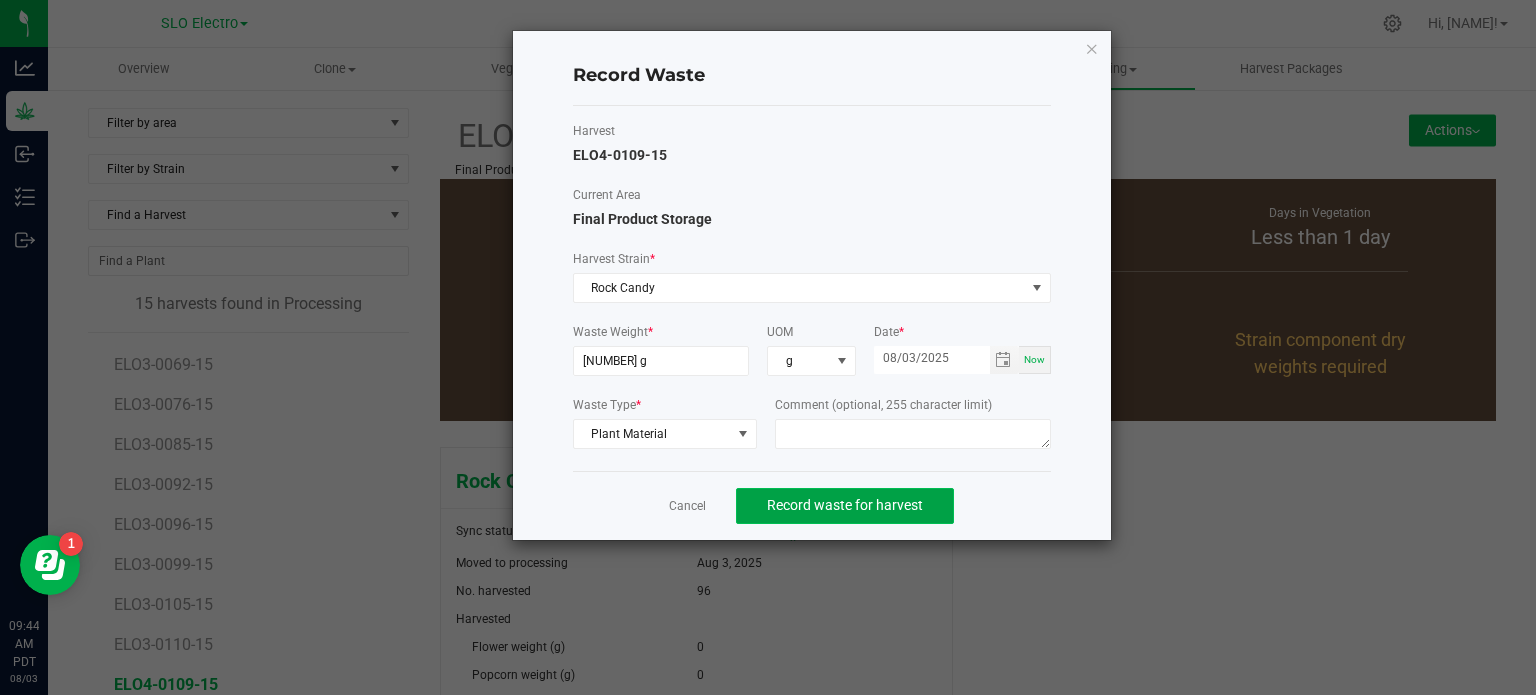 click on "Record waste for harvest" 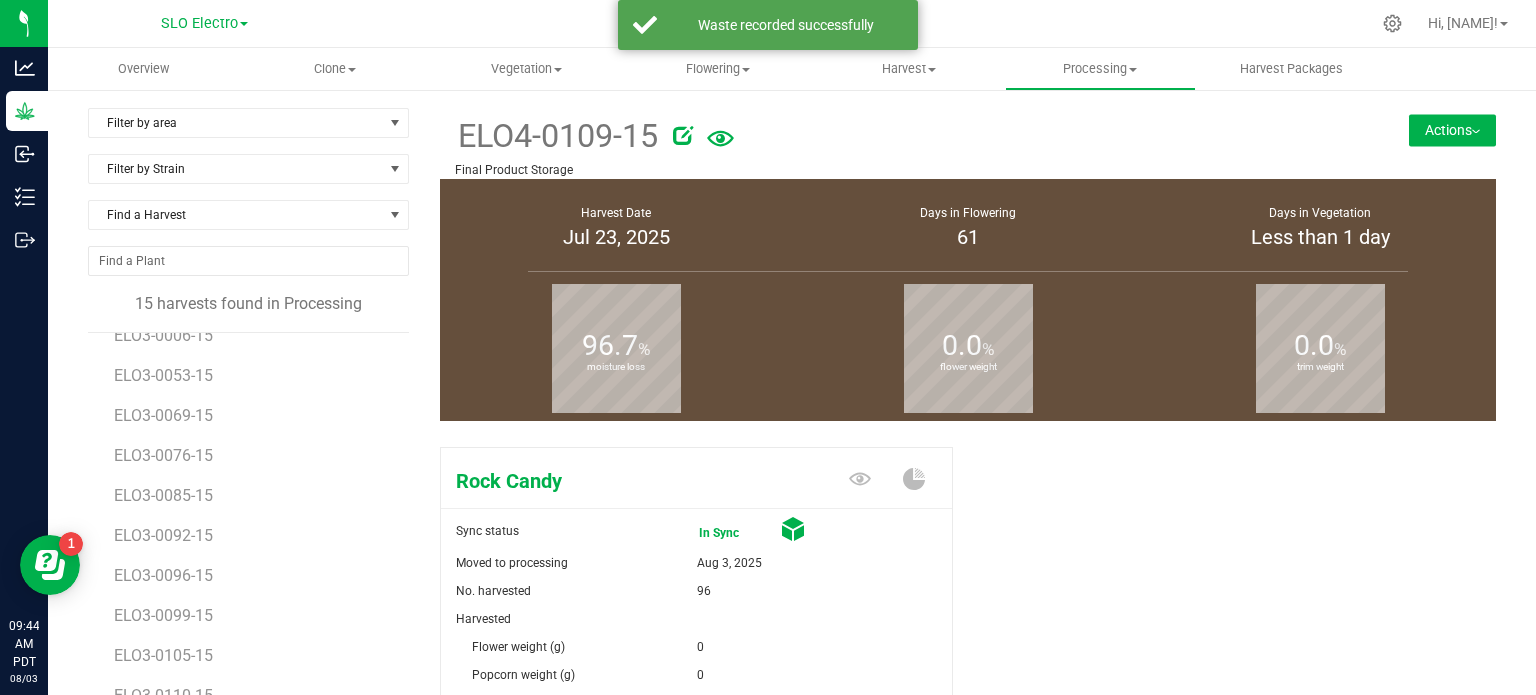 scroll, scrollTop: 116, scrollLeft: 0, axis: vertical 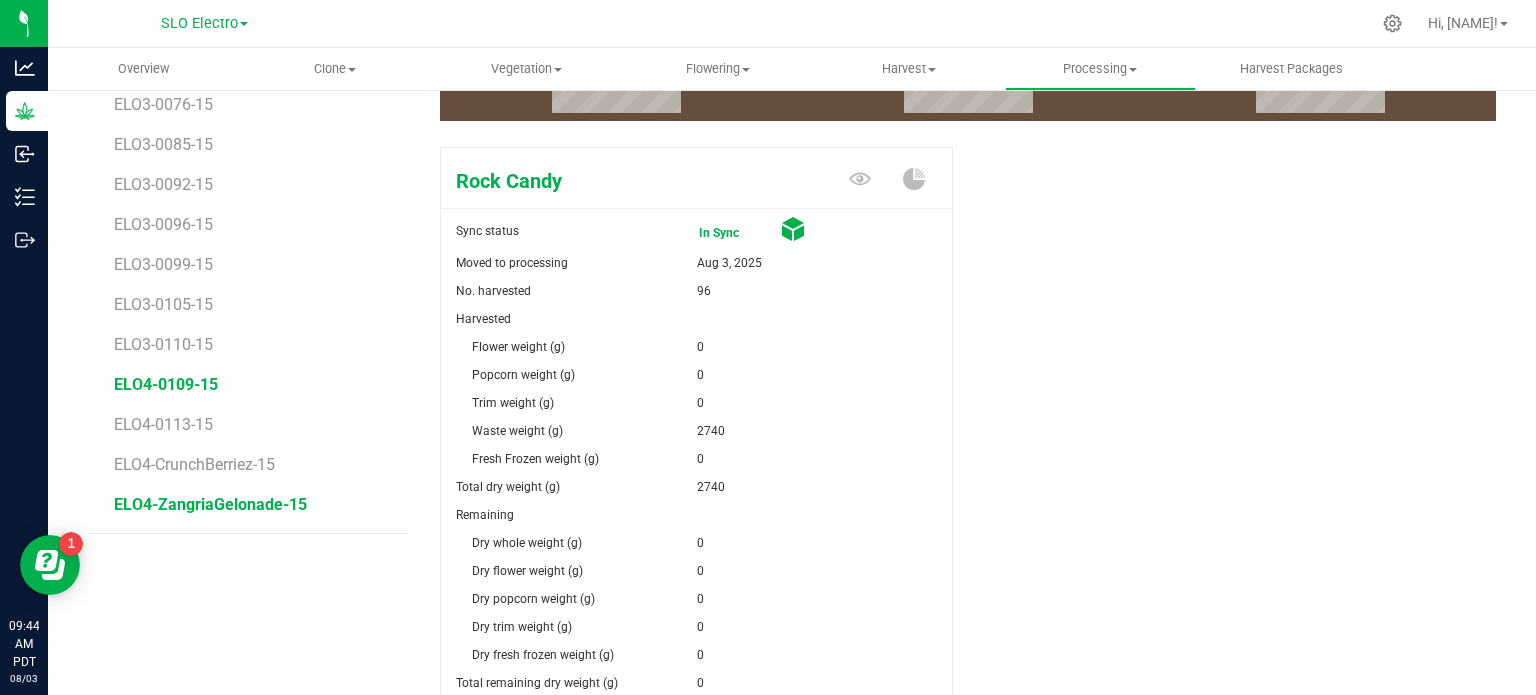 click on "ELO4-ZangriaGelonade-15" at bounding box center [210, 504] 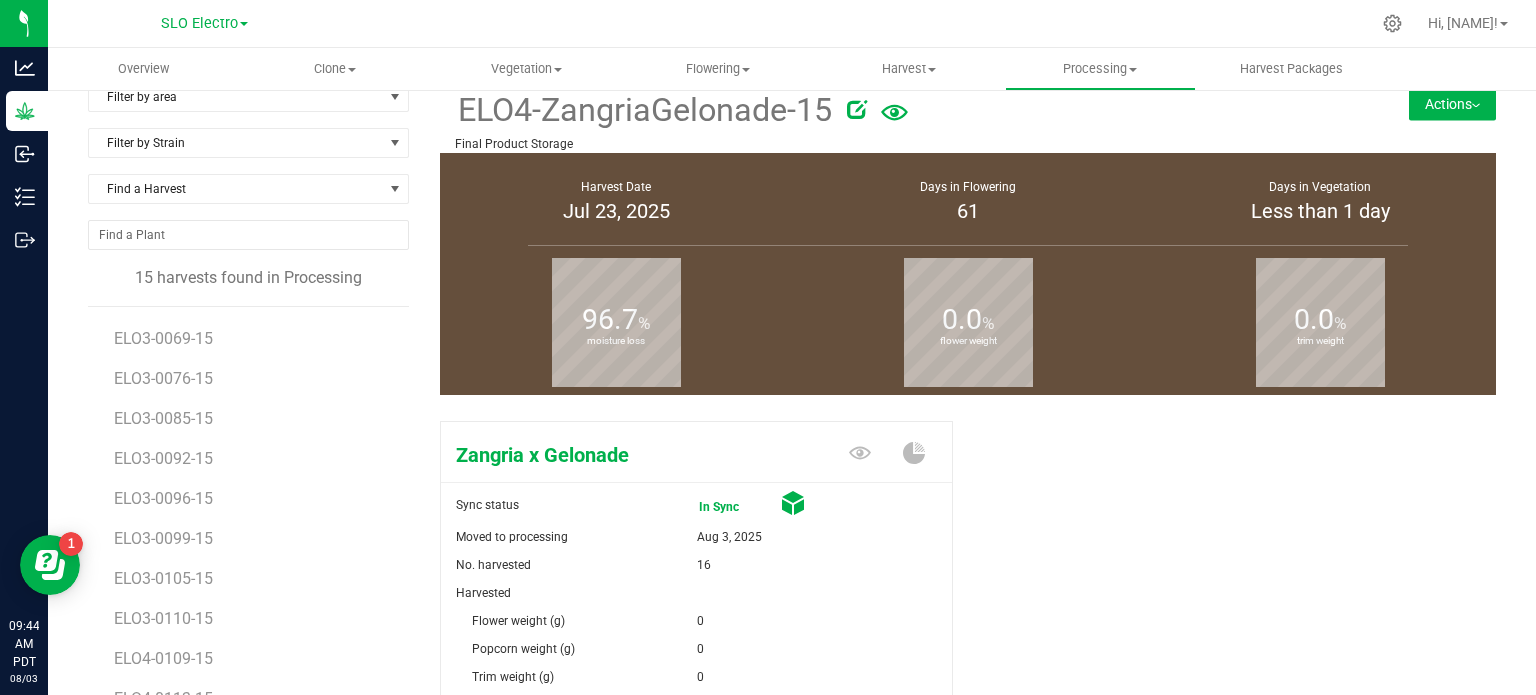 scroll, scrollTop: 0, scrollLeft: 0, axis: both 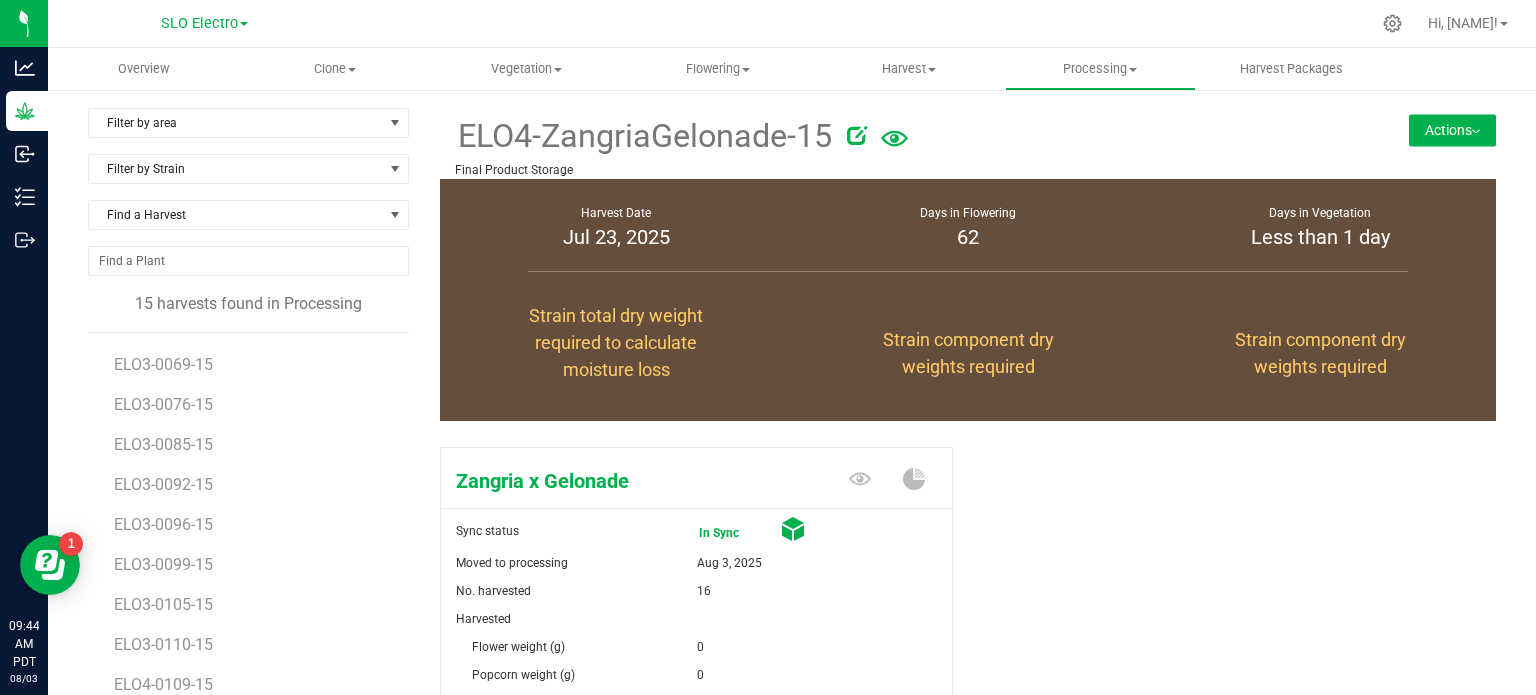 click on "Actions" at bounding box center (1452, 130) 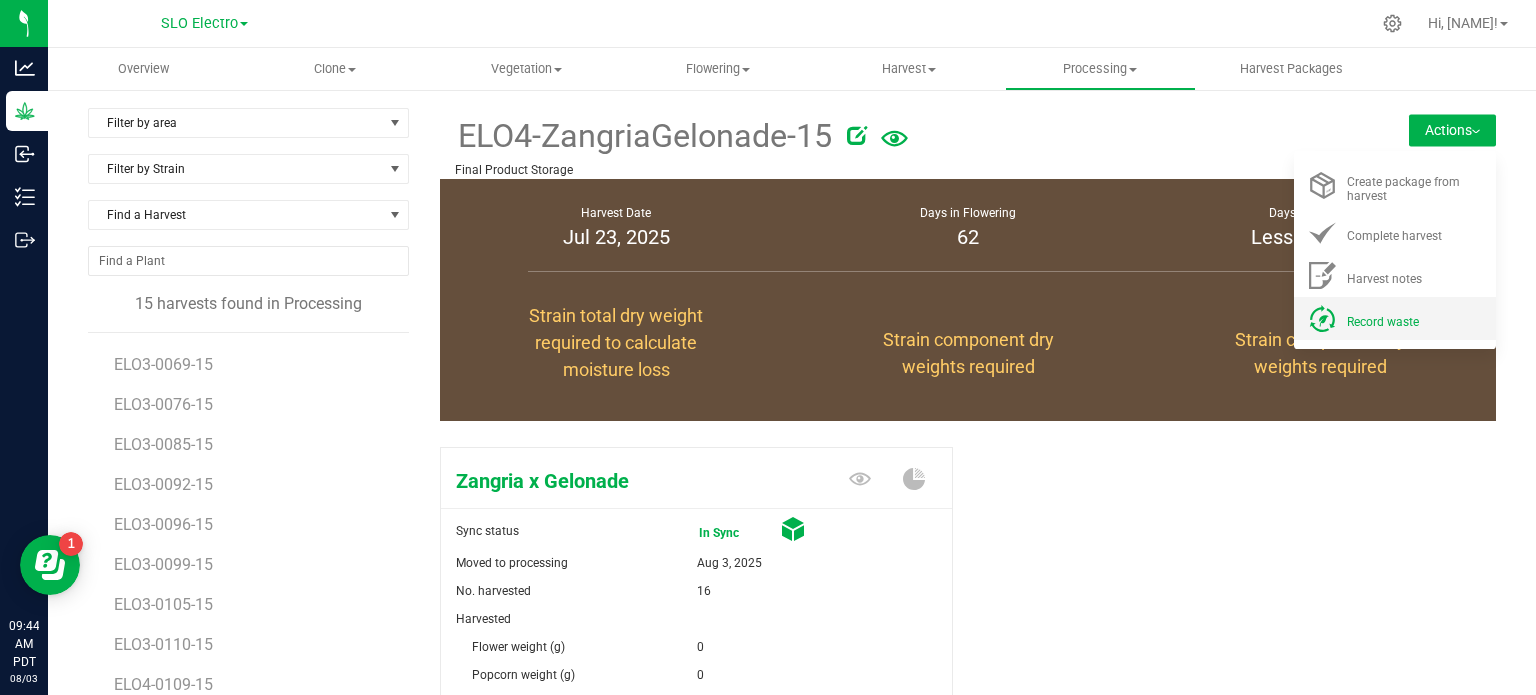 click on "Record waste" at bounding box center [1395, 318] 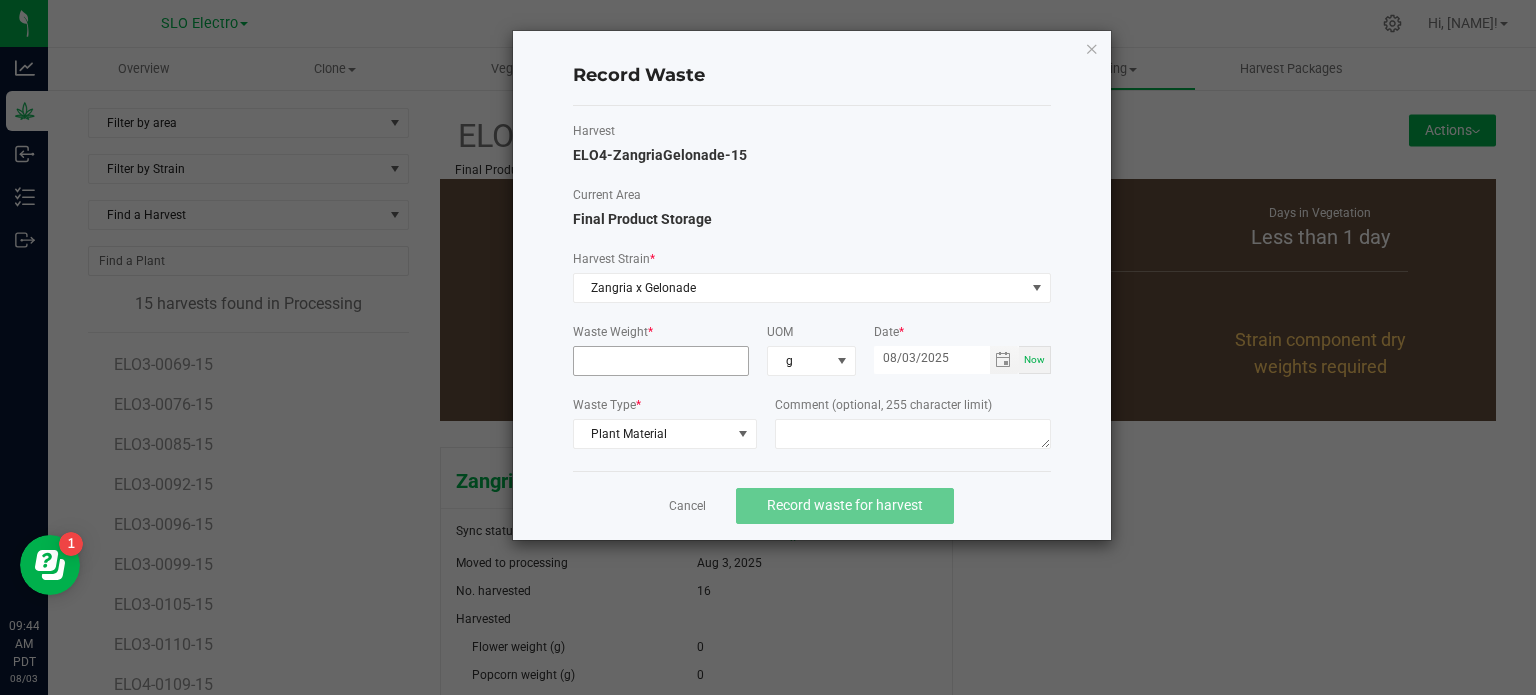 click at bounding box center [661, 361] 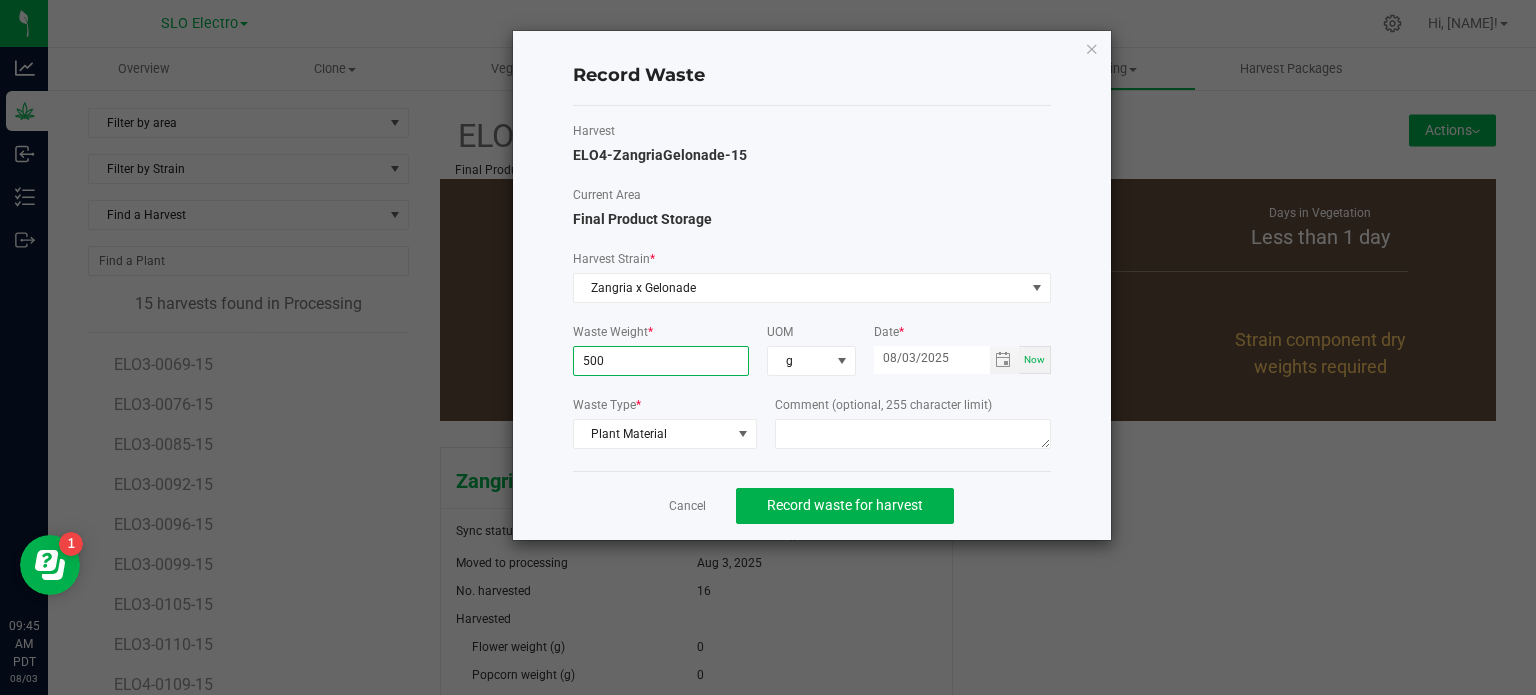 type on "500.0000 g" 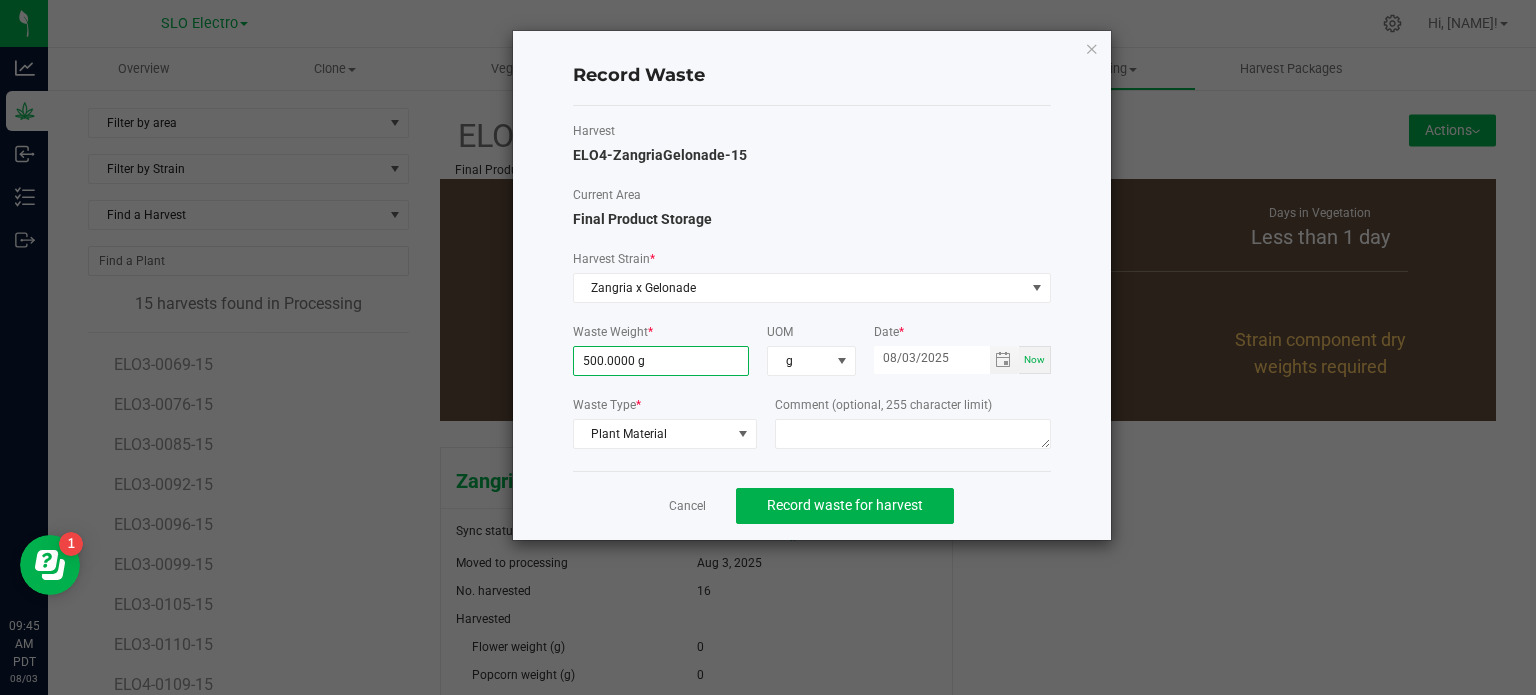click on "Cancel   Record waste for harvest" 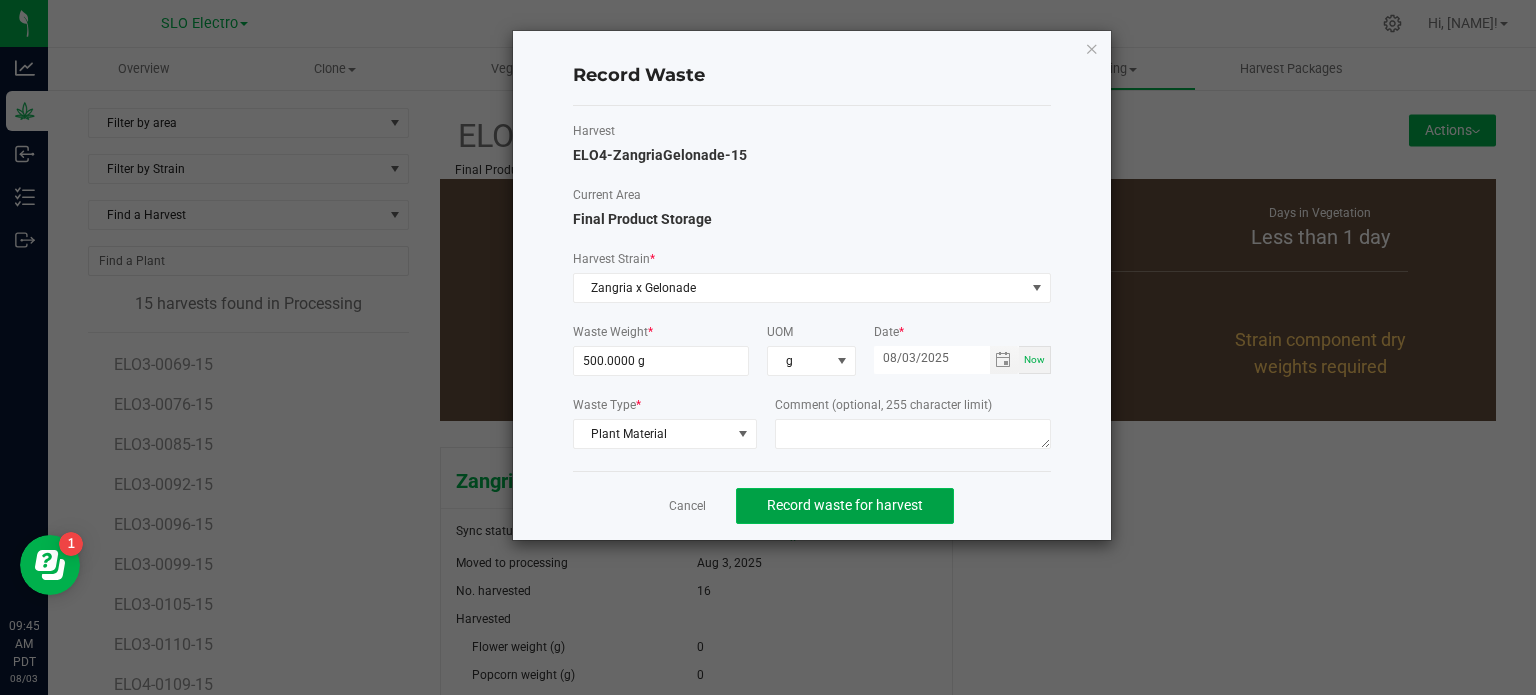 click on "Record waste for harvest" 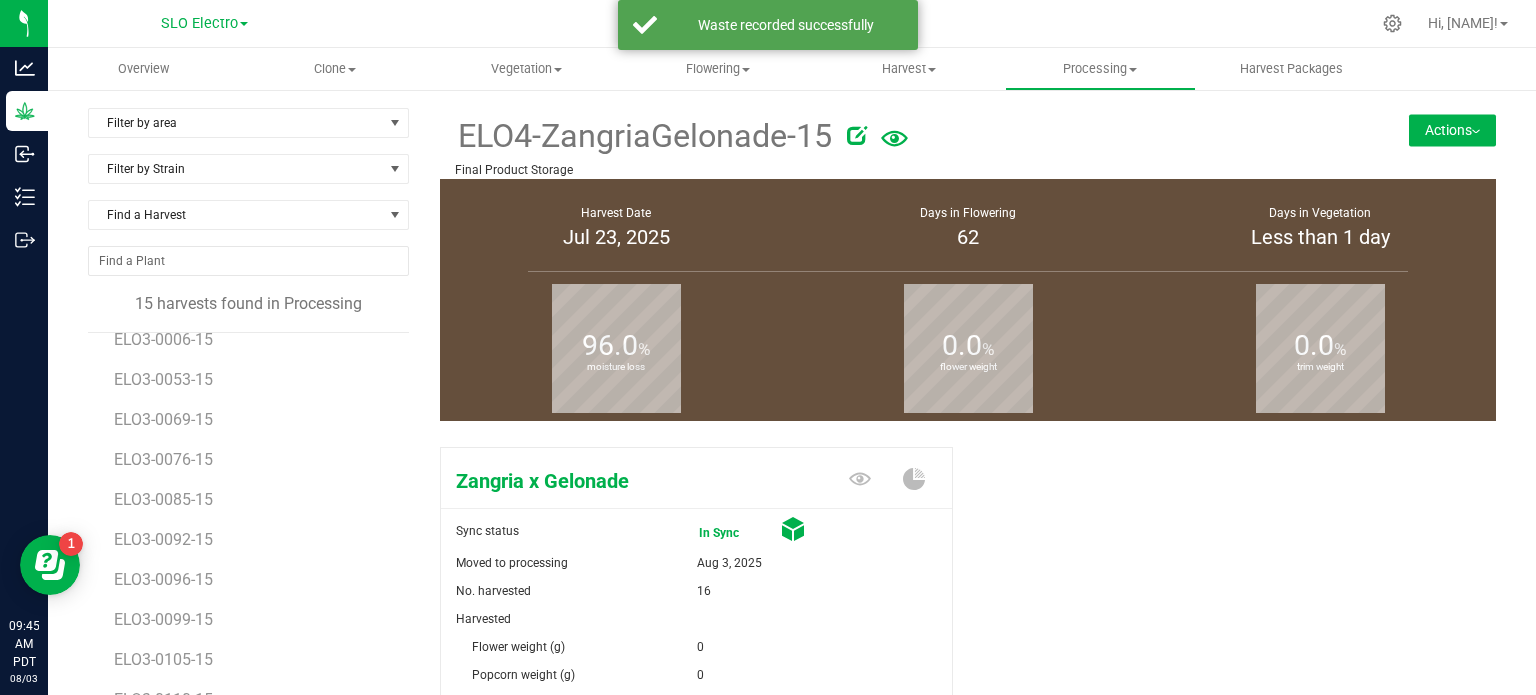 scroll, scrollTop: 116, scrollLeft: 0, axis: vertical 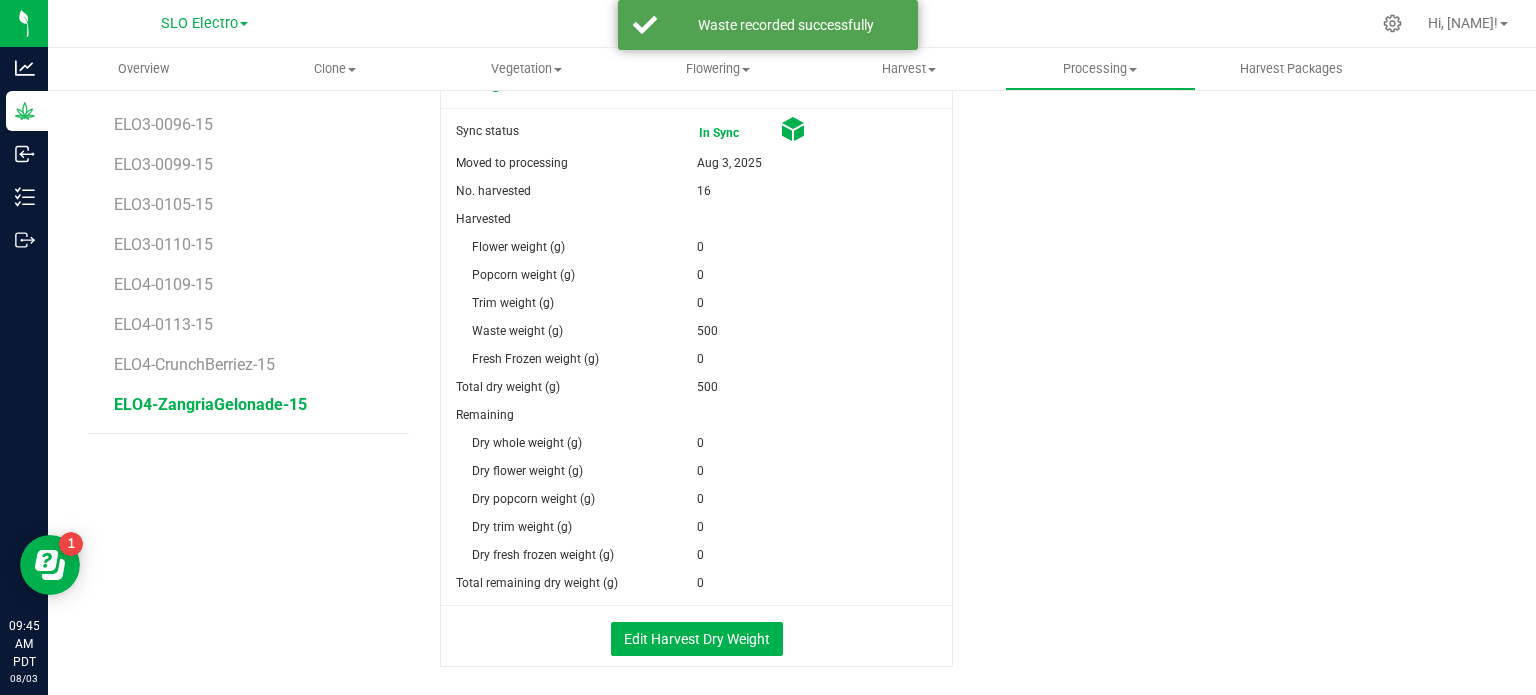 click on "ELO4-CrunchBerriez-15" at bounding box center (254, 357) 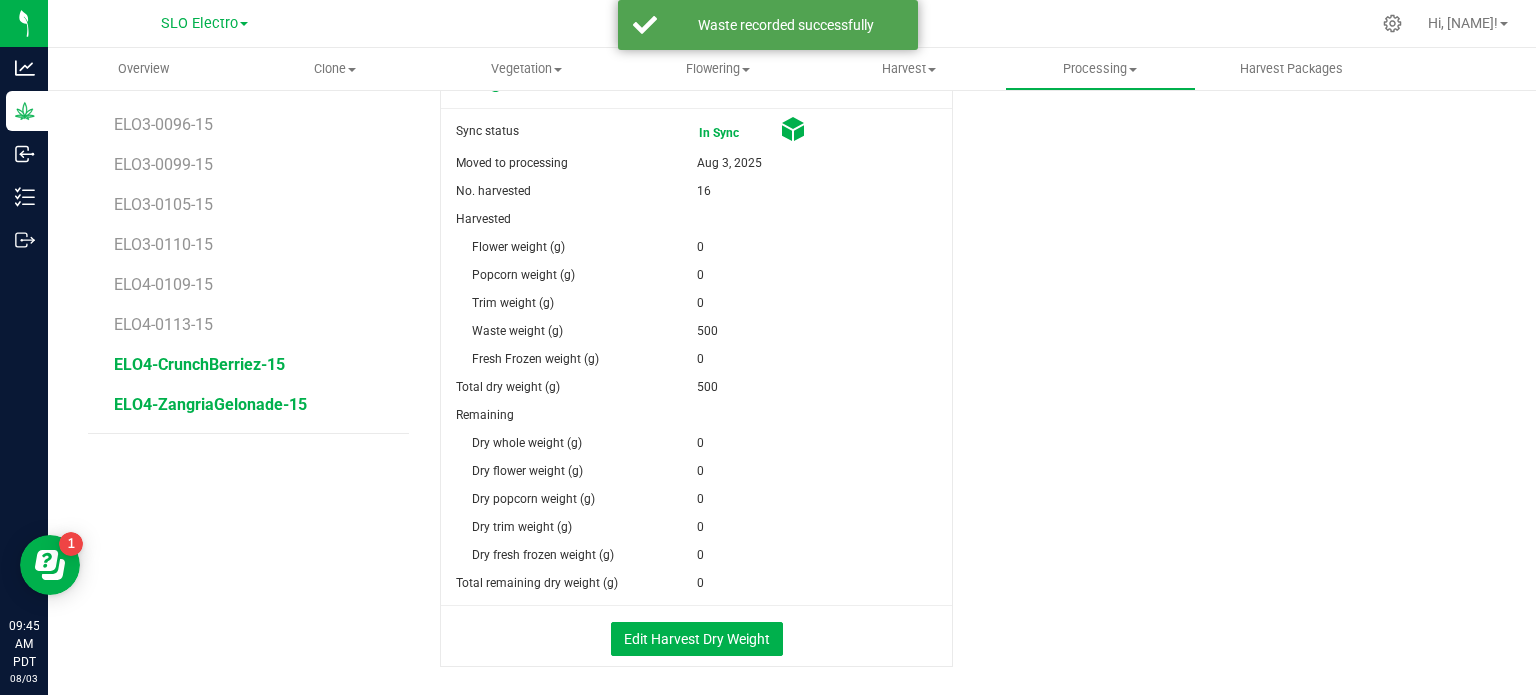 click on "ELO4-CrunchBerriez-15" at bounding box center (199, 364) 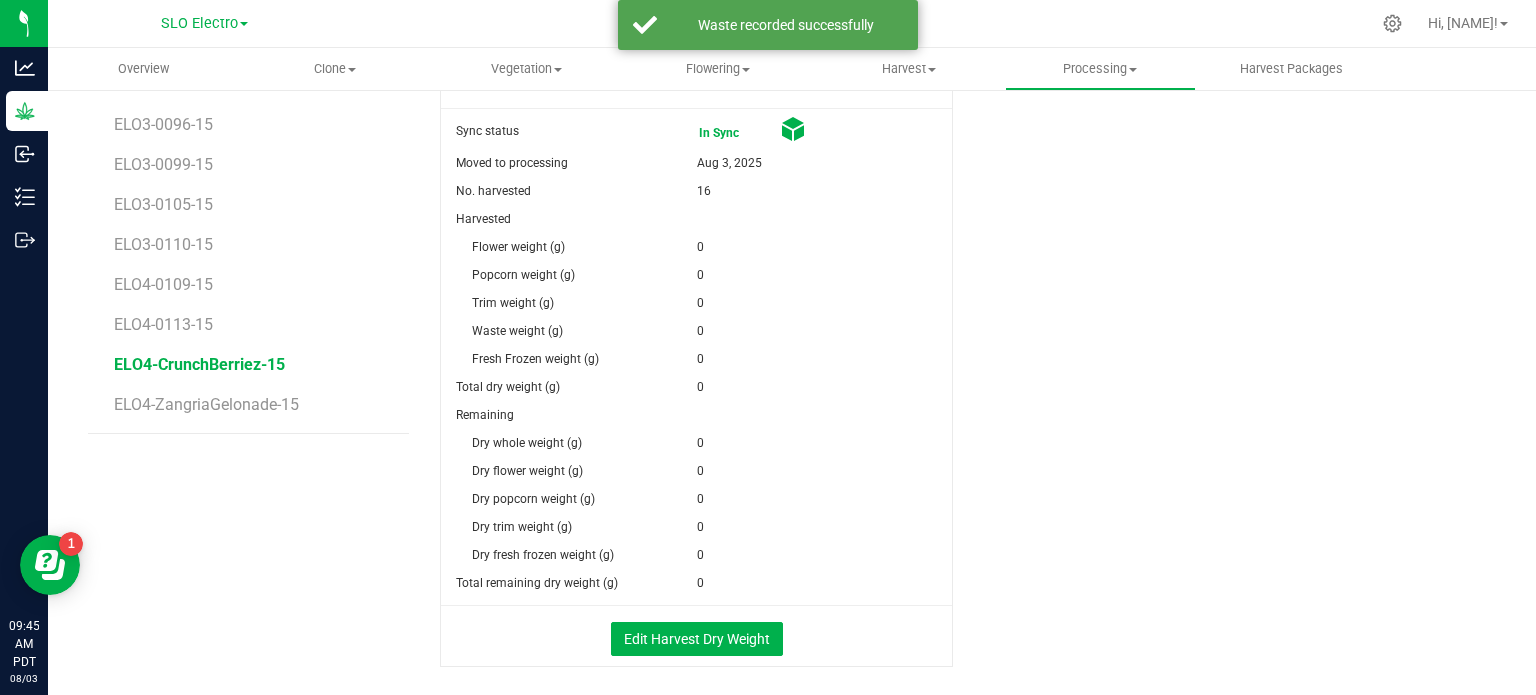 scroll, scrollTop: 0, scrollLeft: 0, axis: both 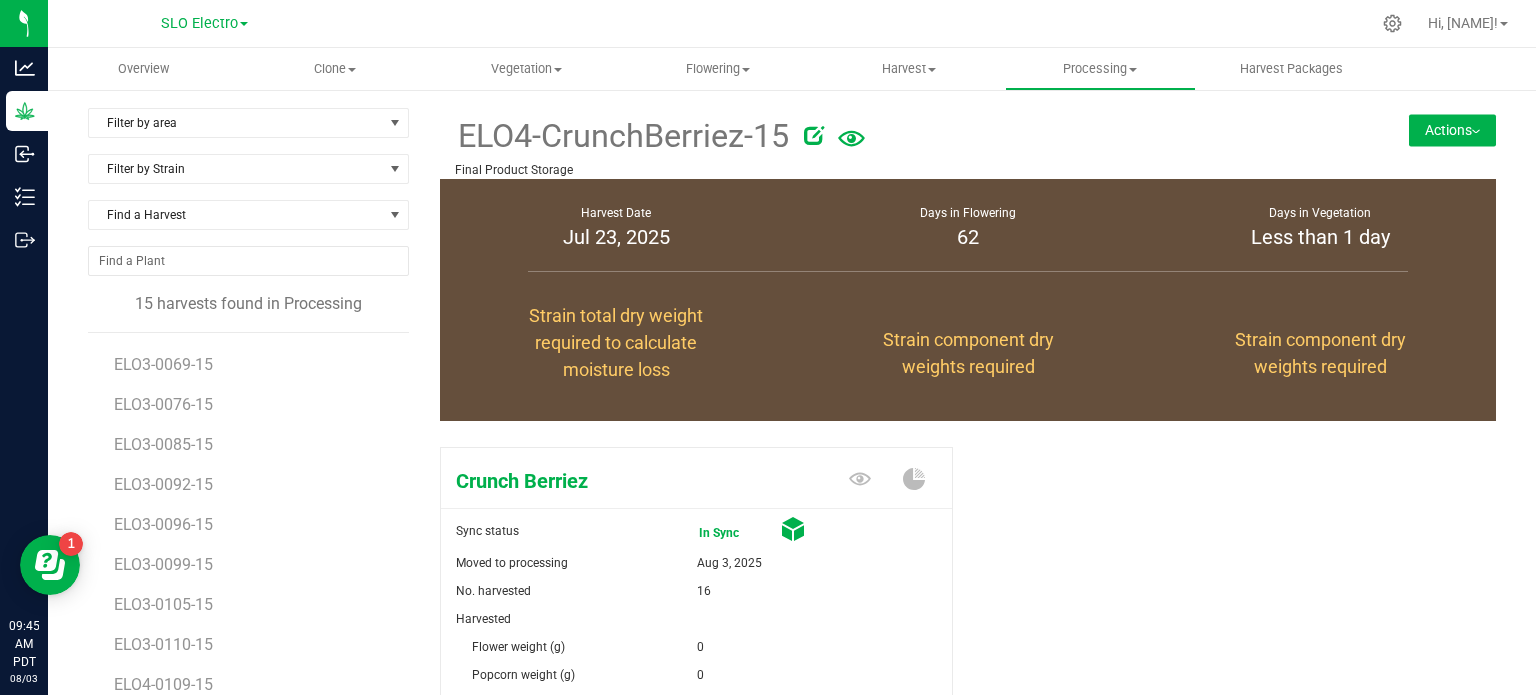click on "Actions" at bounding box center [1452, 130] 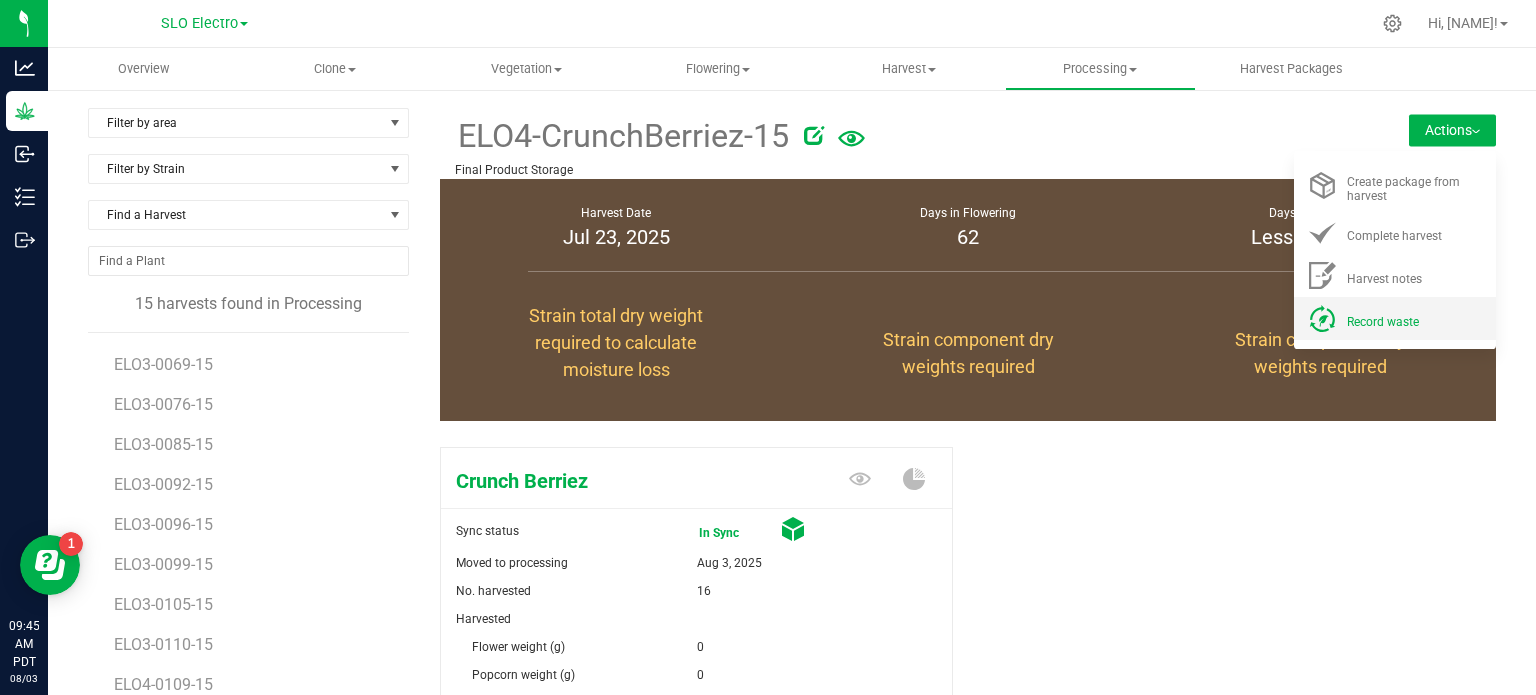 click on "Record waste" at bounding box center (1383, 322) 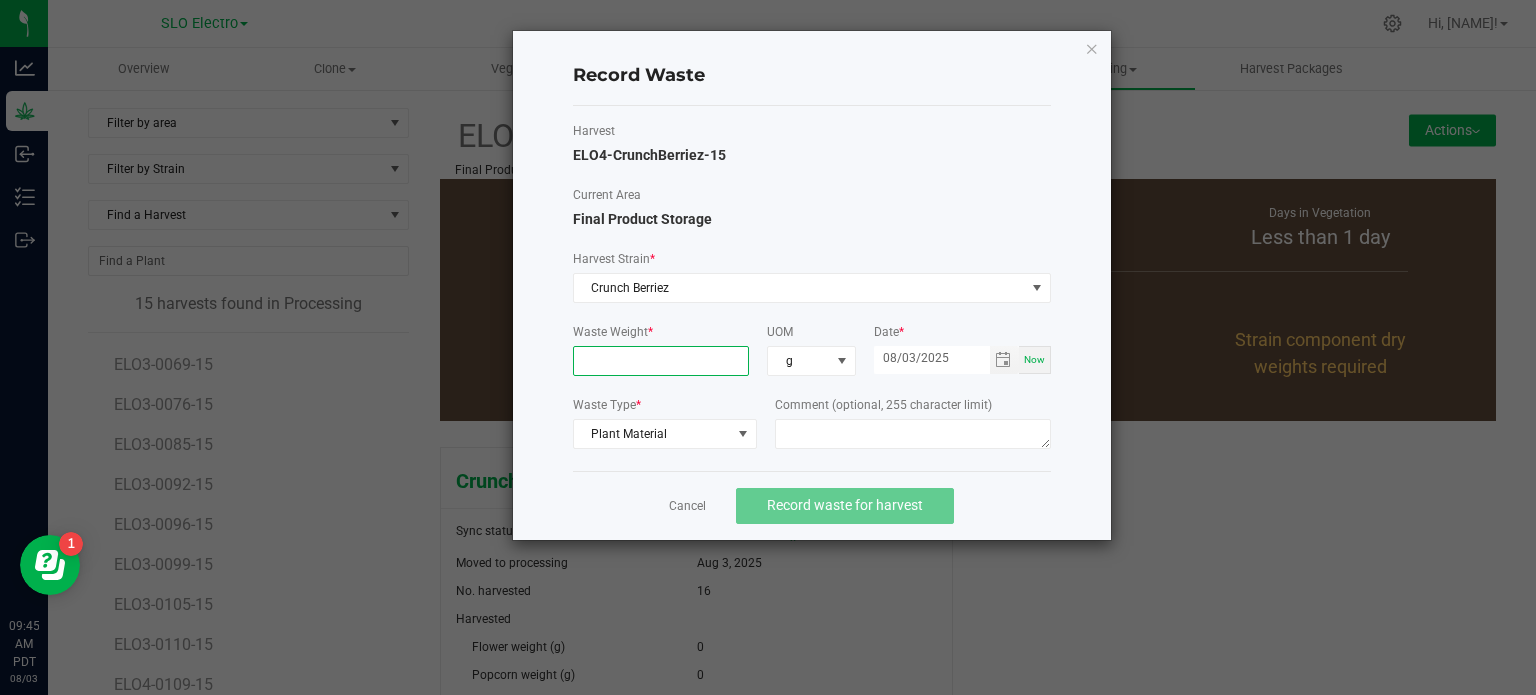 click at bounding box center [661, 361] 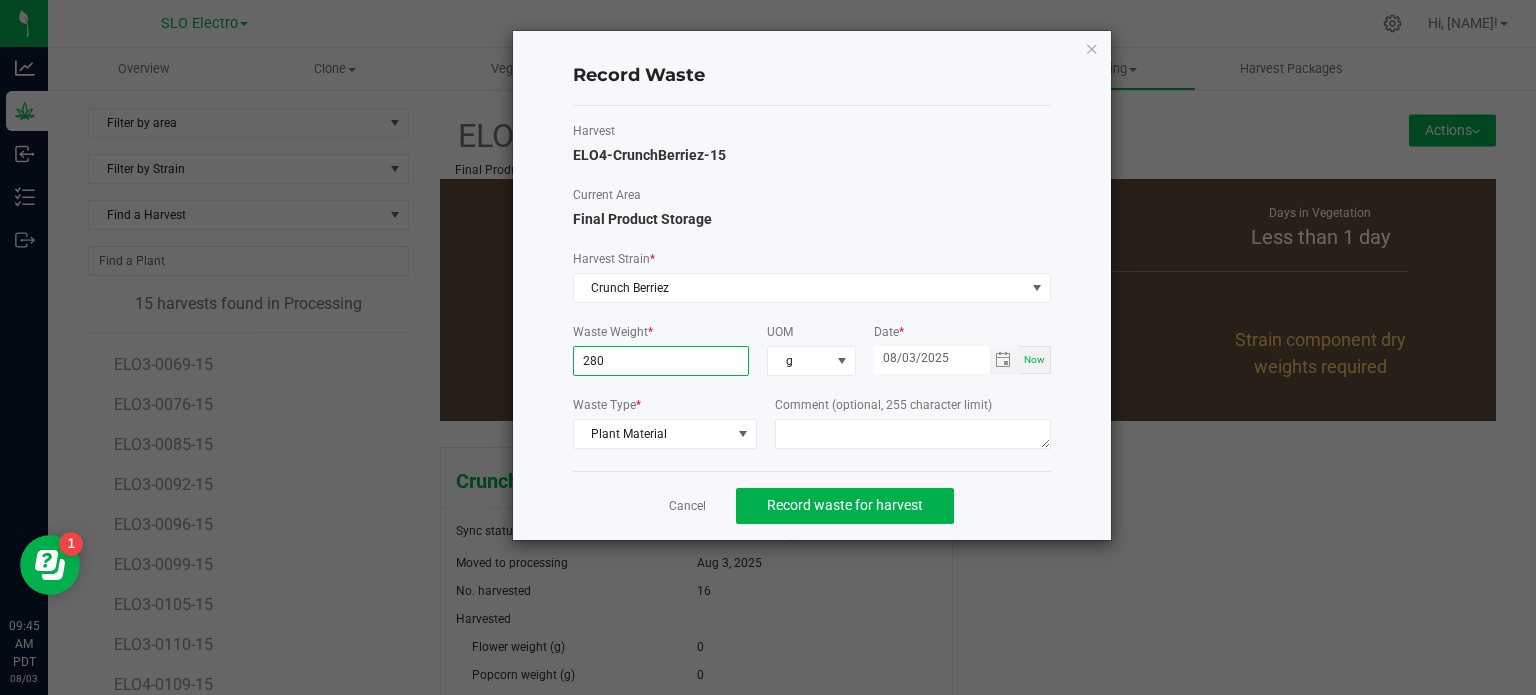 type on "[NUMBER] g" 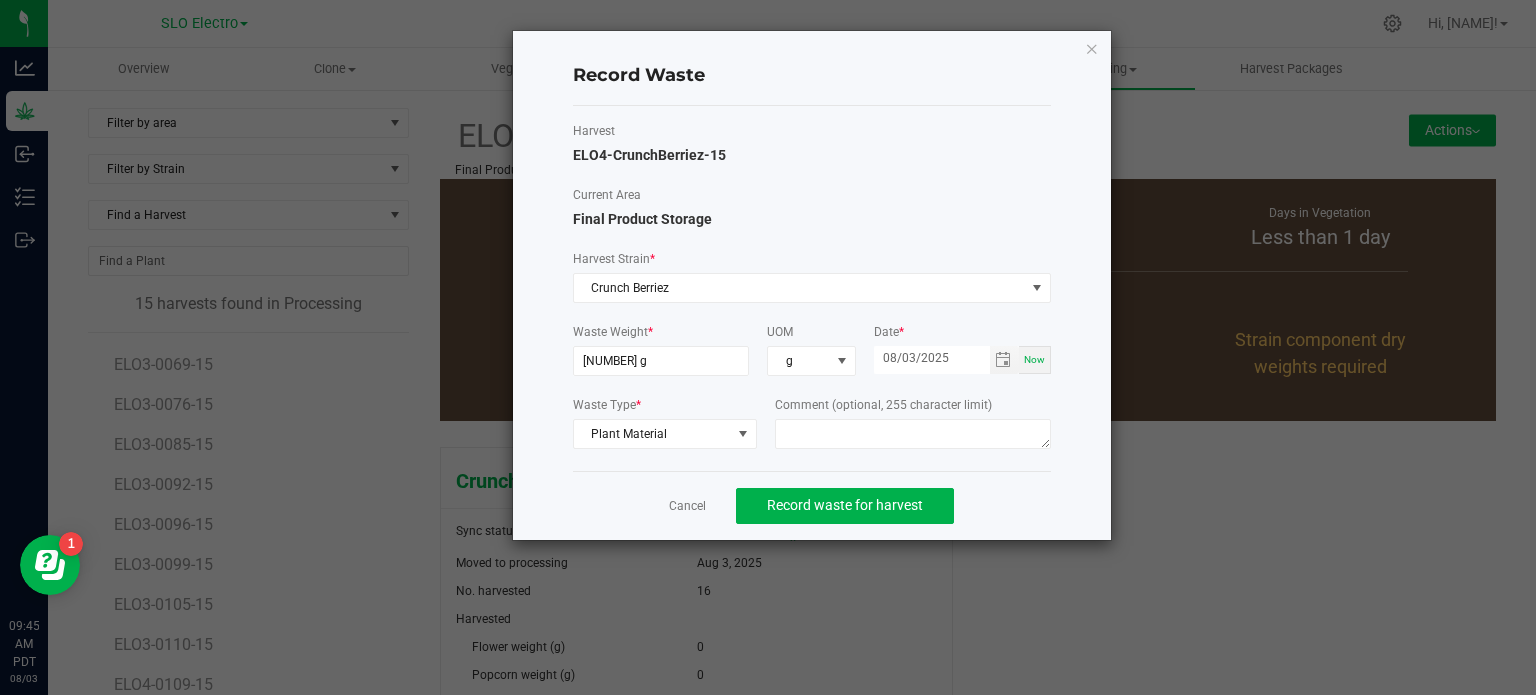 click on "Cancel   Record waste for harvest" 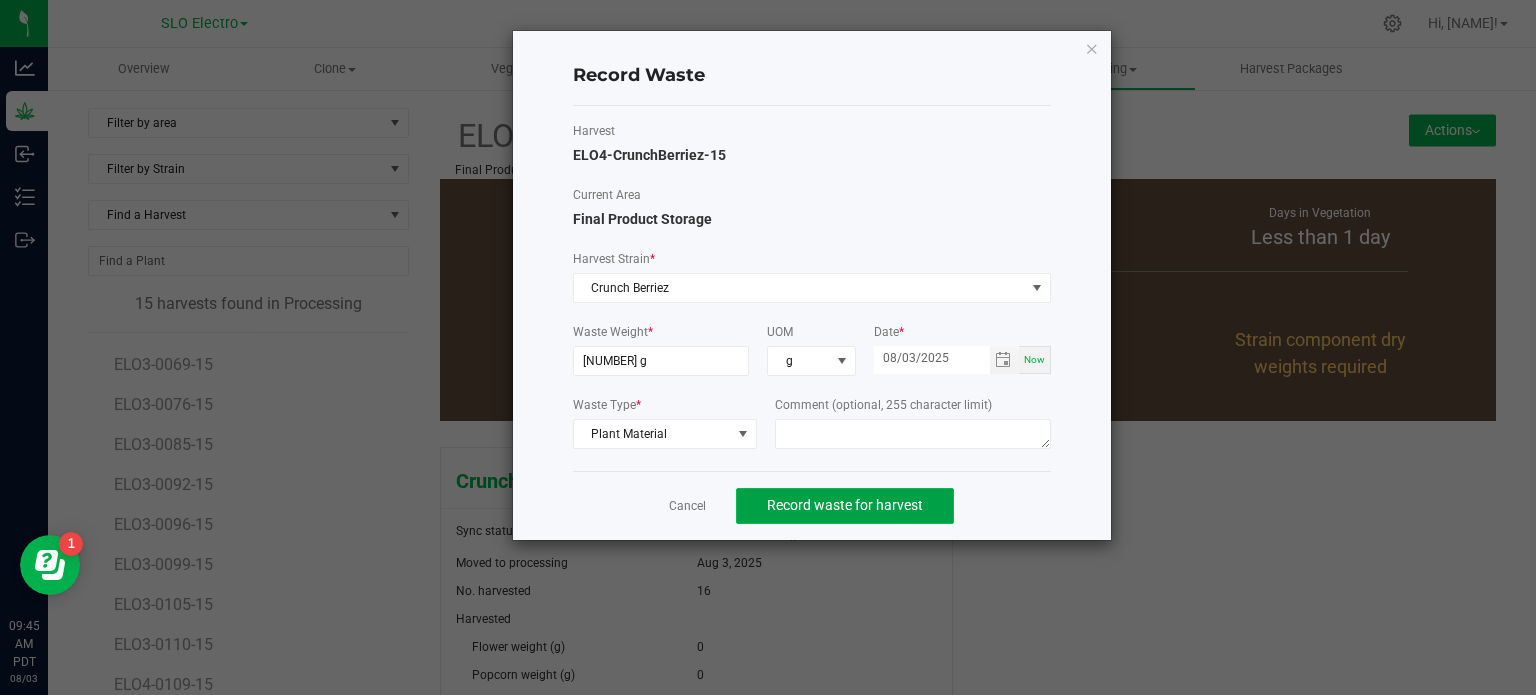 click on "Record waste for harvest" 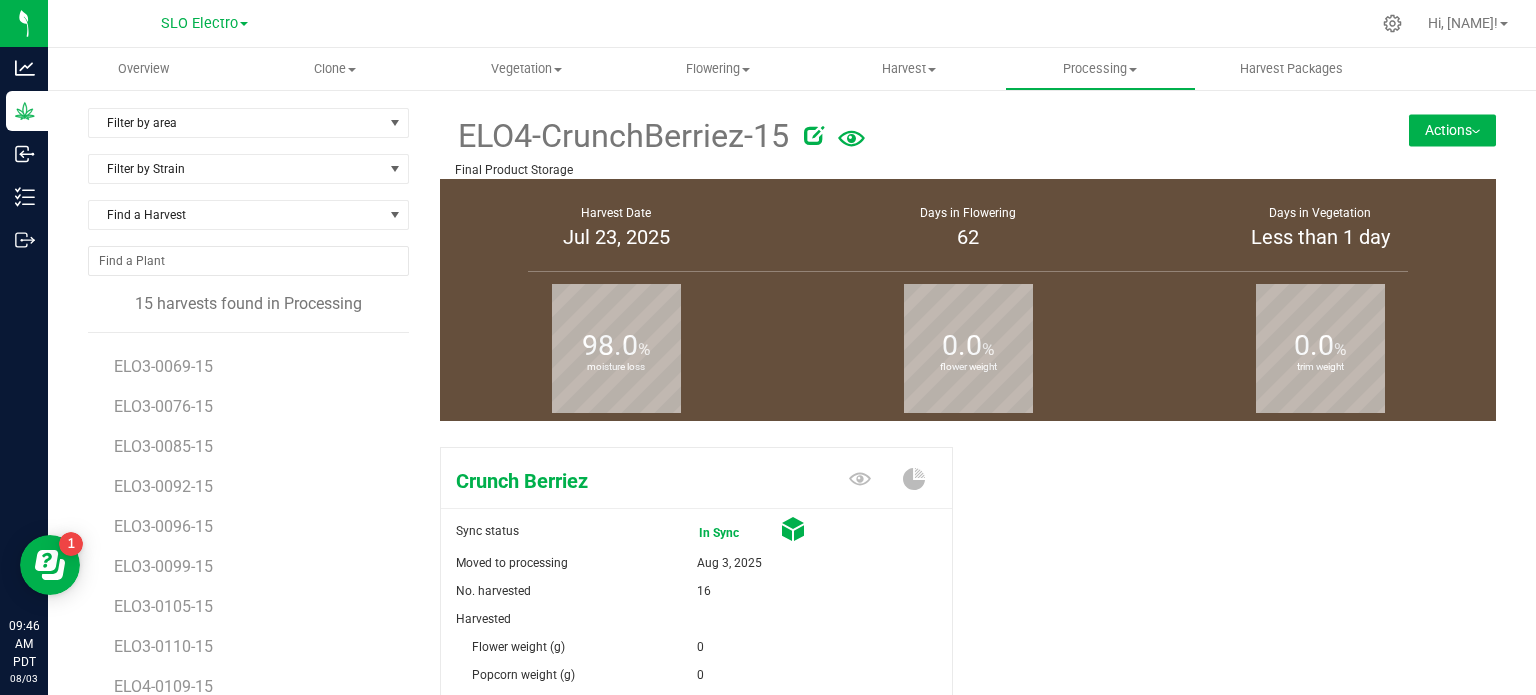 scroll, scrollTop: 116, scrollLeft: 0, axis: vertical 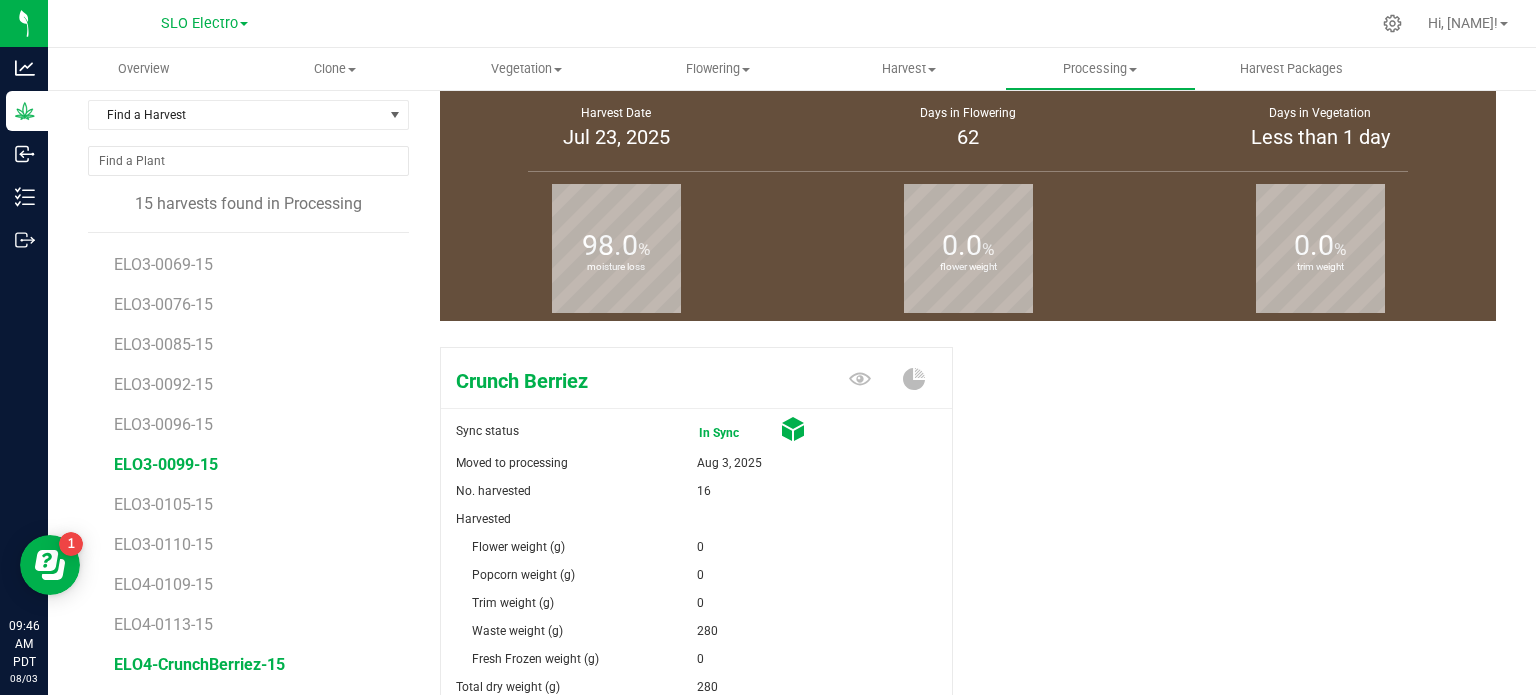 click on "ELO3-0099-15" at bounding box center [166, 464] 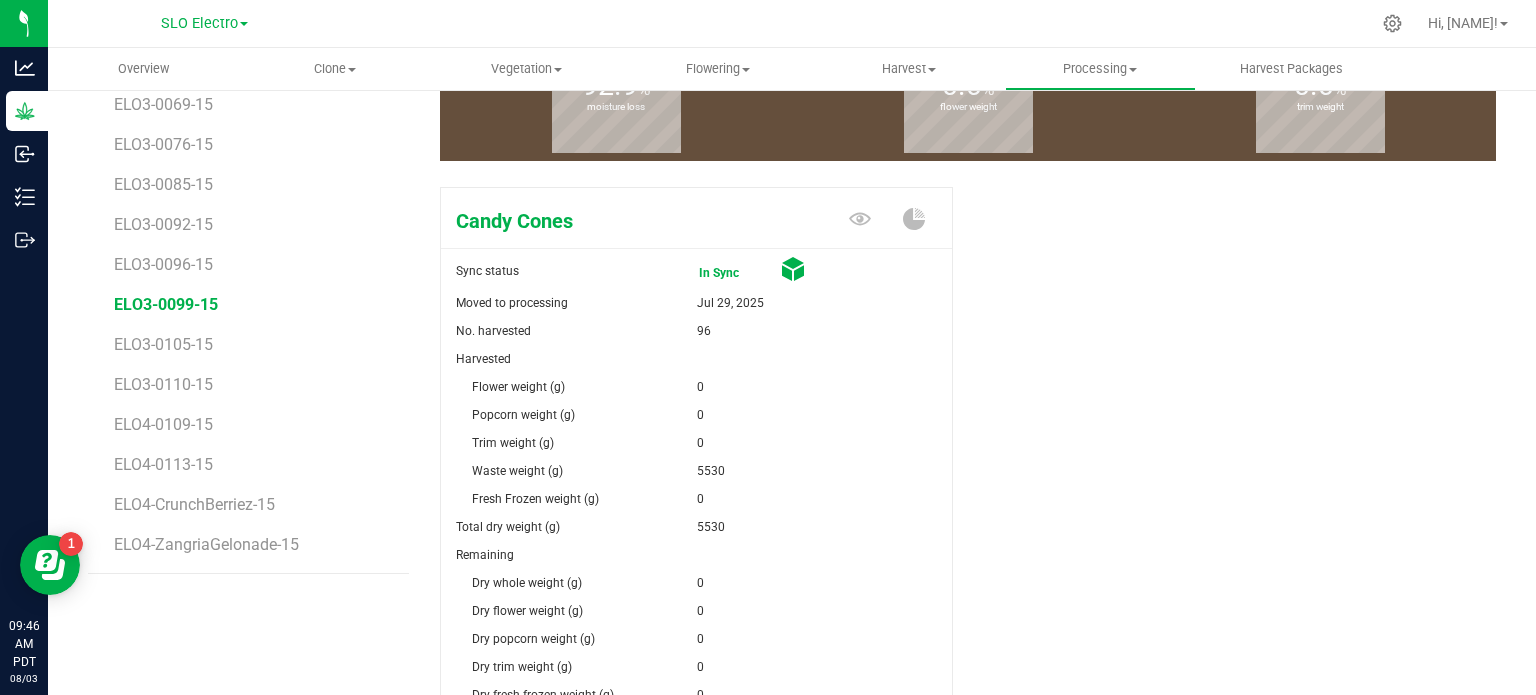 scroll, scrollTop: 0, scrollLeft: 0, axis: both 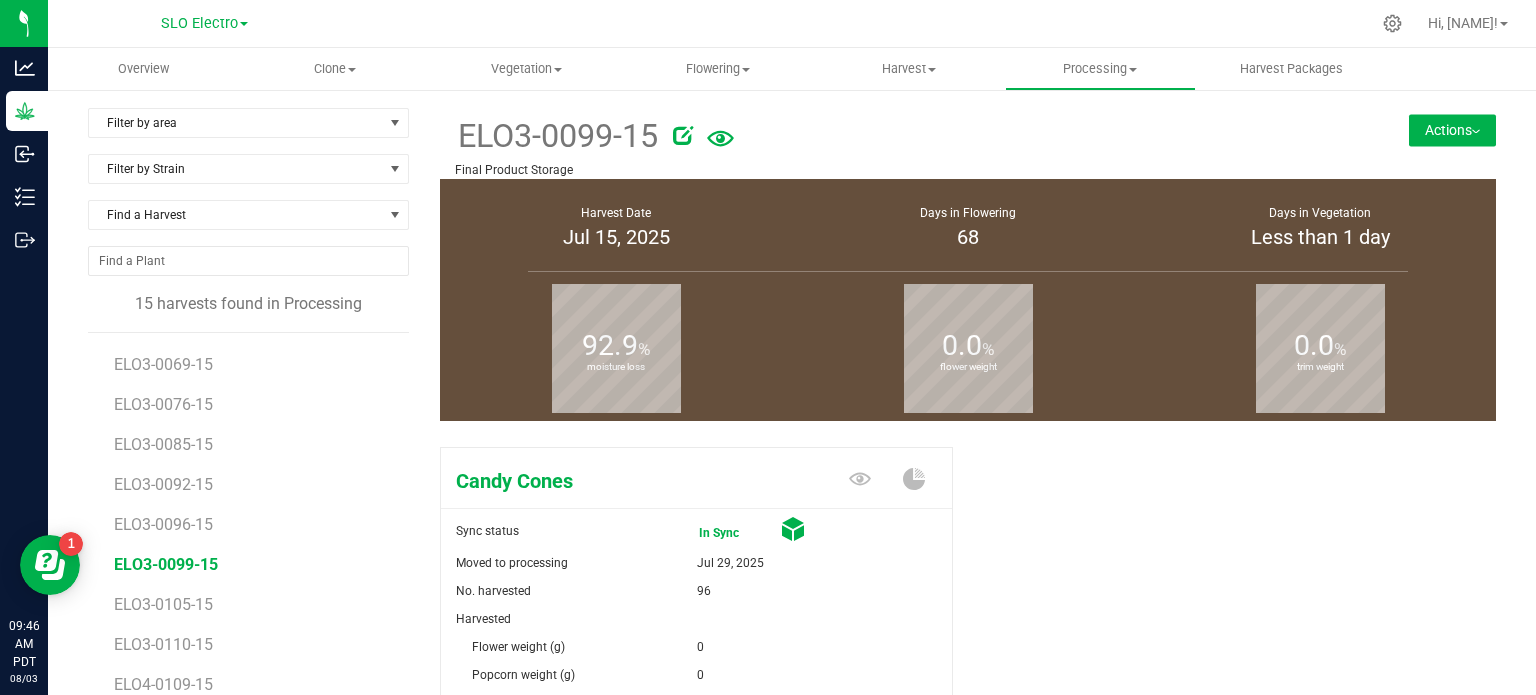 click on "Actions" at bounding box center (1452, 130) 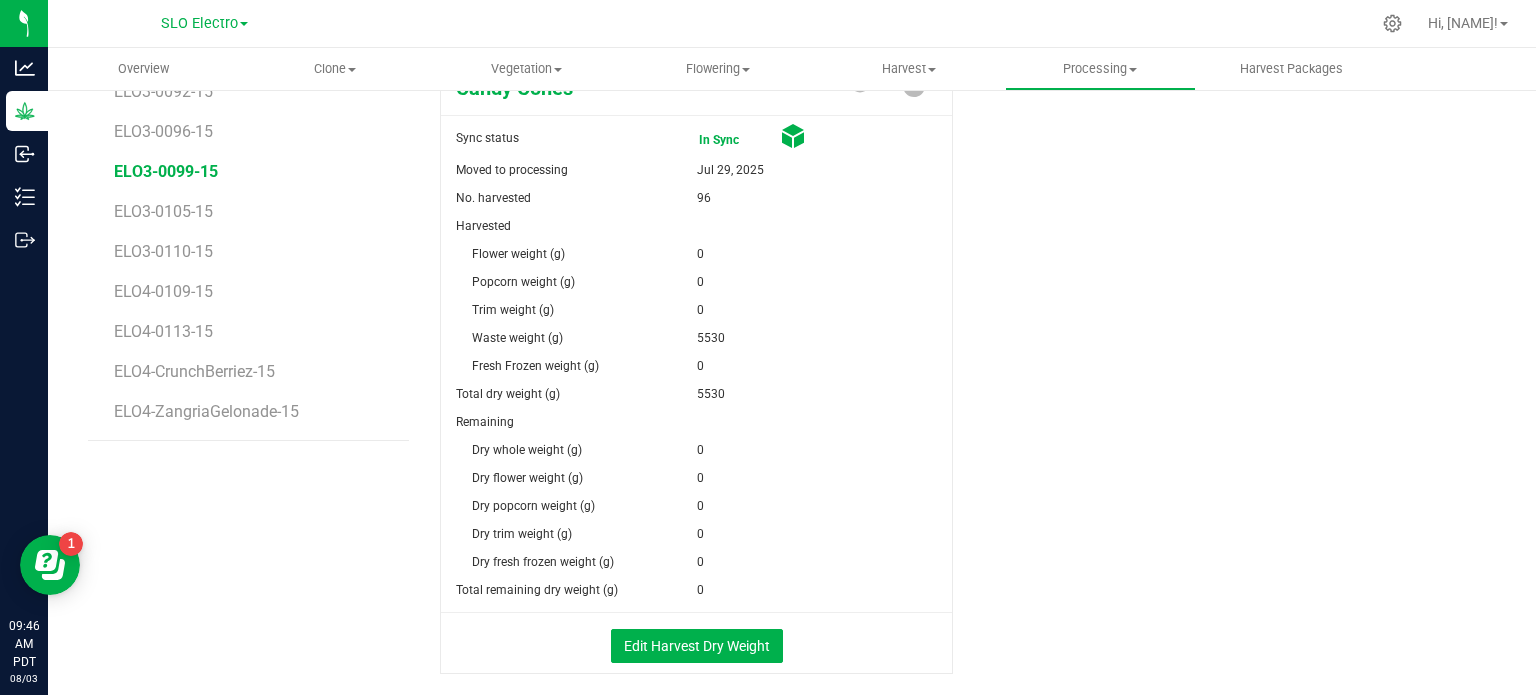 scroll, scrollTop: 485, scrollLeft: 0, axis: vertical 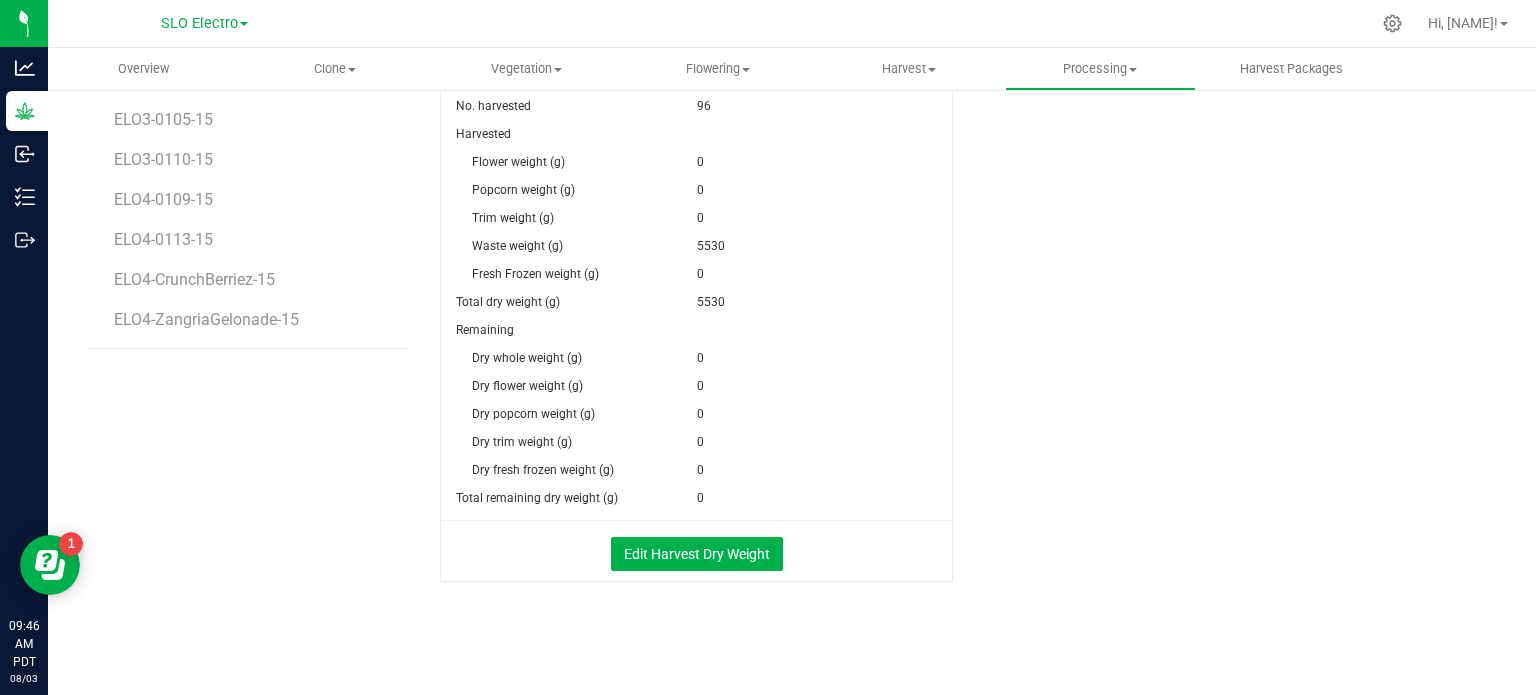 click on "Edit Harvest Dry Weight" at bounding box center [696, 551] 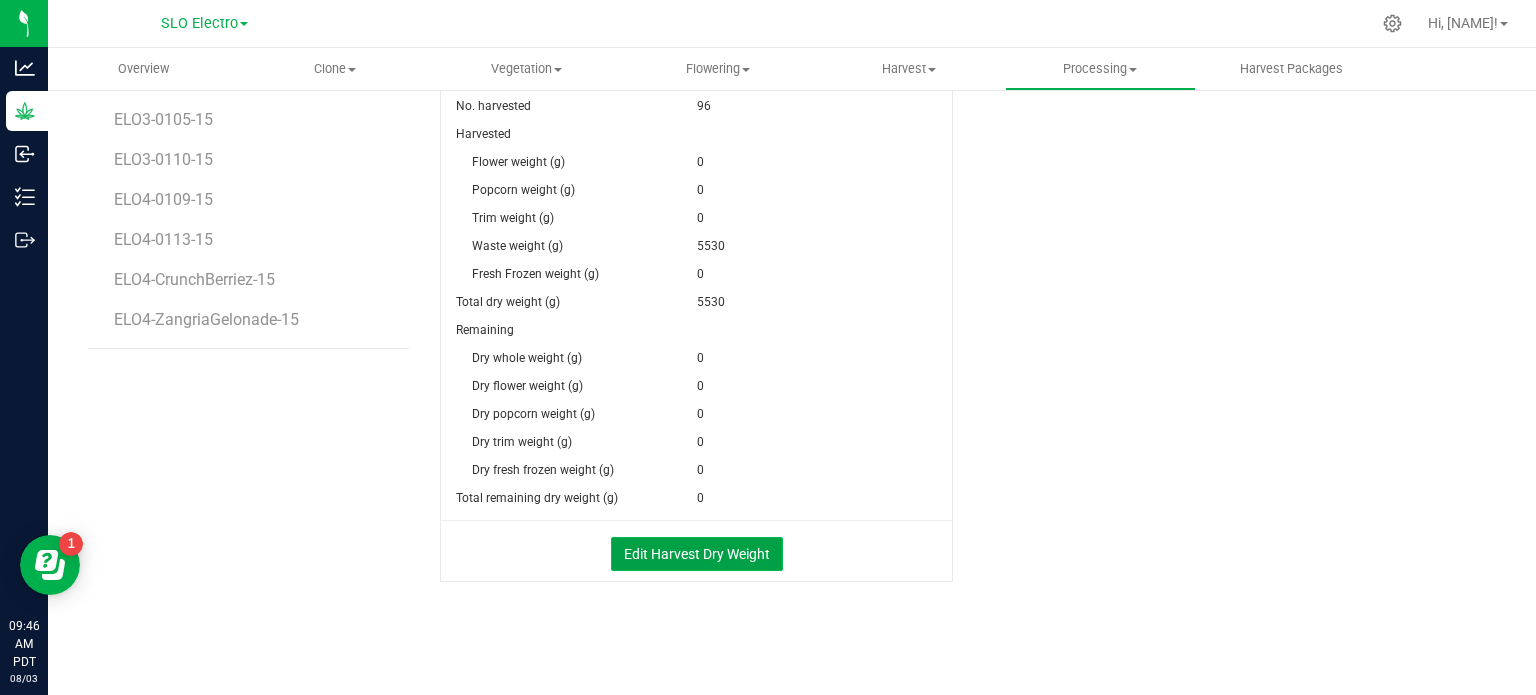 click on "Edit Harvest Dry Weight" at bounding box center (697, 554) 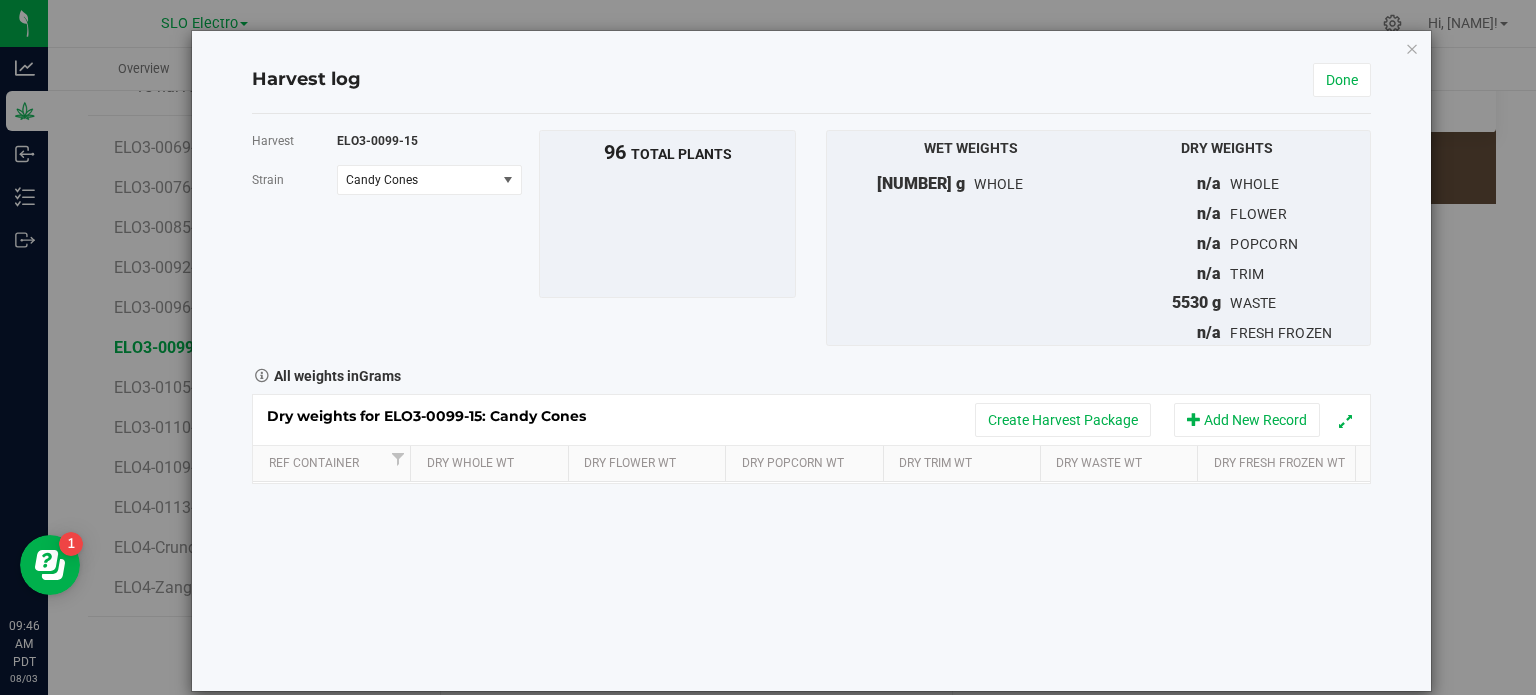 scroll, scrollTop: 485, scrollLeft: 0, axis: vertical 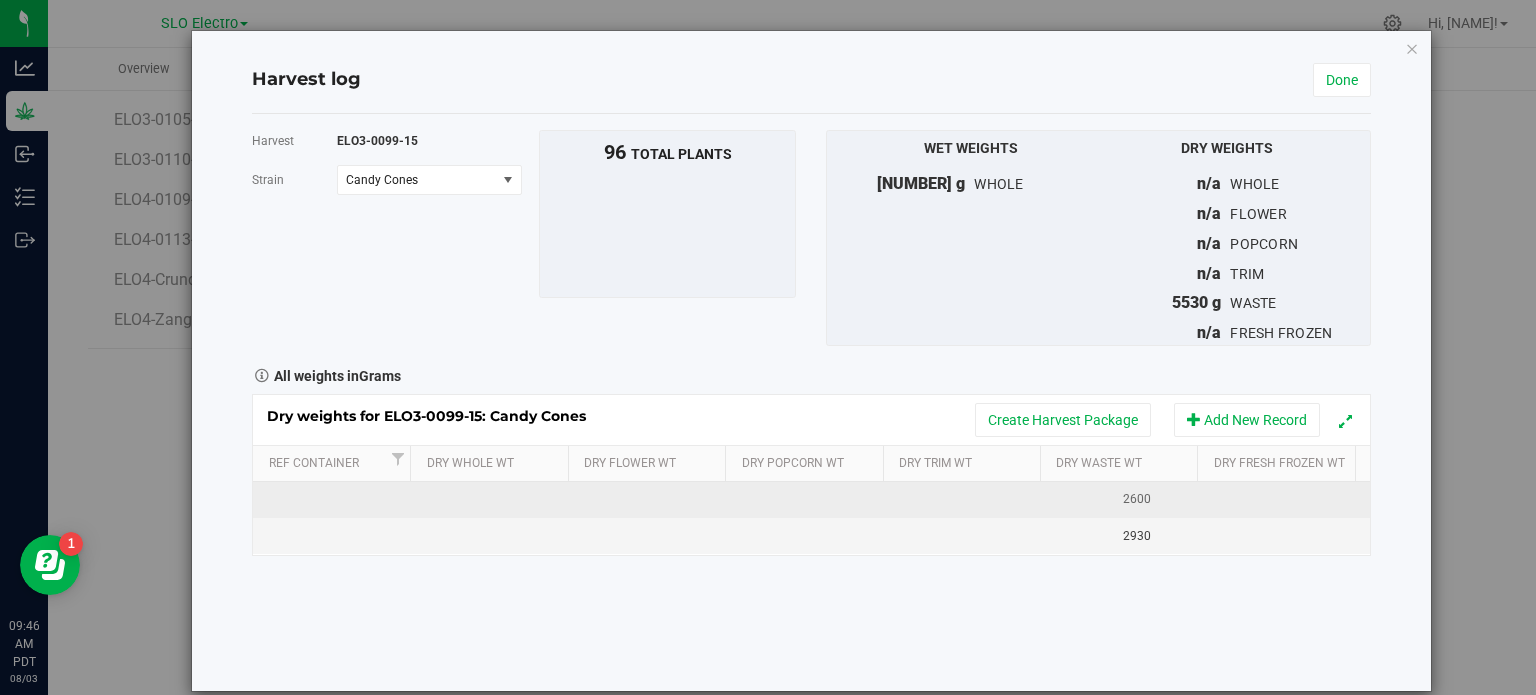 click at bounding box center [652, 500] 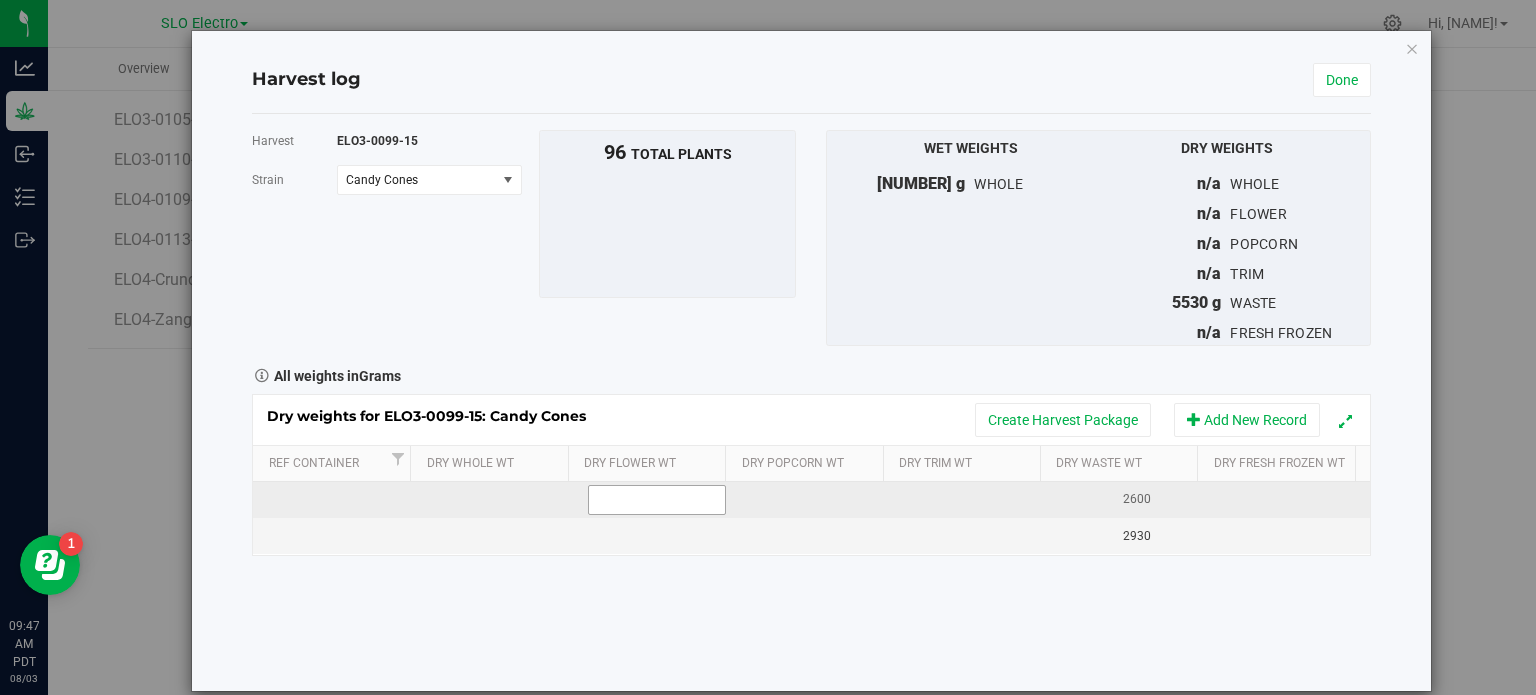 click at bounding box center [657, 500] 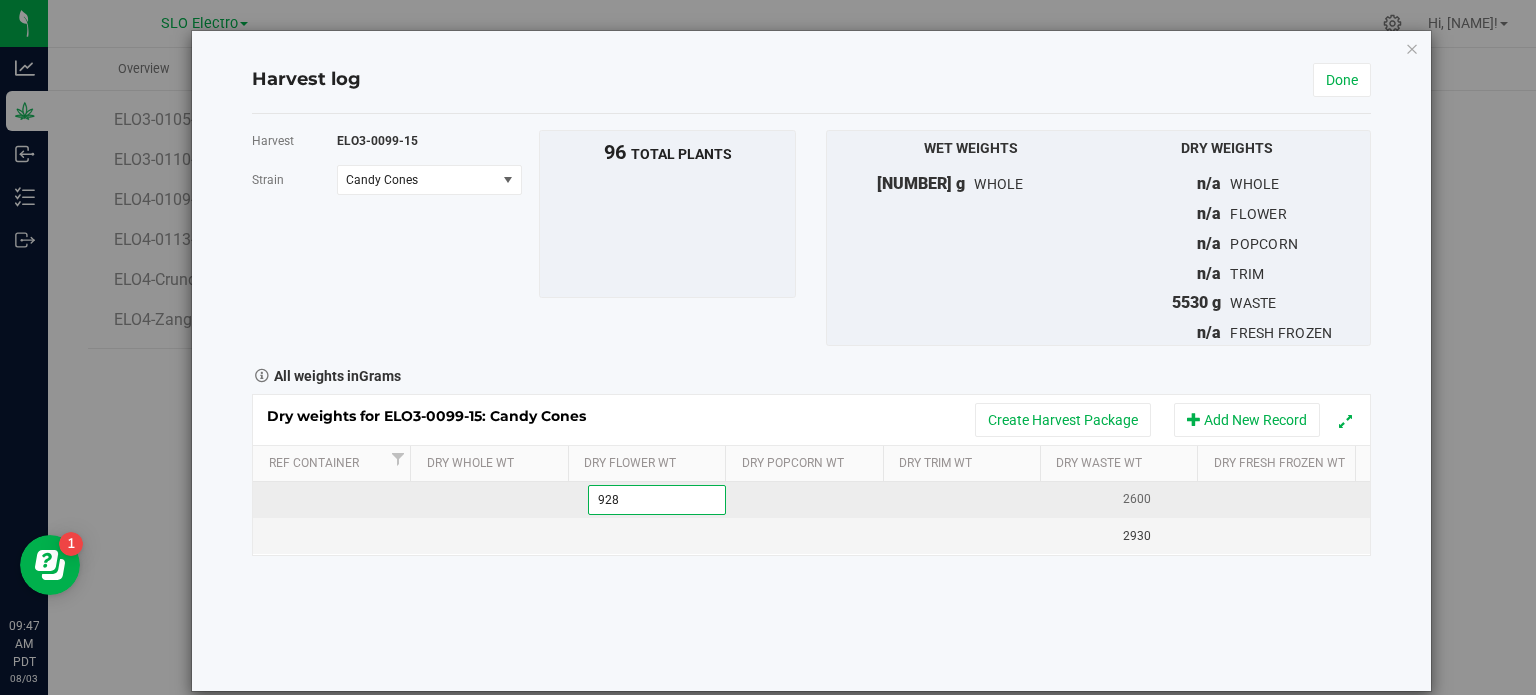 type on "9285" 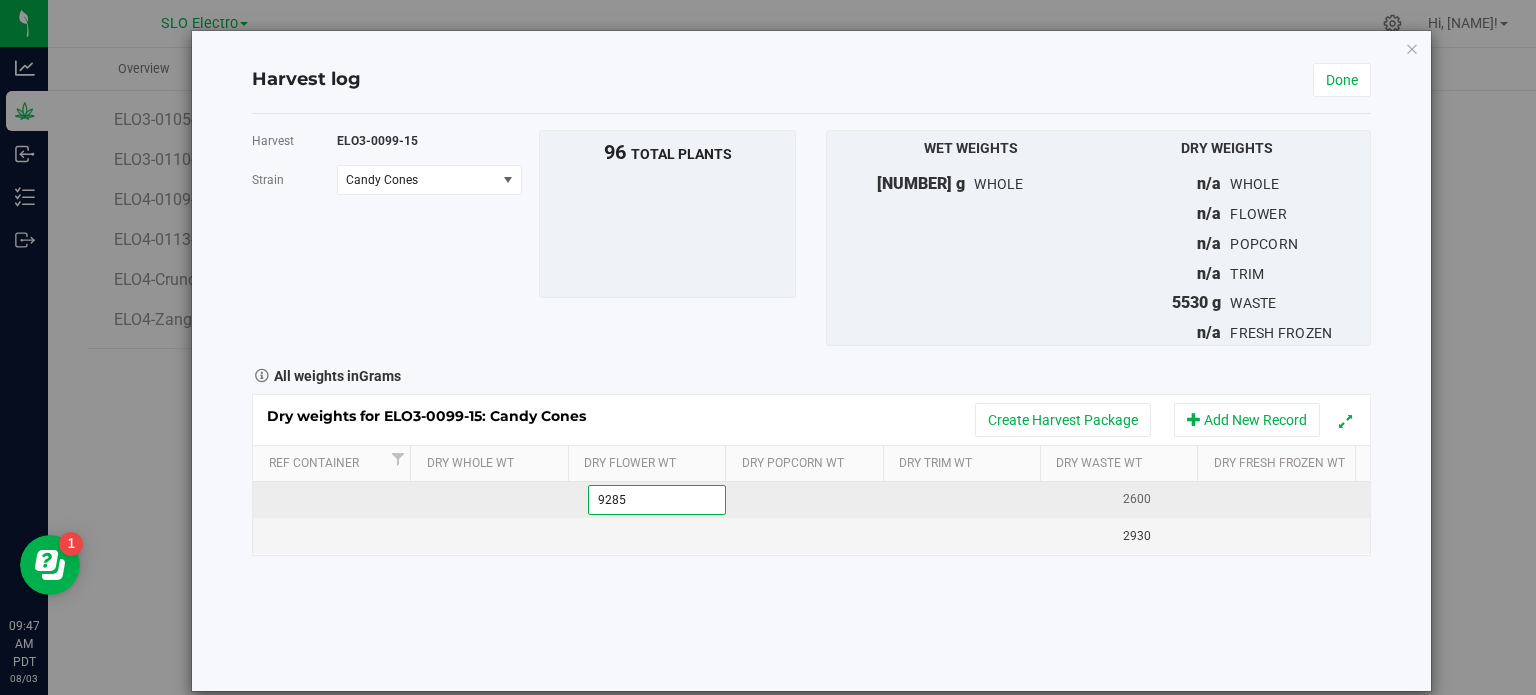click on "Dry weights for [ID]: Candy Cones Create Harvest Package Add New Record Ref Container Dry Whole Wt Dry Flower Wt Dry Popcorn Wt Dry Trim Wt Dry Waste Wt Dry Fresh Frozen Wt [NUMBER] g [NUMBER] [NUMBER] [NUMBER]" at bounding box center (811, 475) 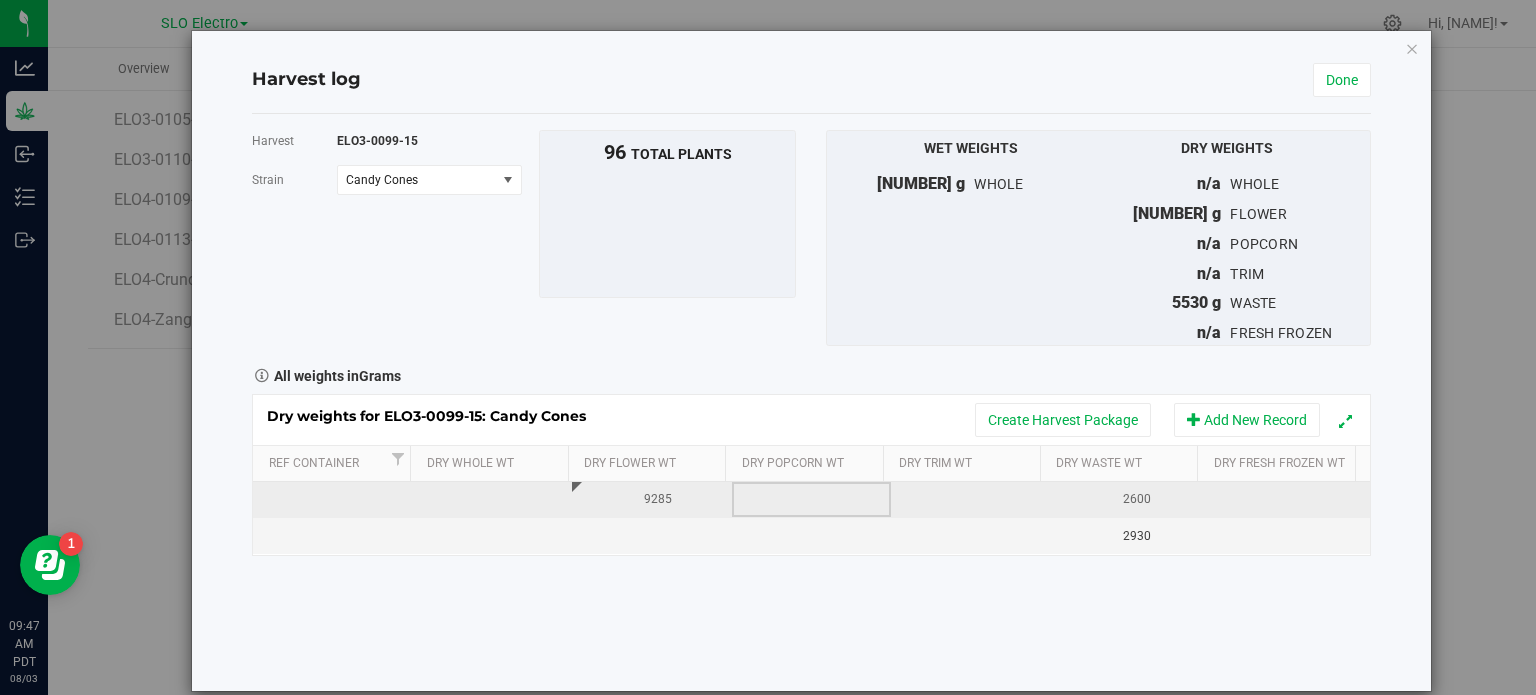 click at bounding box center (812, 500) 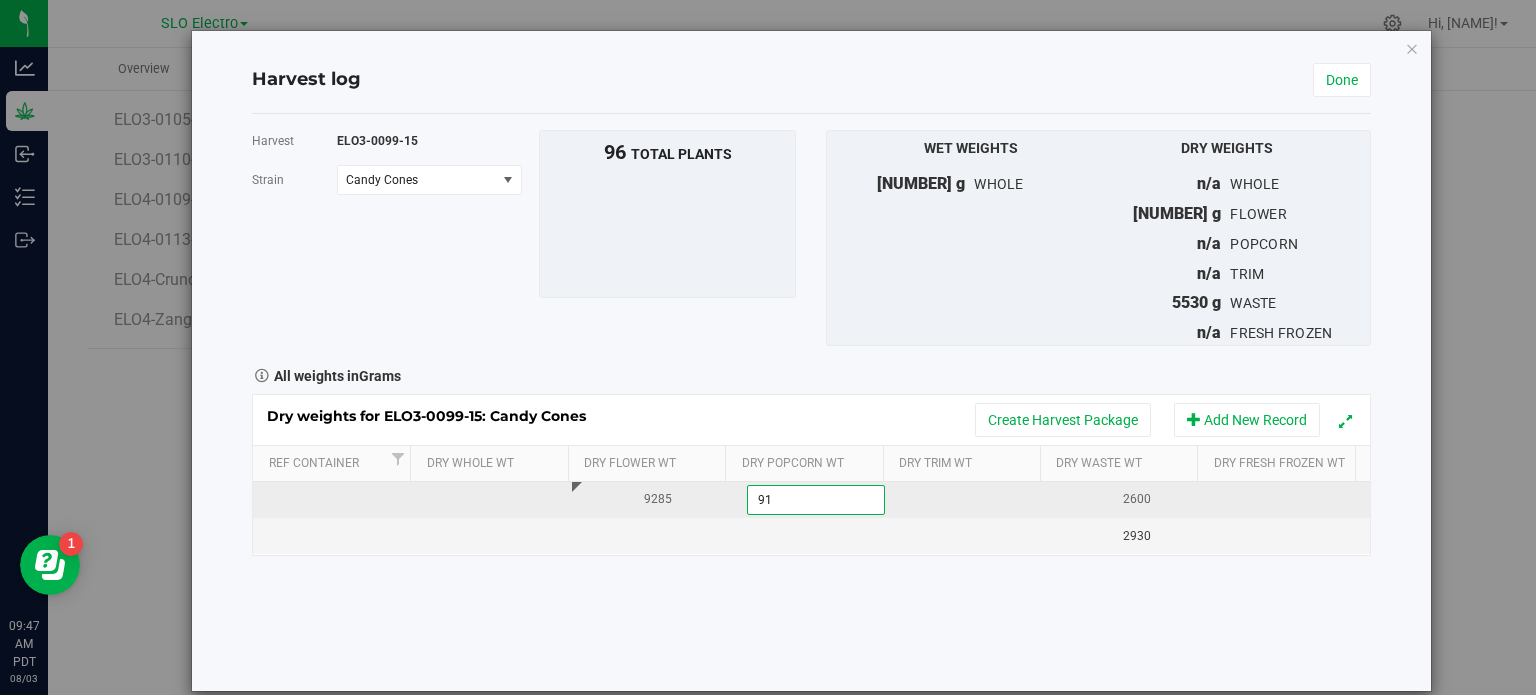 type on "918" 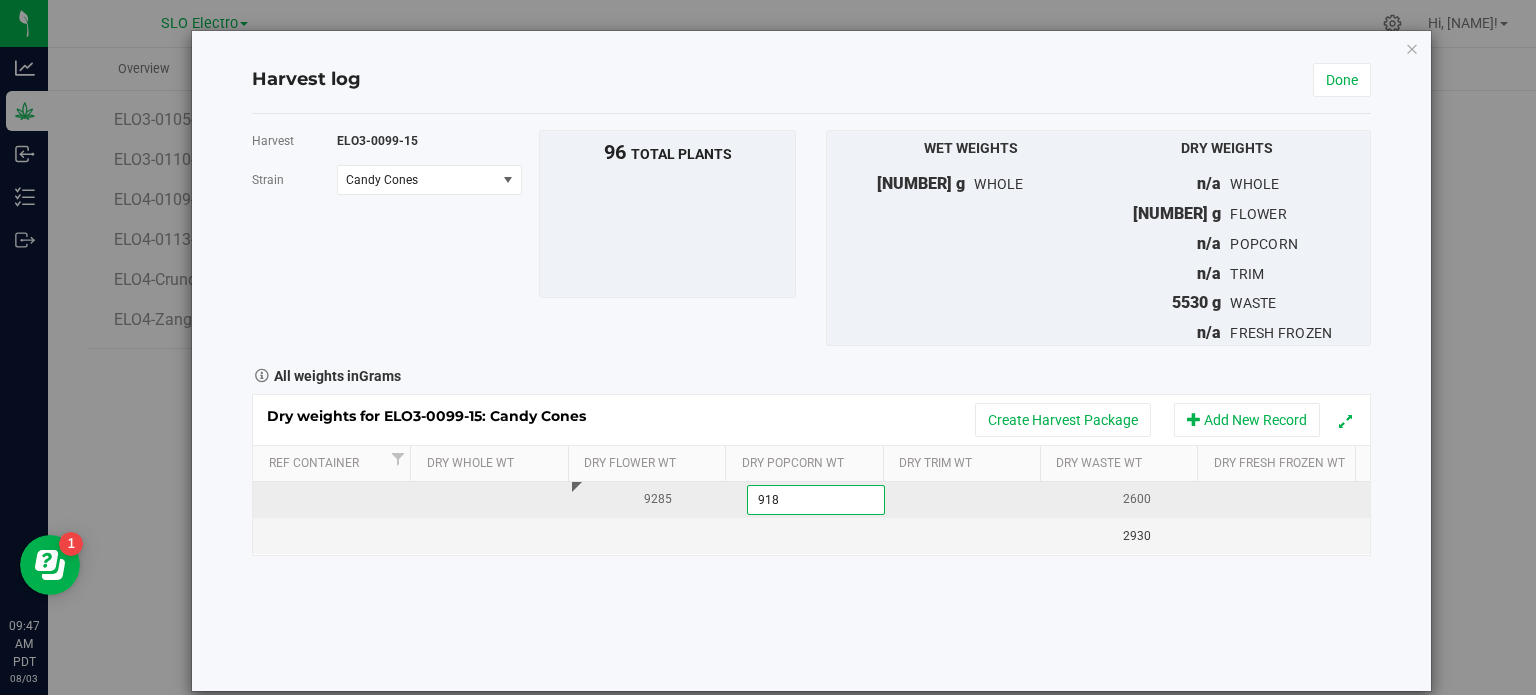 click on "Dry weights for [ID]: Candy Cones Create Harvest Package Add New Record Ref Container Dry Whole Wt Dry Flower Wt Dry Popcorn Wt Dry Trim Wt Dry Waste Wt Dry Fresh Frozen Wt [NUMBER] [NUMBER] g [NUMBER] [NUMBER] [NUMBER]" at bounding box center [811, 475] 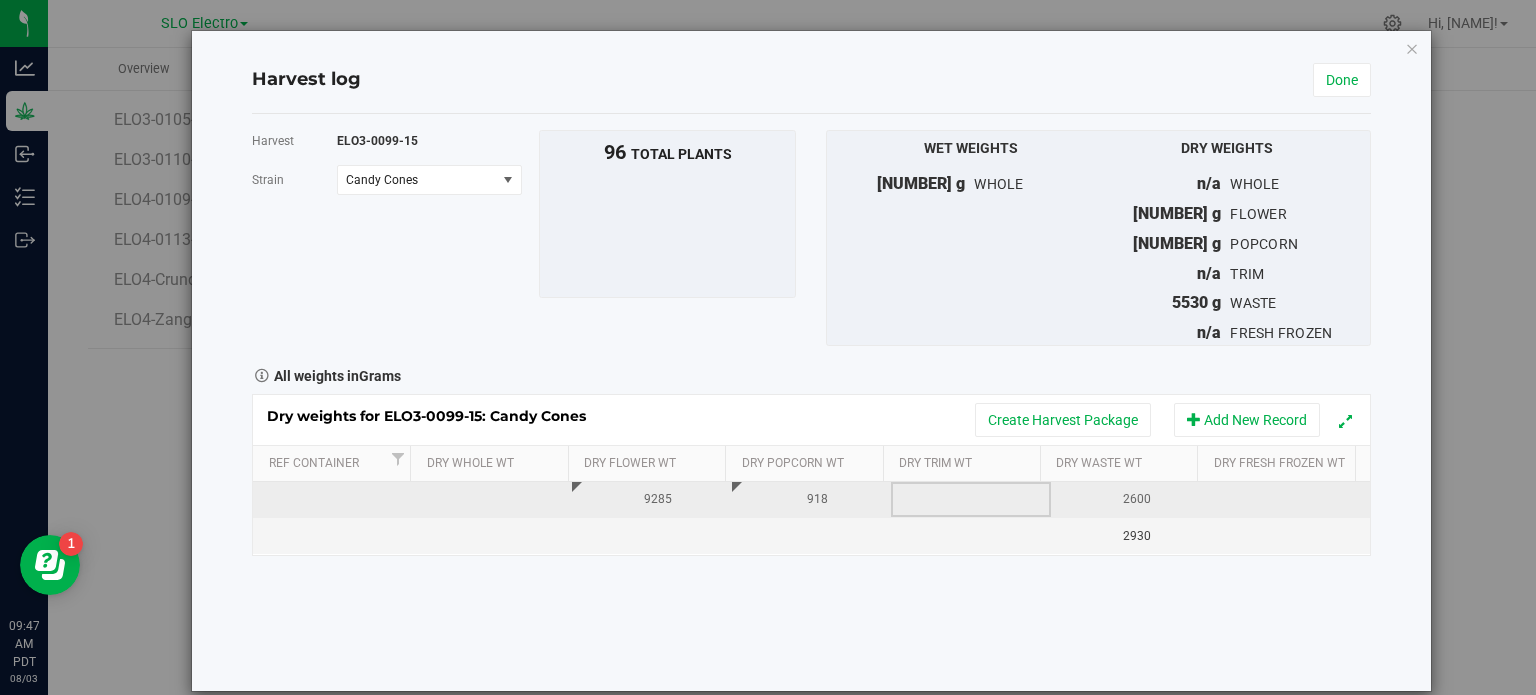 click at bounding box center [971, 500] 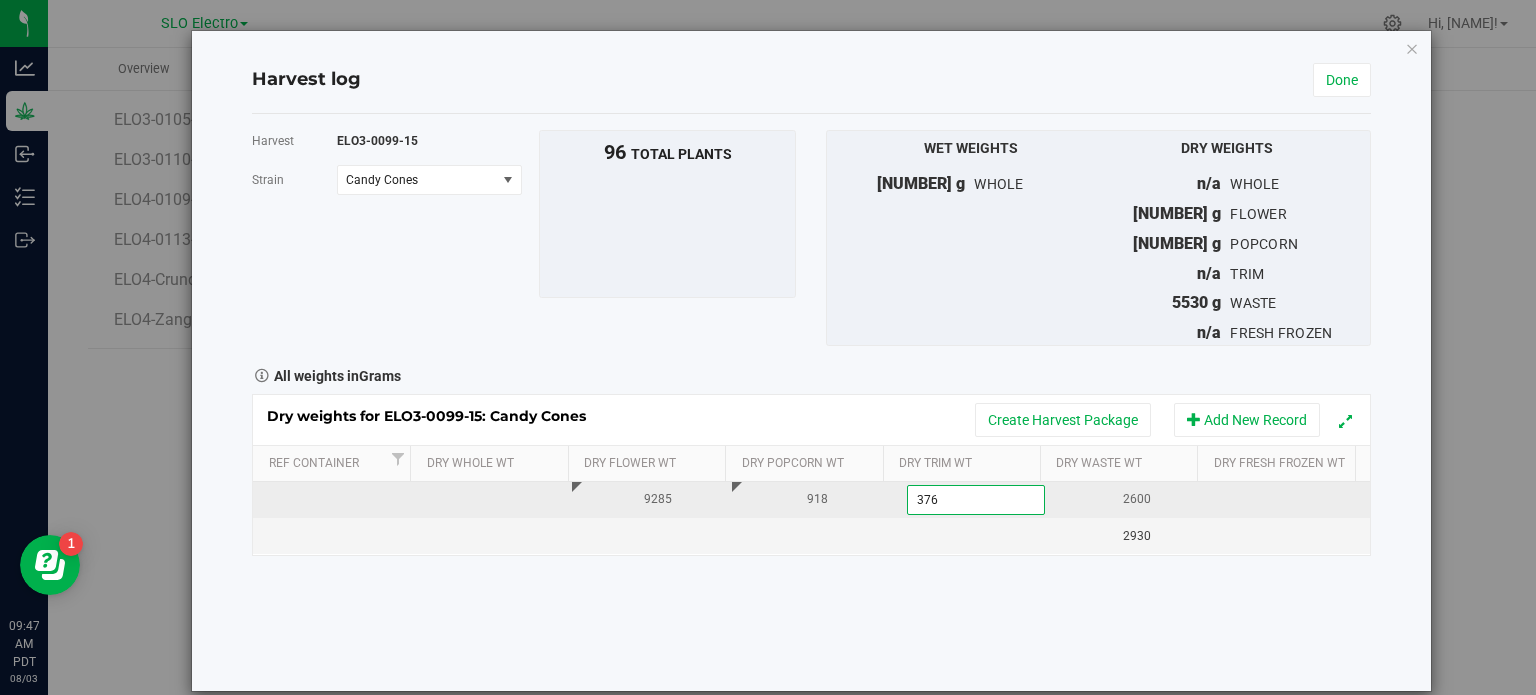 type on "3765" 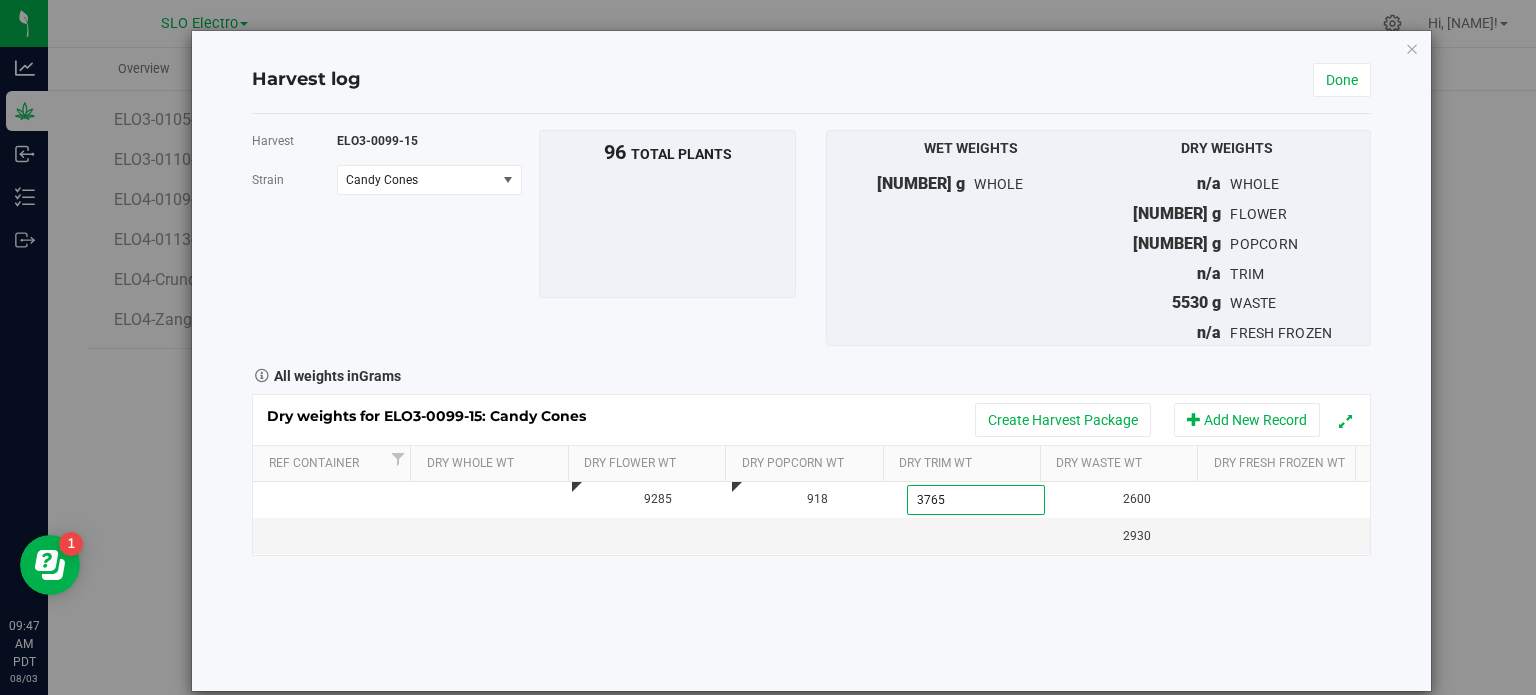 drag, startPoint x: 1076, startPoint y: 575, endPoint x: 1068, endPoint y: 562, distance: 15.264338 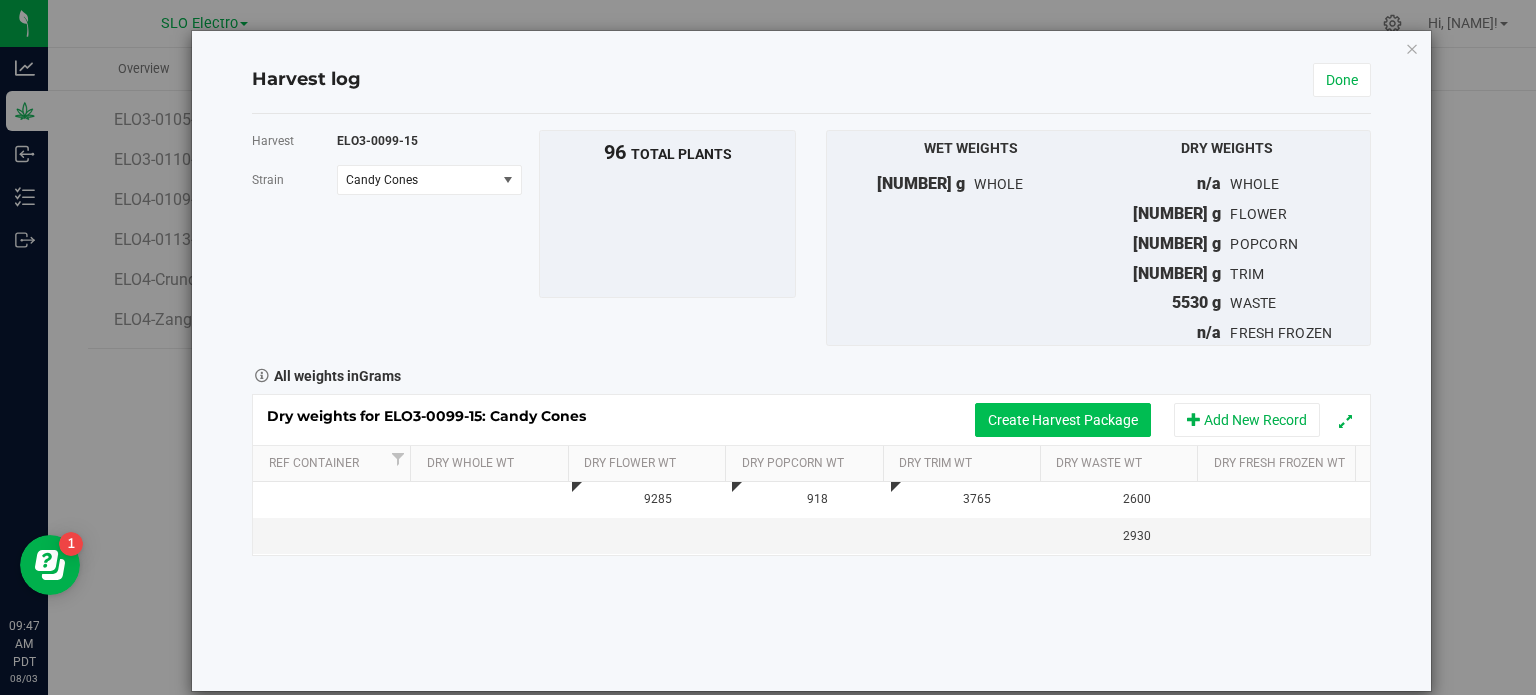 click on "Create Harvest Package" at bounding box center [1063, 420] 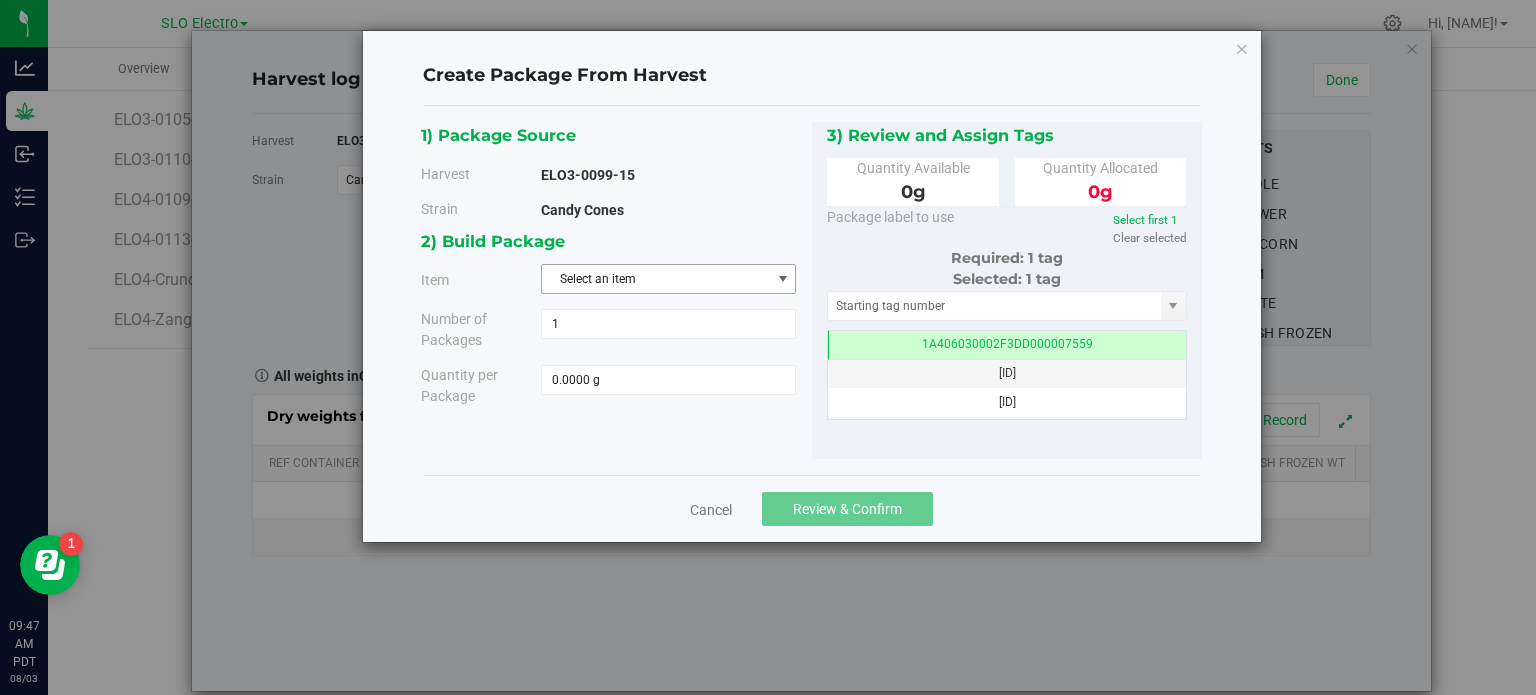 click on "Select an item" at bounding box center (656, 279) 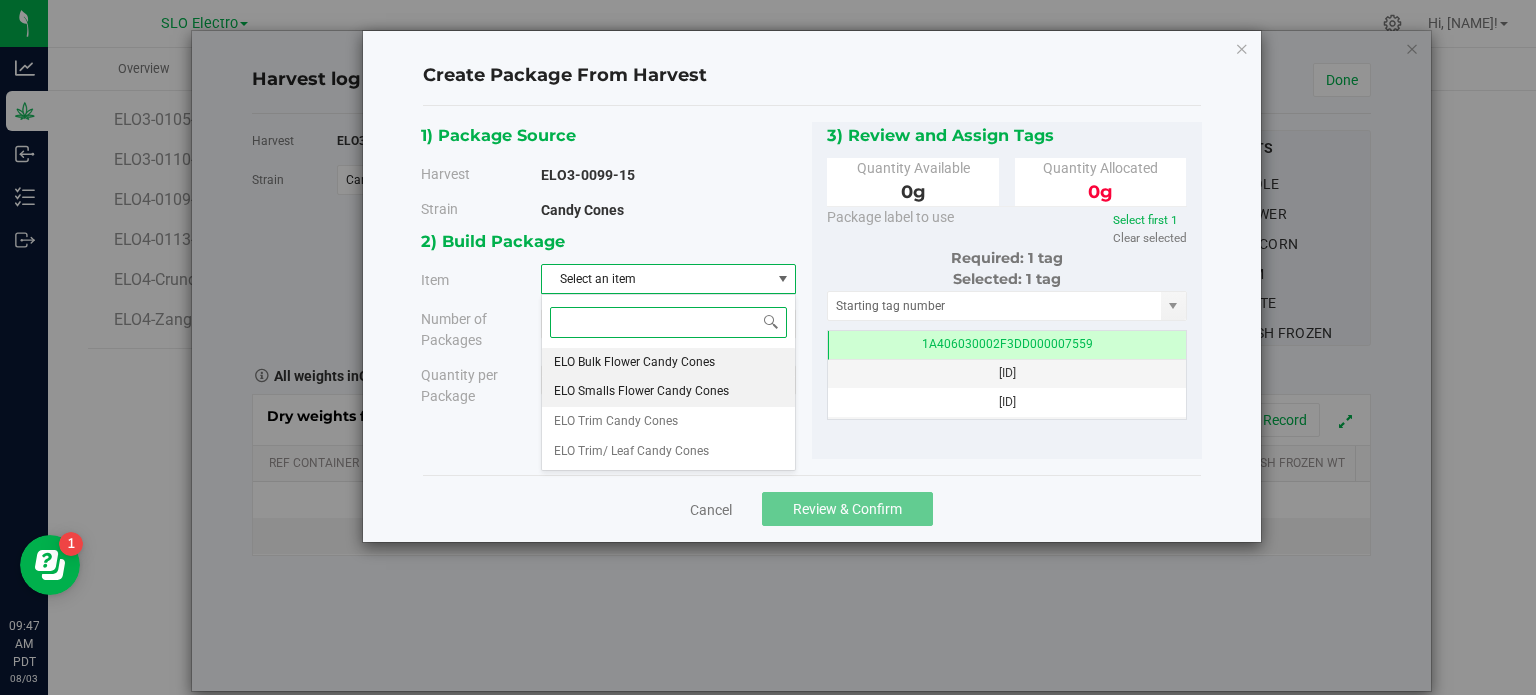 click on "ELO Bulk Flower Candy Cones" at bounding box center (634, 363) 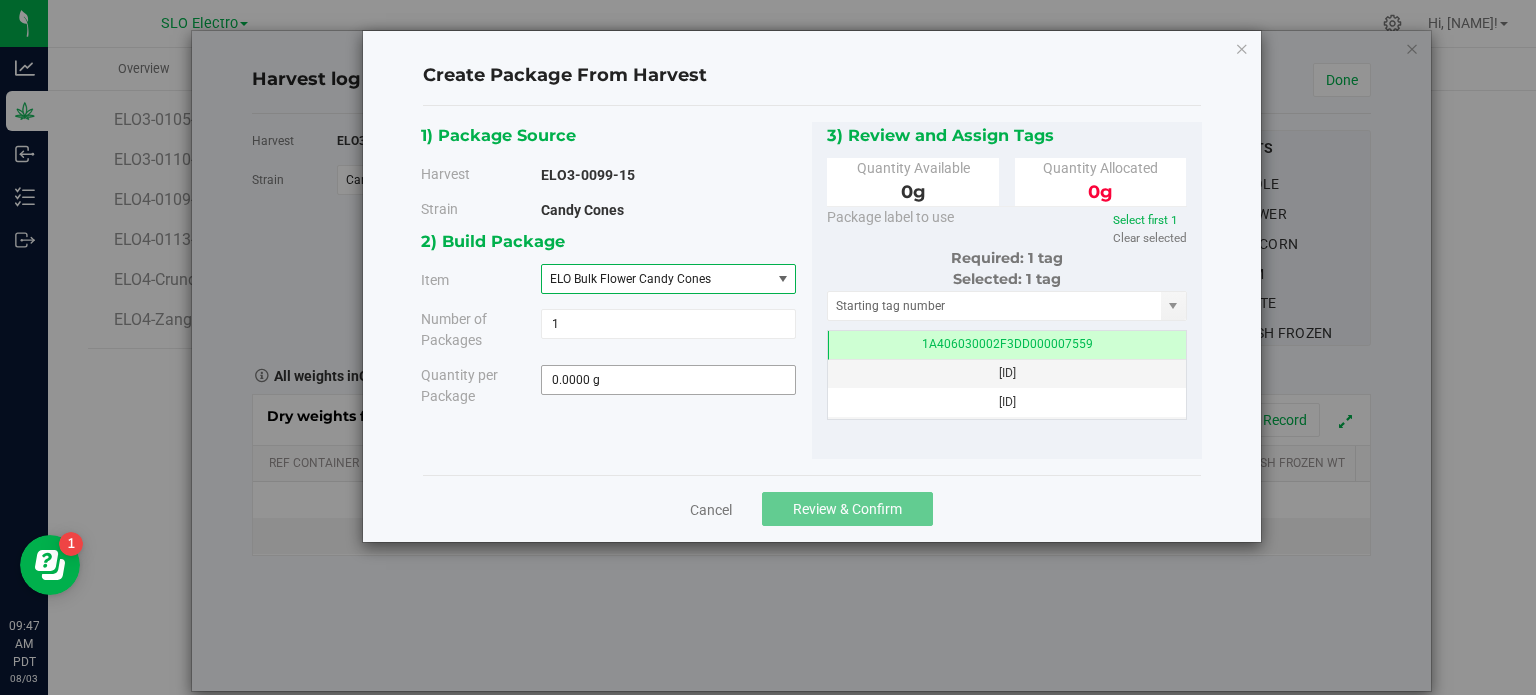 type 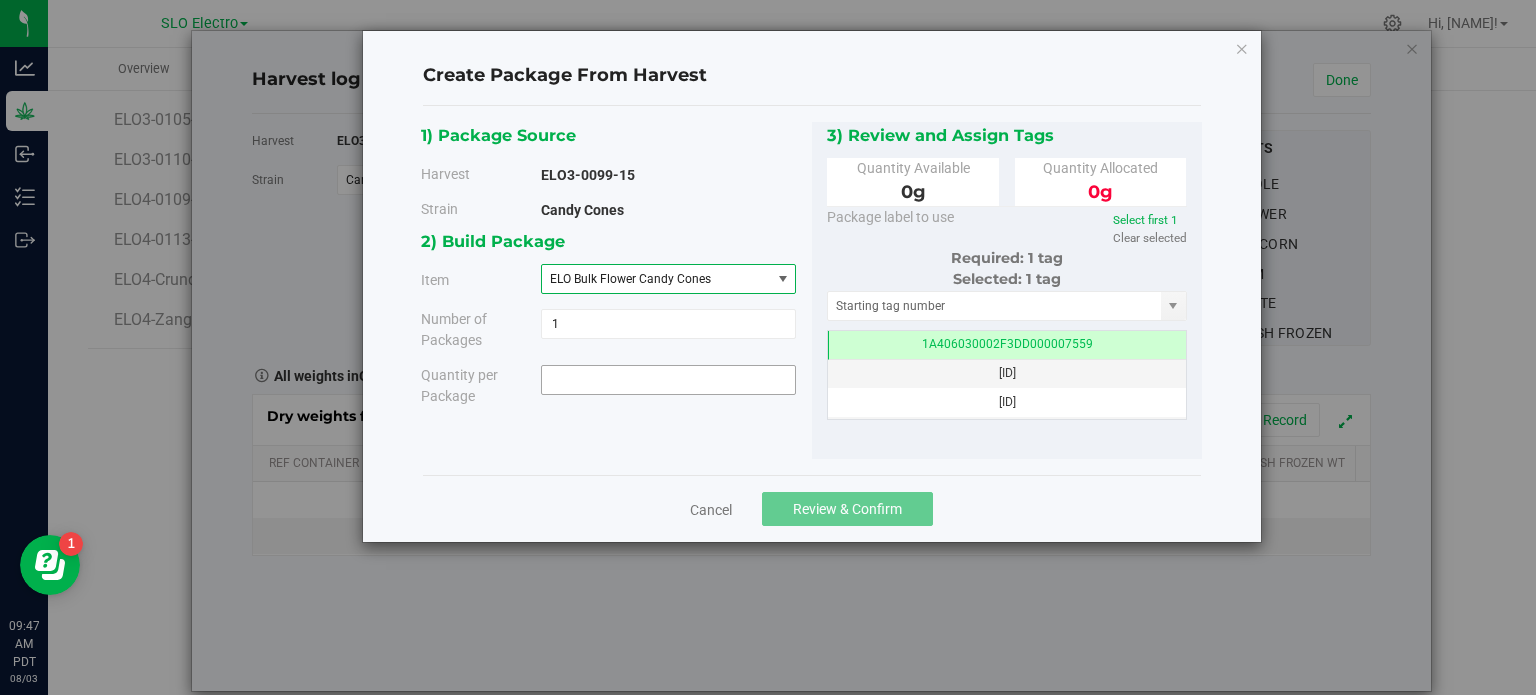 click at bounding box center (668, 380) 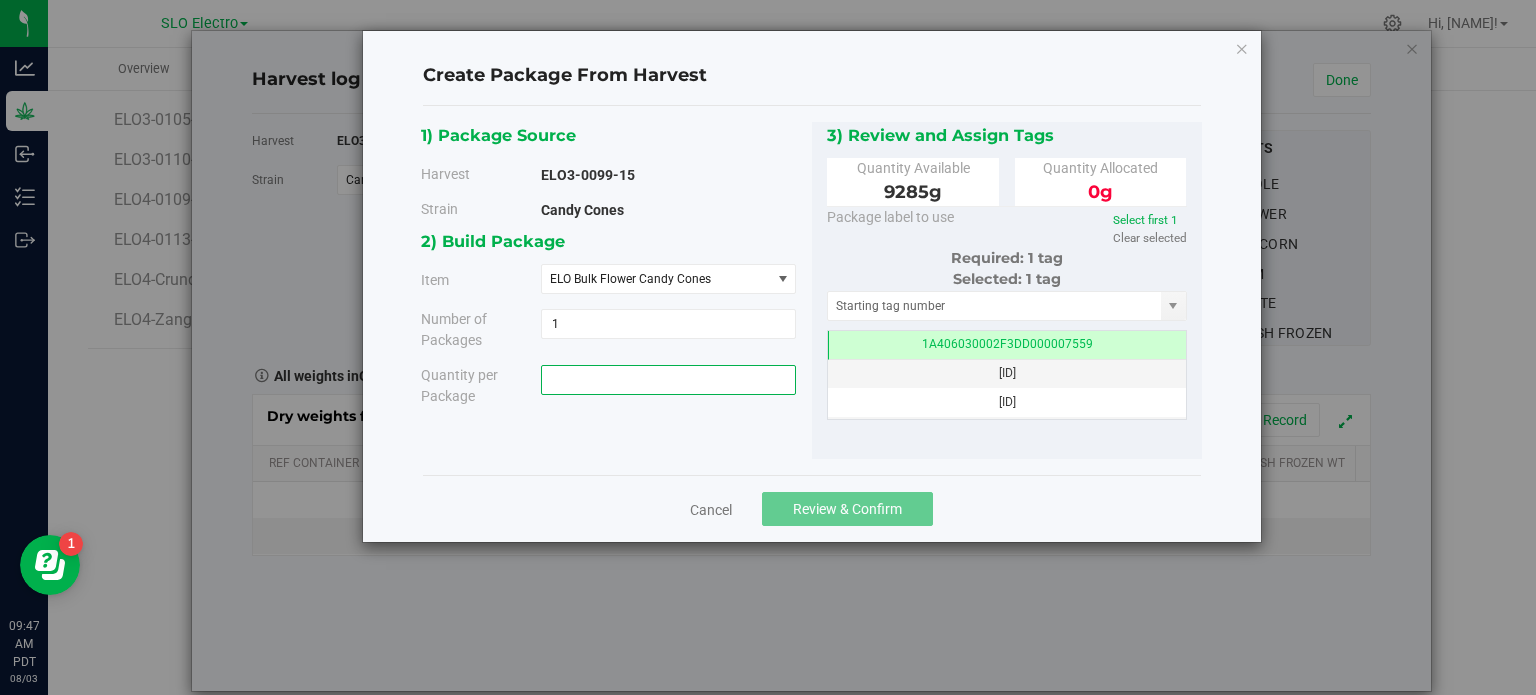 type on "0.0000 g" 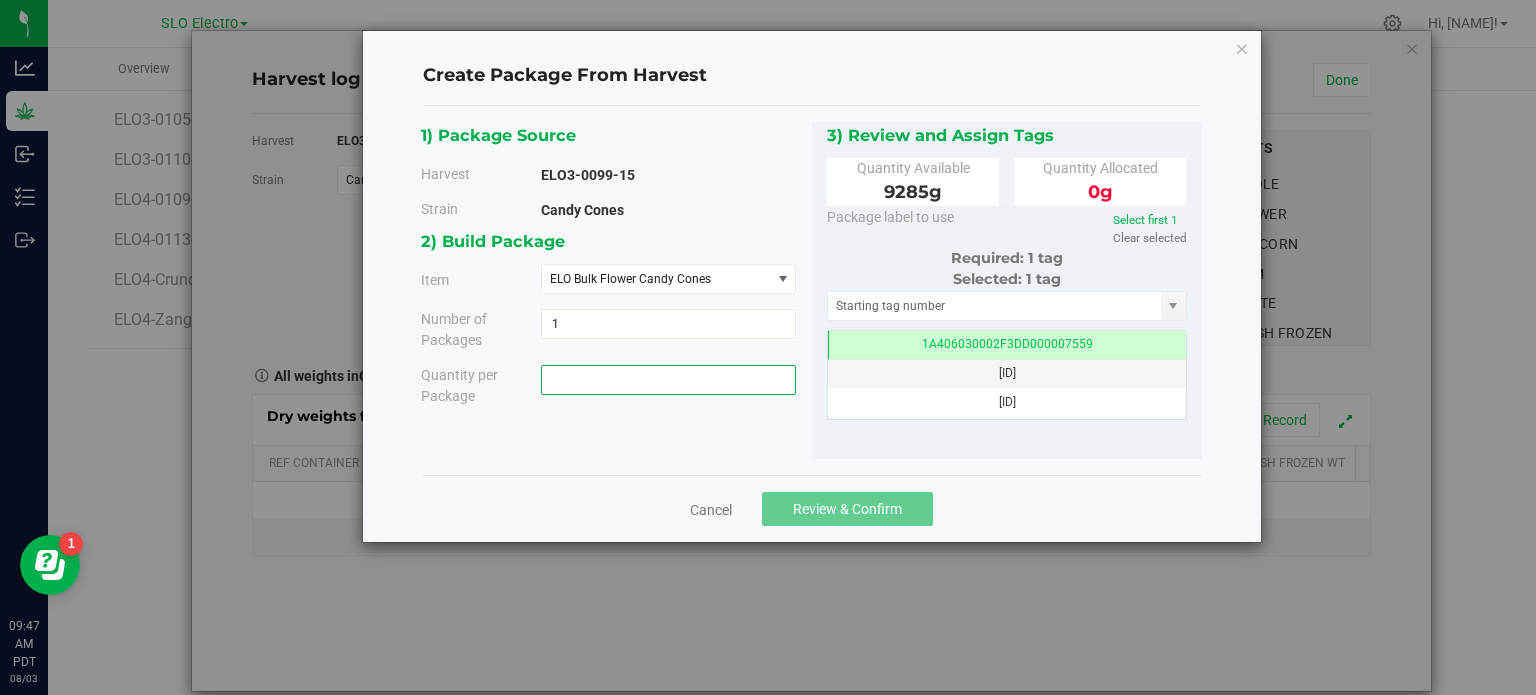 click at bounding box center (668, 380) 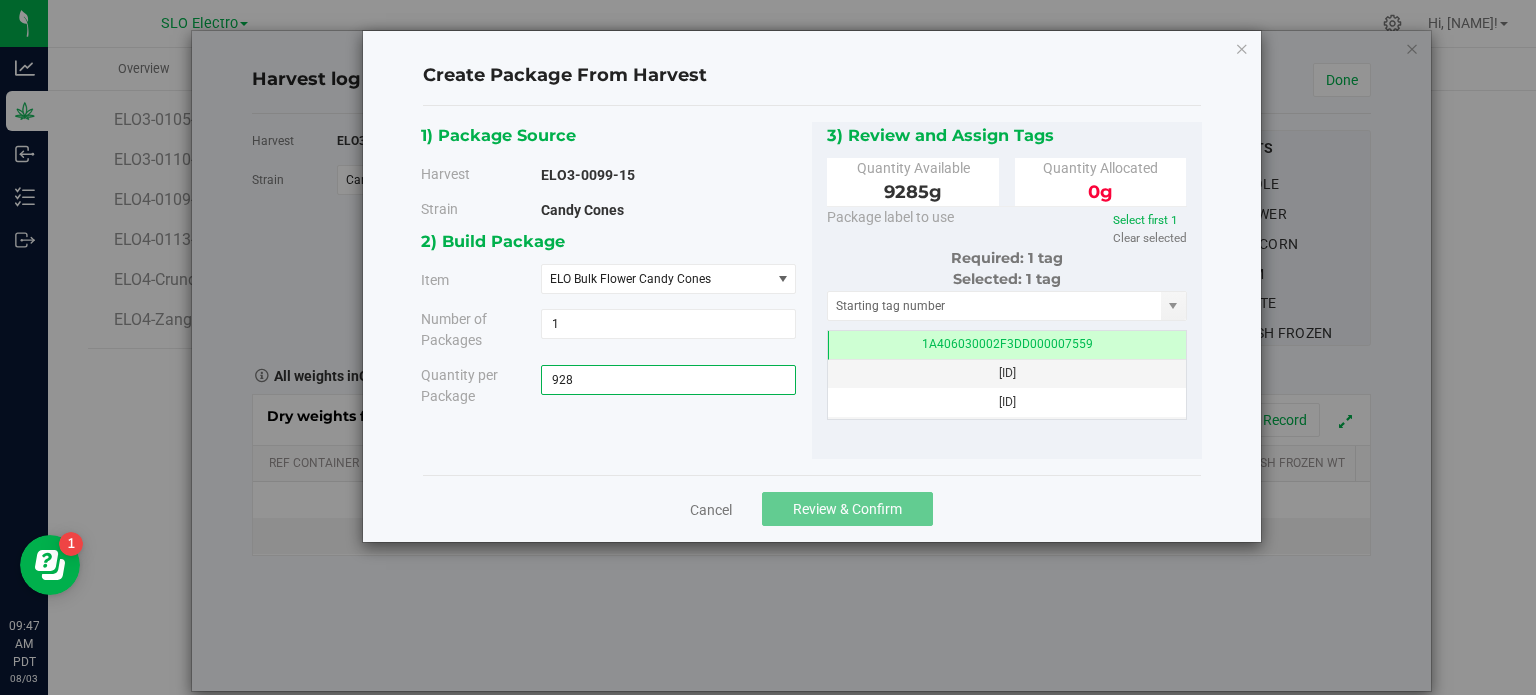 type on "9285" 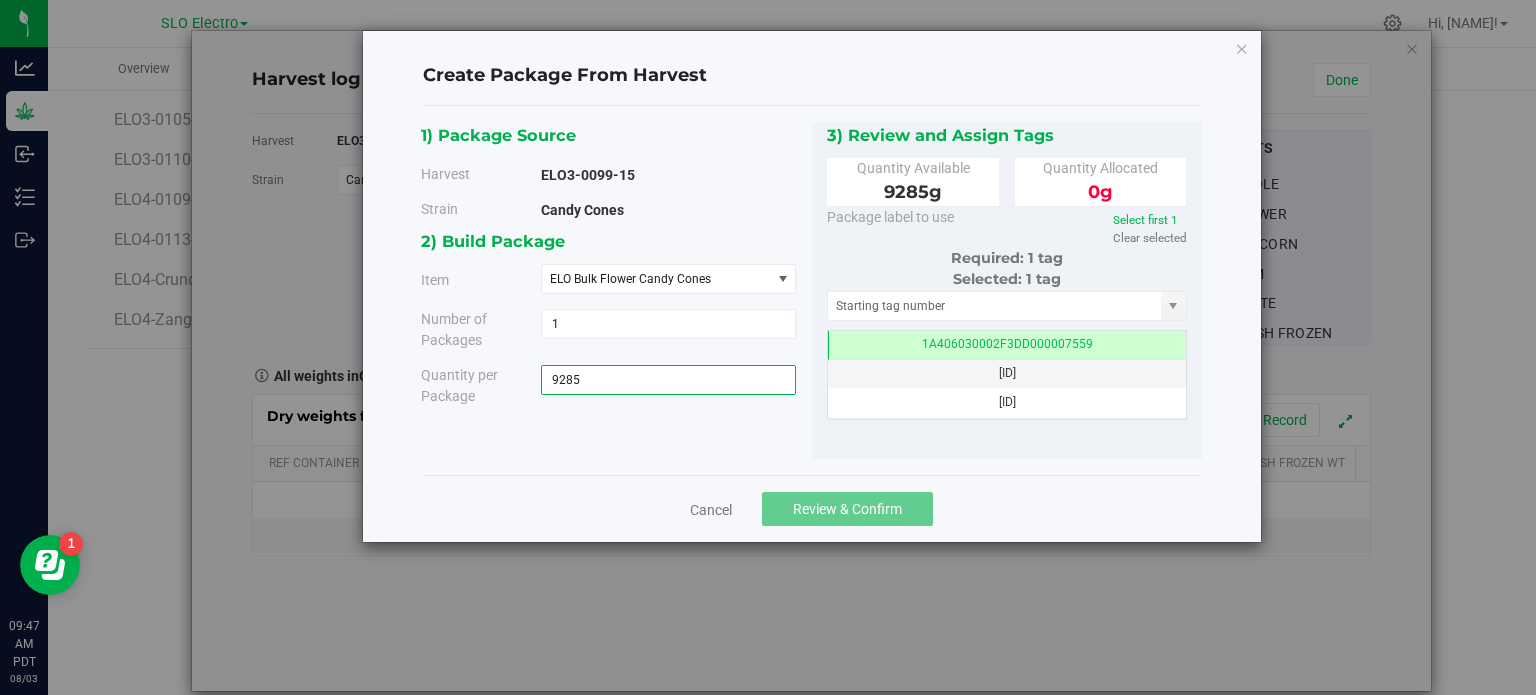 type on "[NUMBER] g" 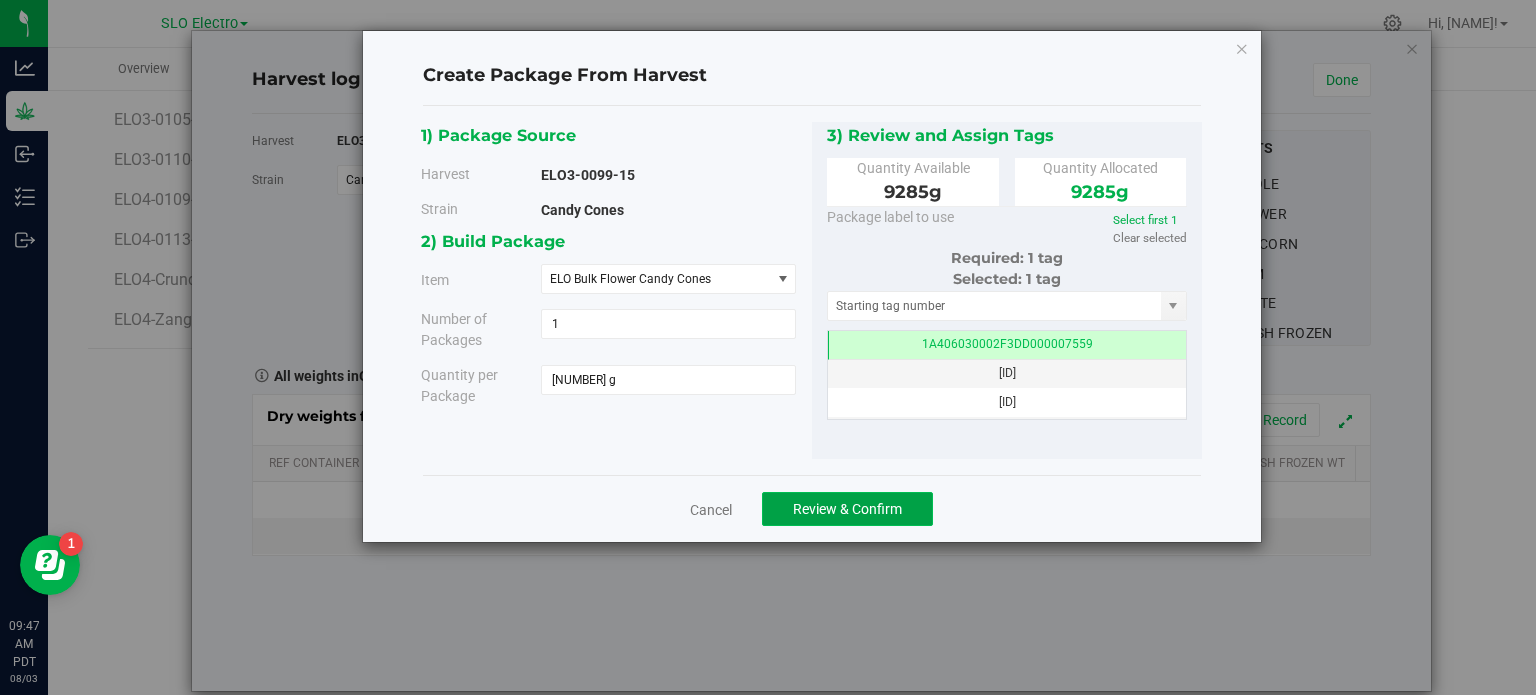 click on "Review & Confirm" 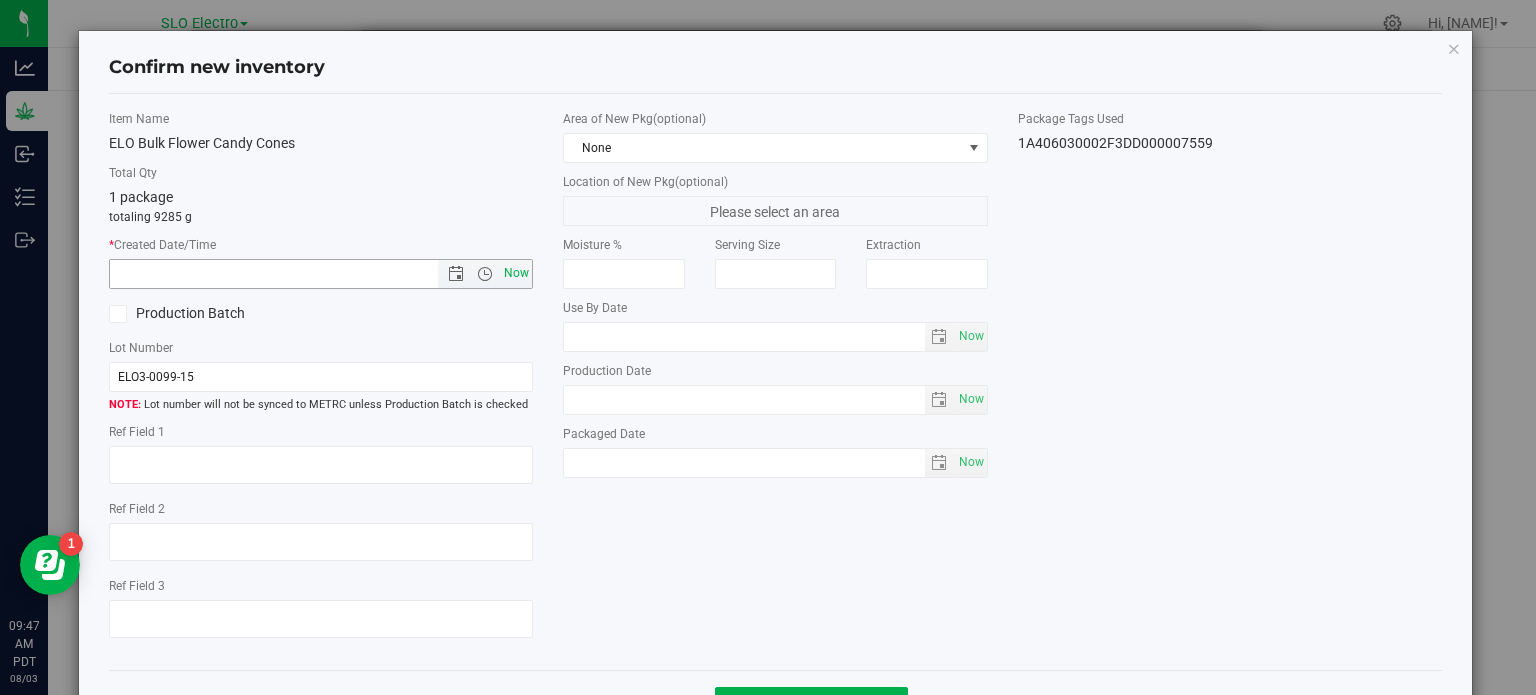 click on "Now" at bounding box center [517, 273] 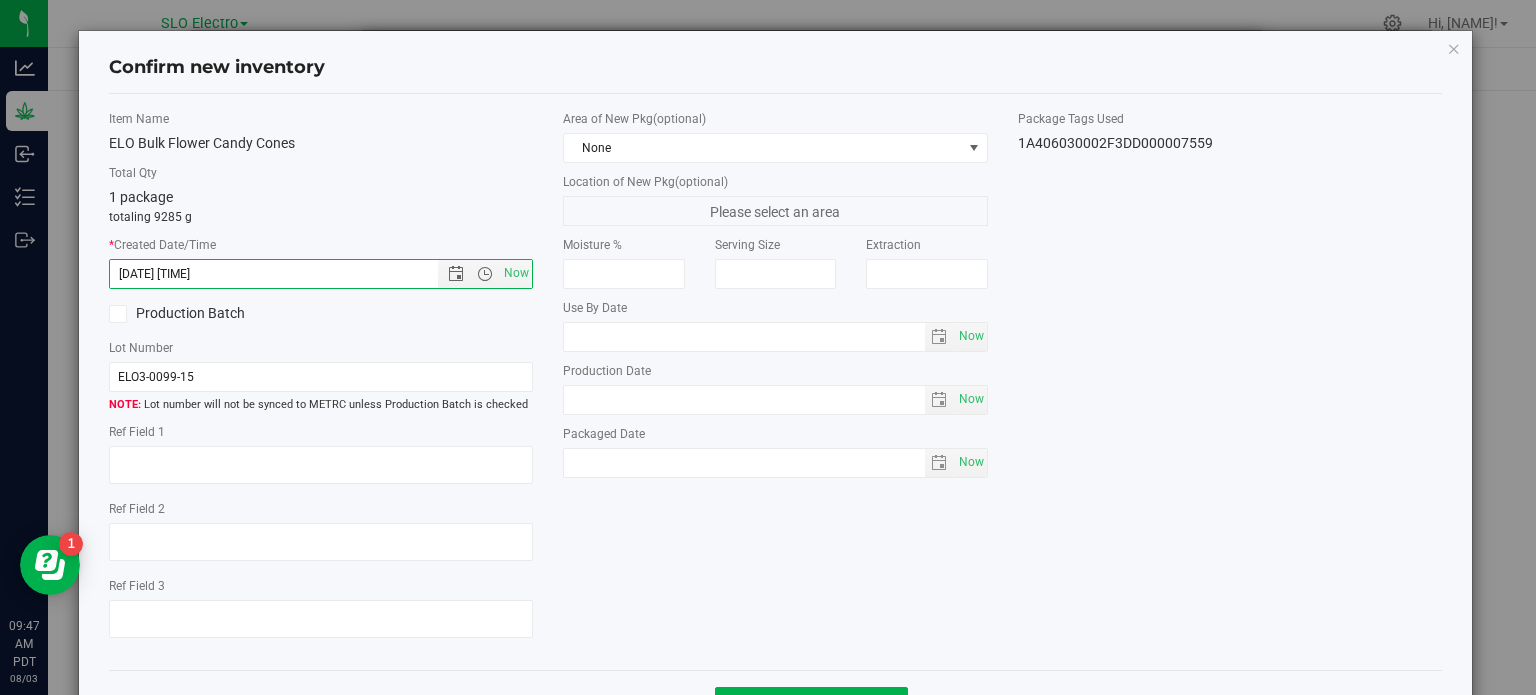 scroll, scrollTop: 72, scrollLeft: 0, axis: vertical 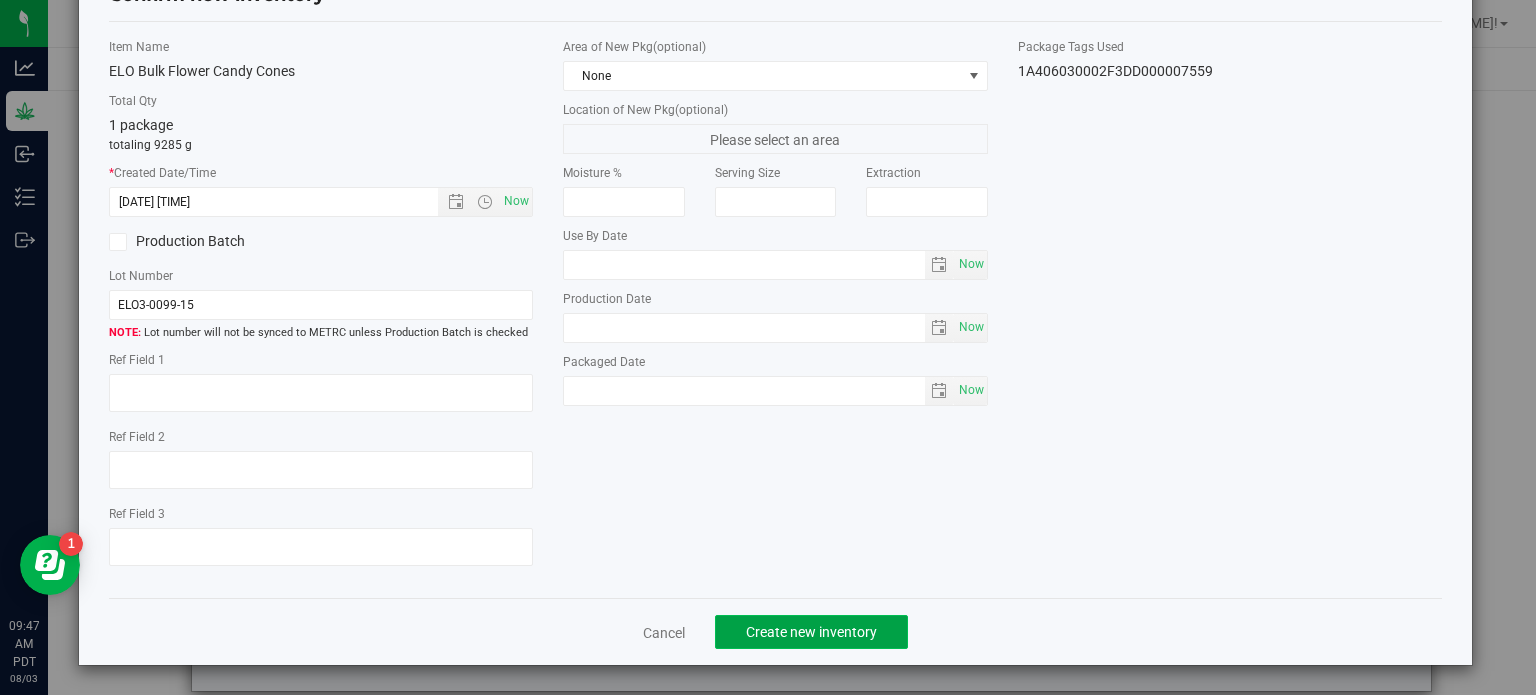 click on "Create new inventory" 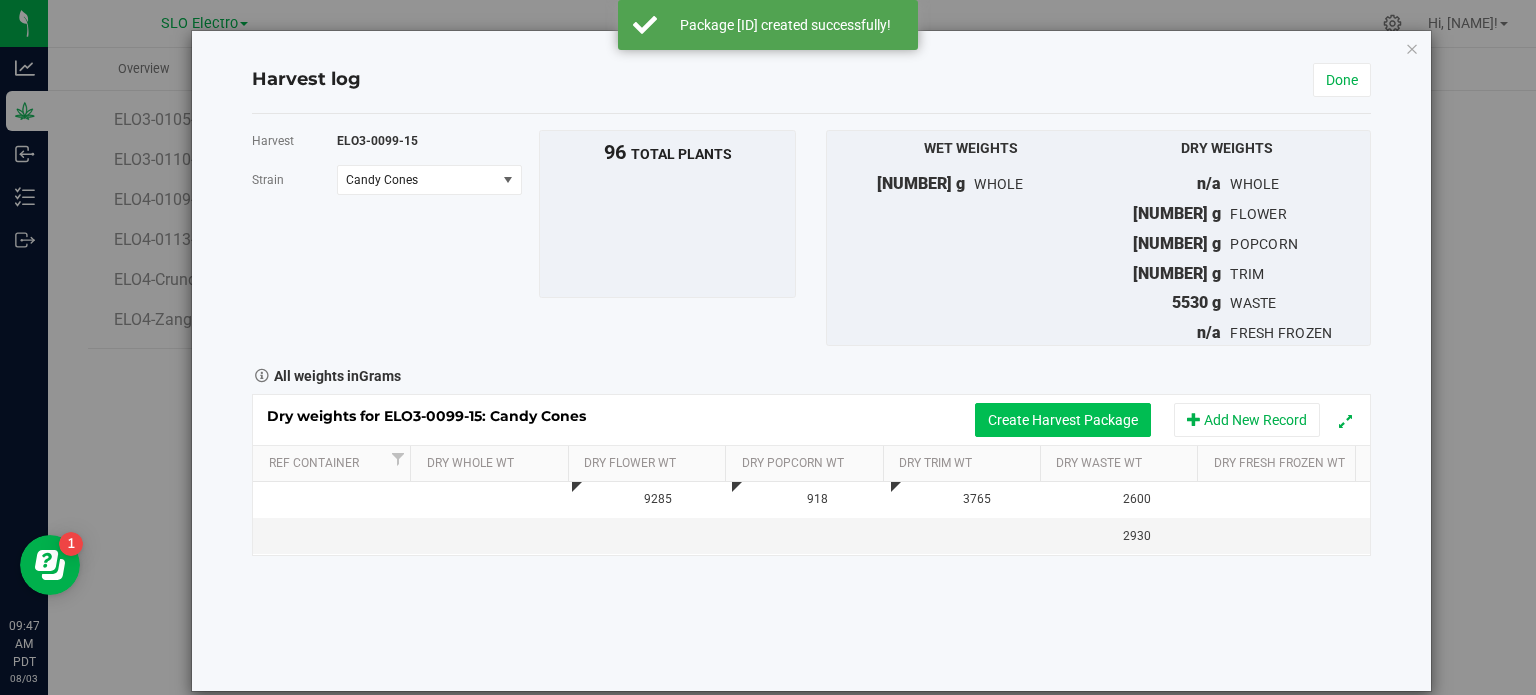 click on "Create Harvest Package" at bounding box center [1063, 420] 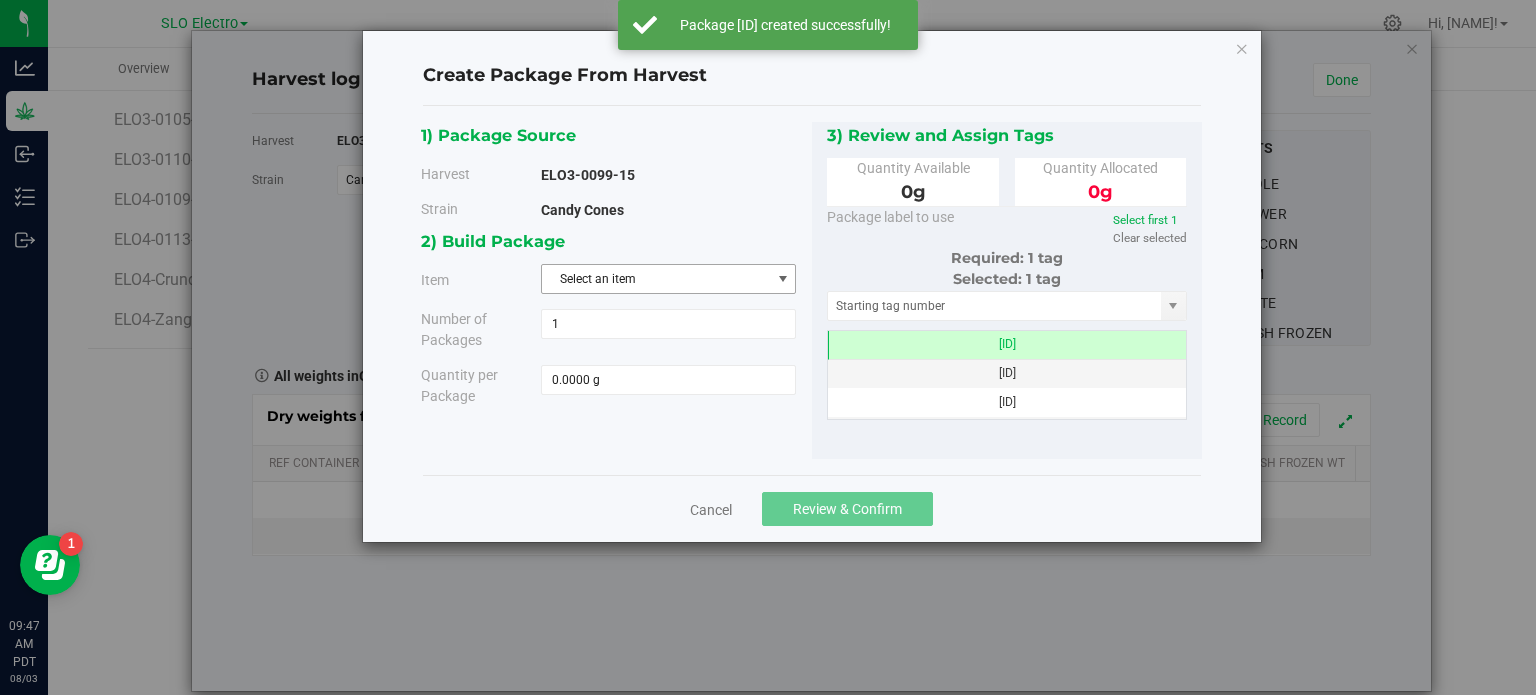 click on "Select an item" at bounding box center (656, 279) 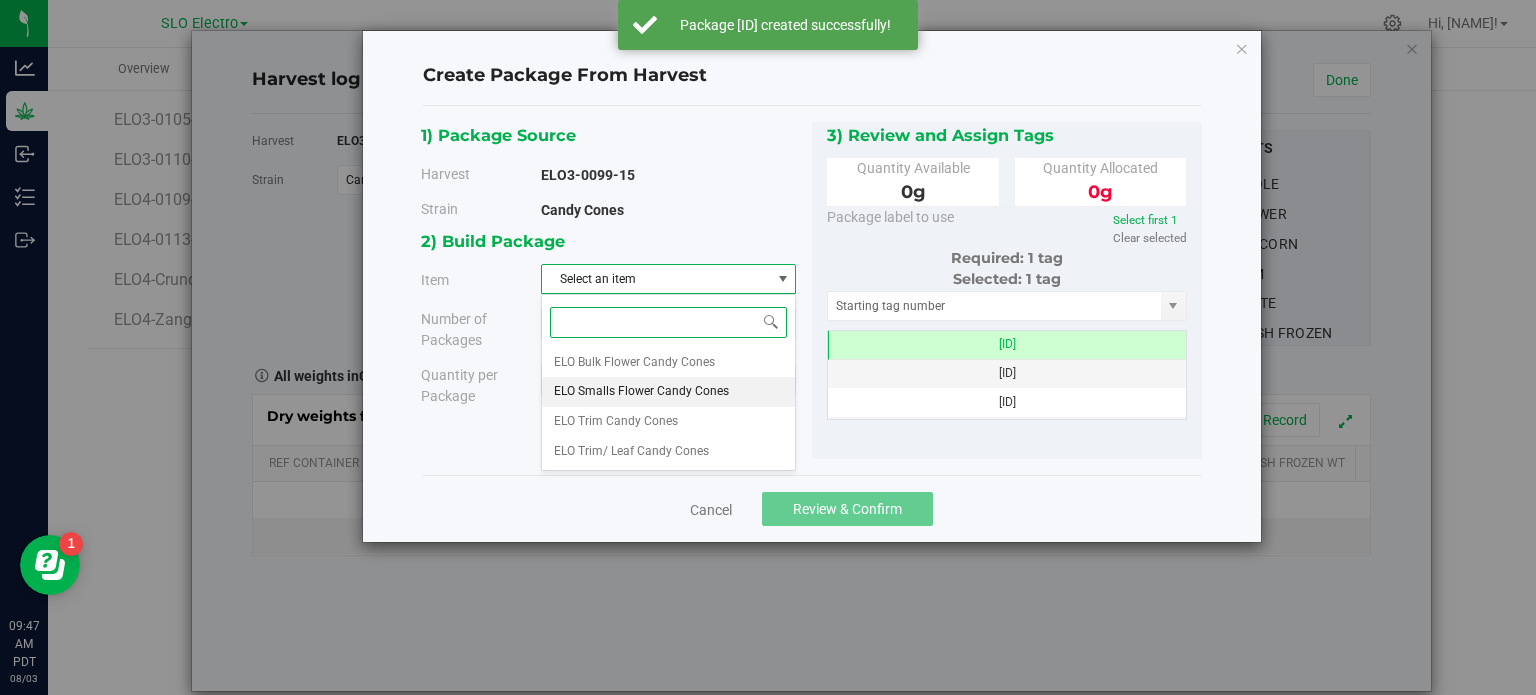 click on "ELO Smalls Flower Candy Cones" at bounding box center (641, 392) 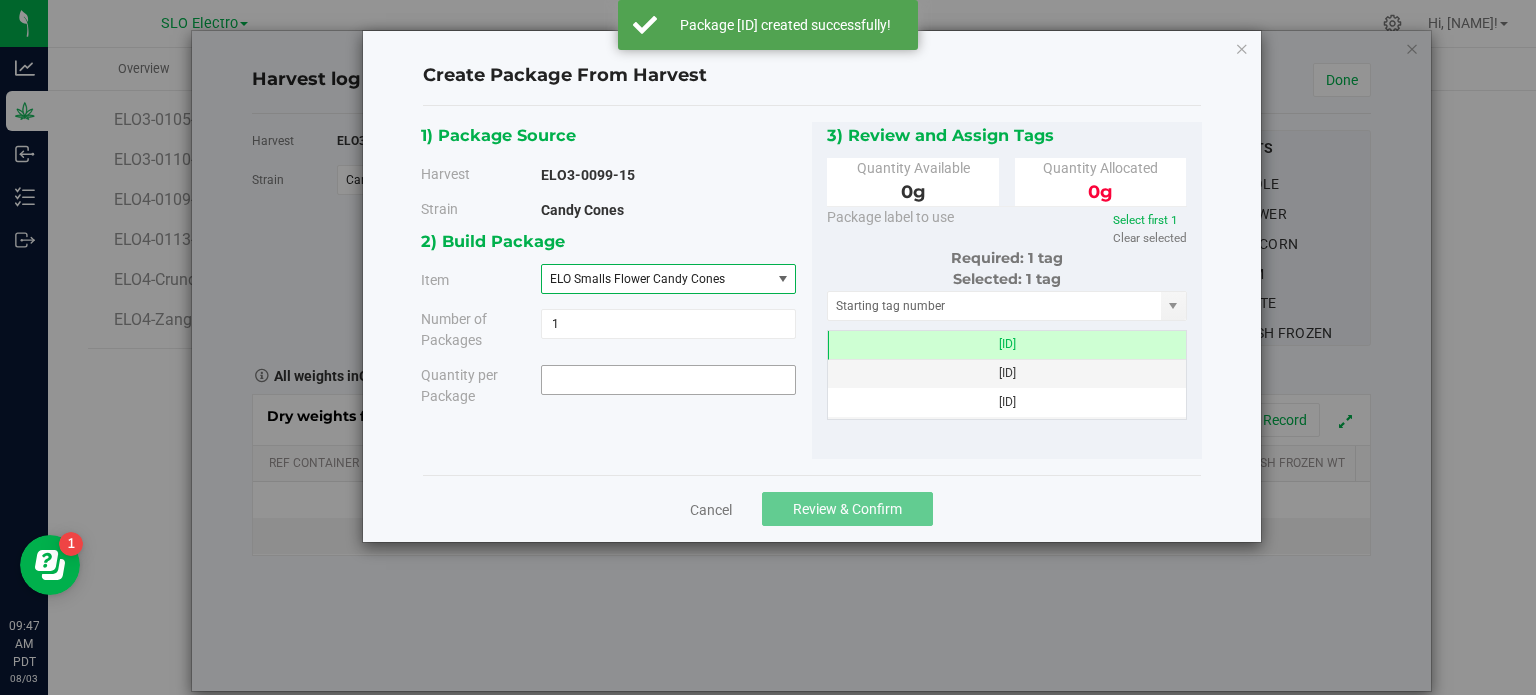 click at bounding box center [668, 380] 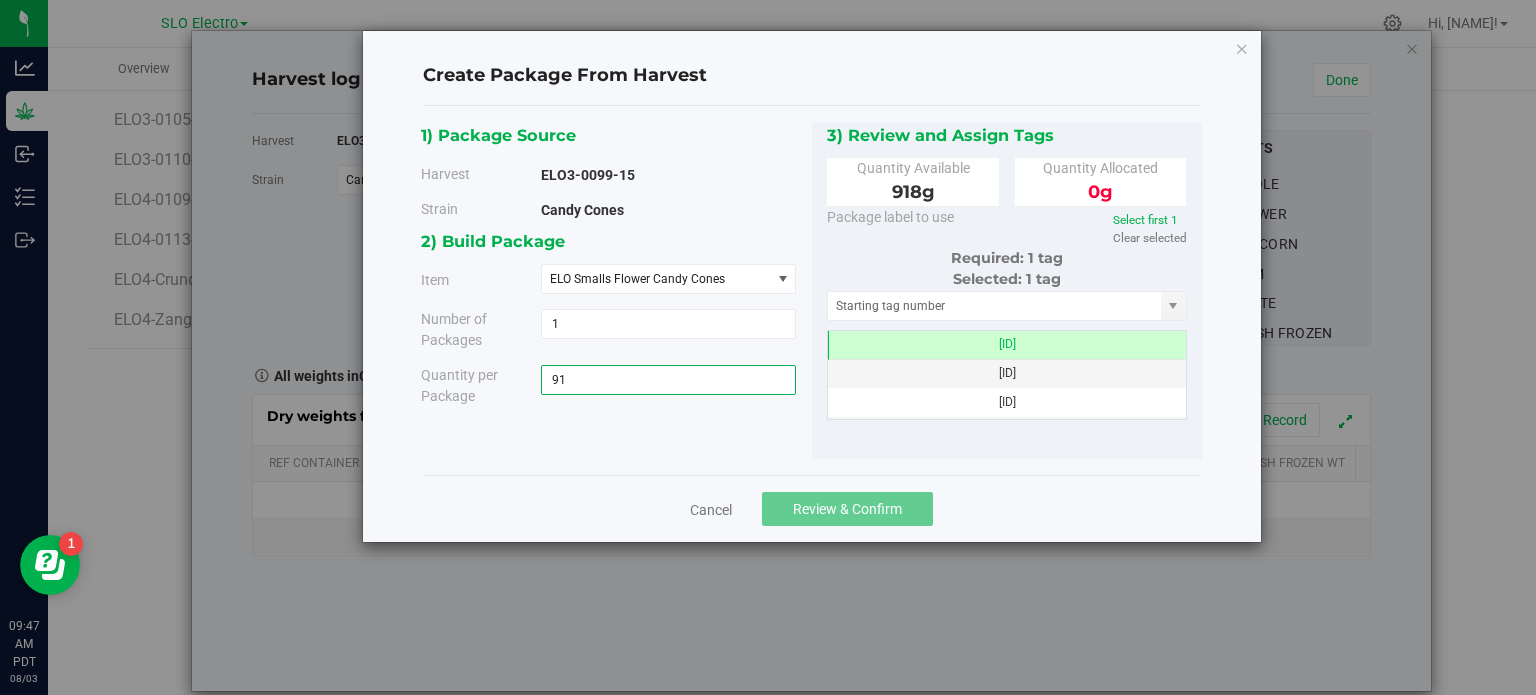 type on "918" 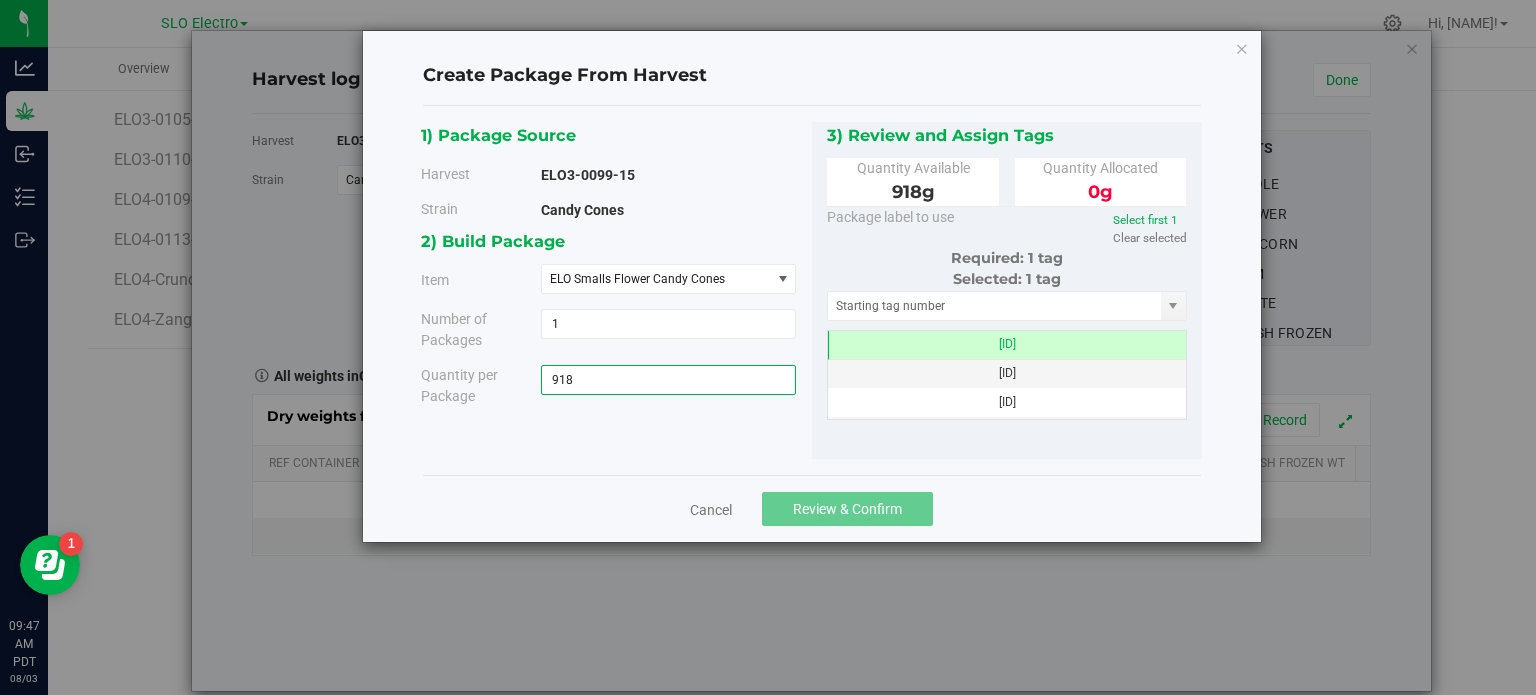 type on "[NUMBER] g" 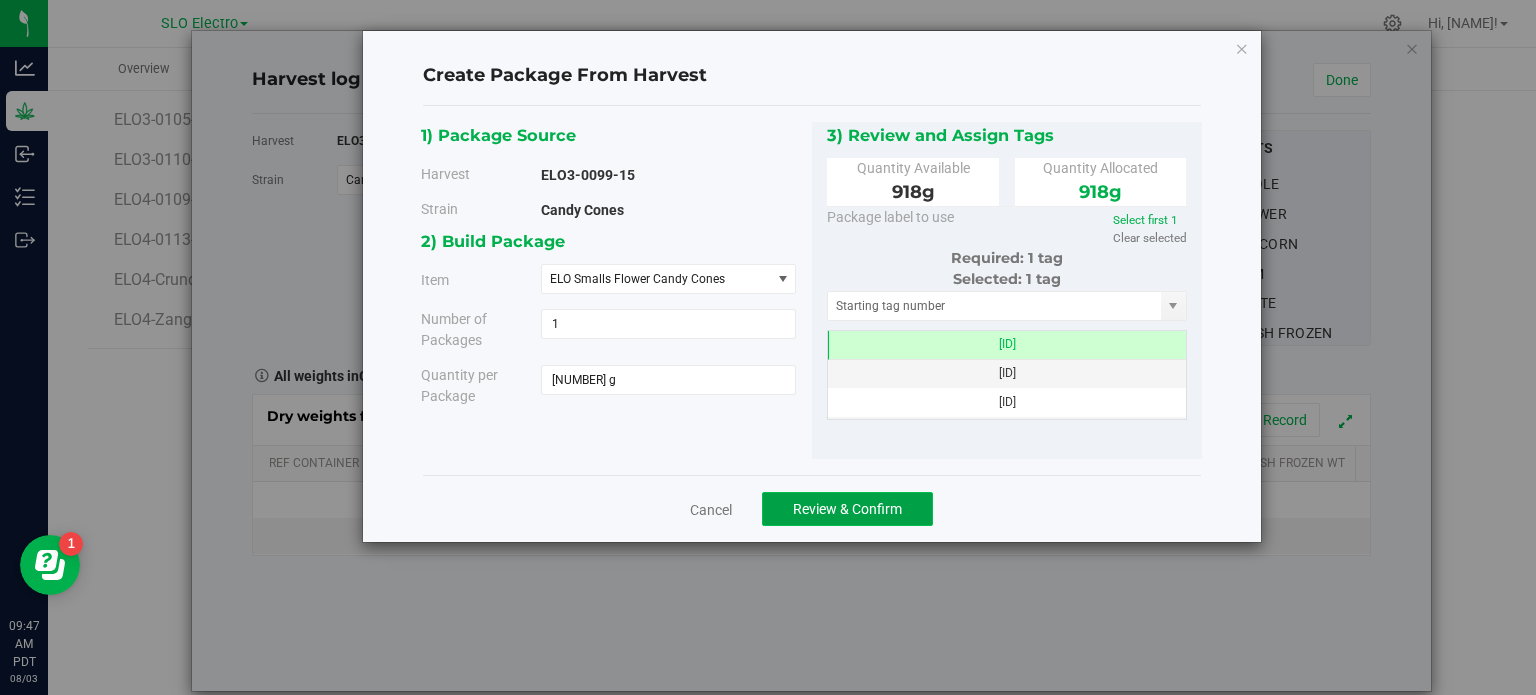 click on "Review & Confirm" 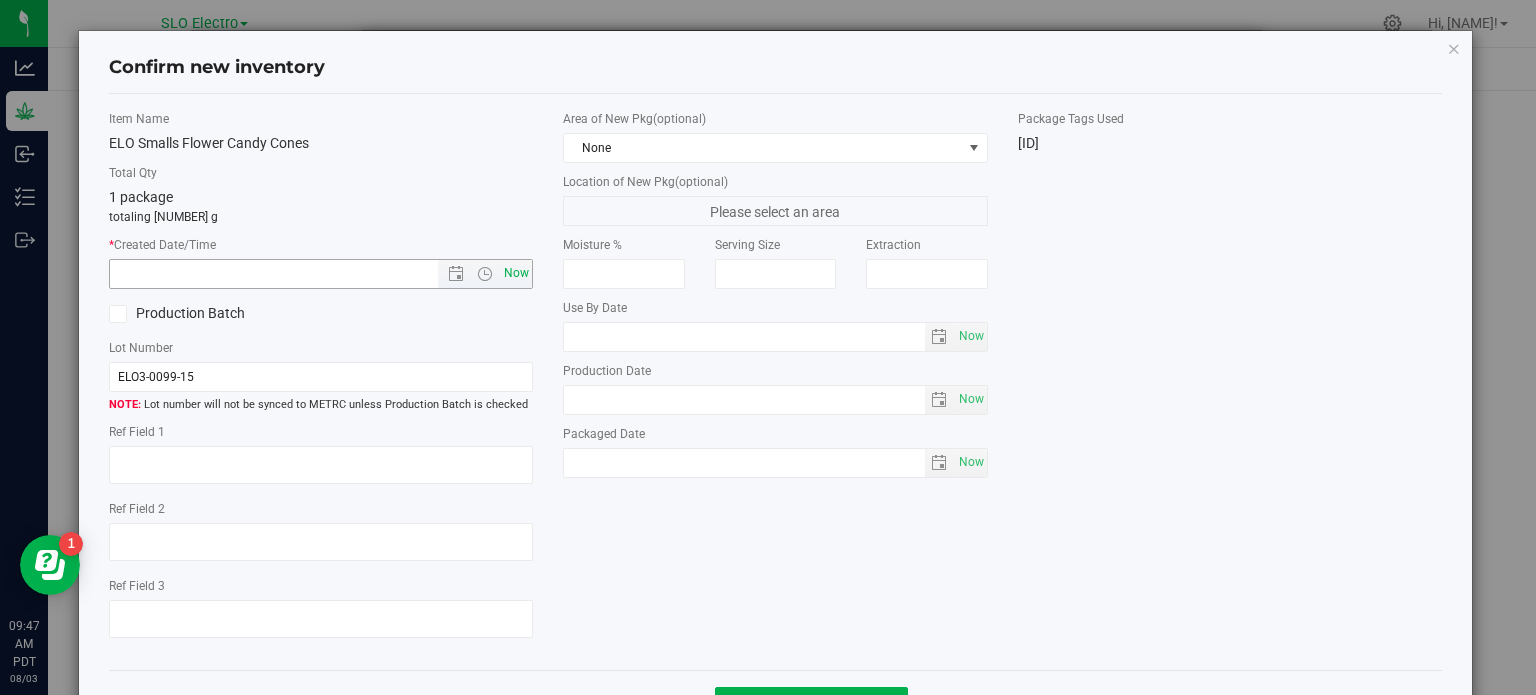 click on "Now" at bounding box center (517, 273) 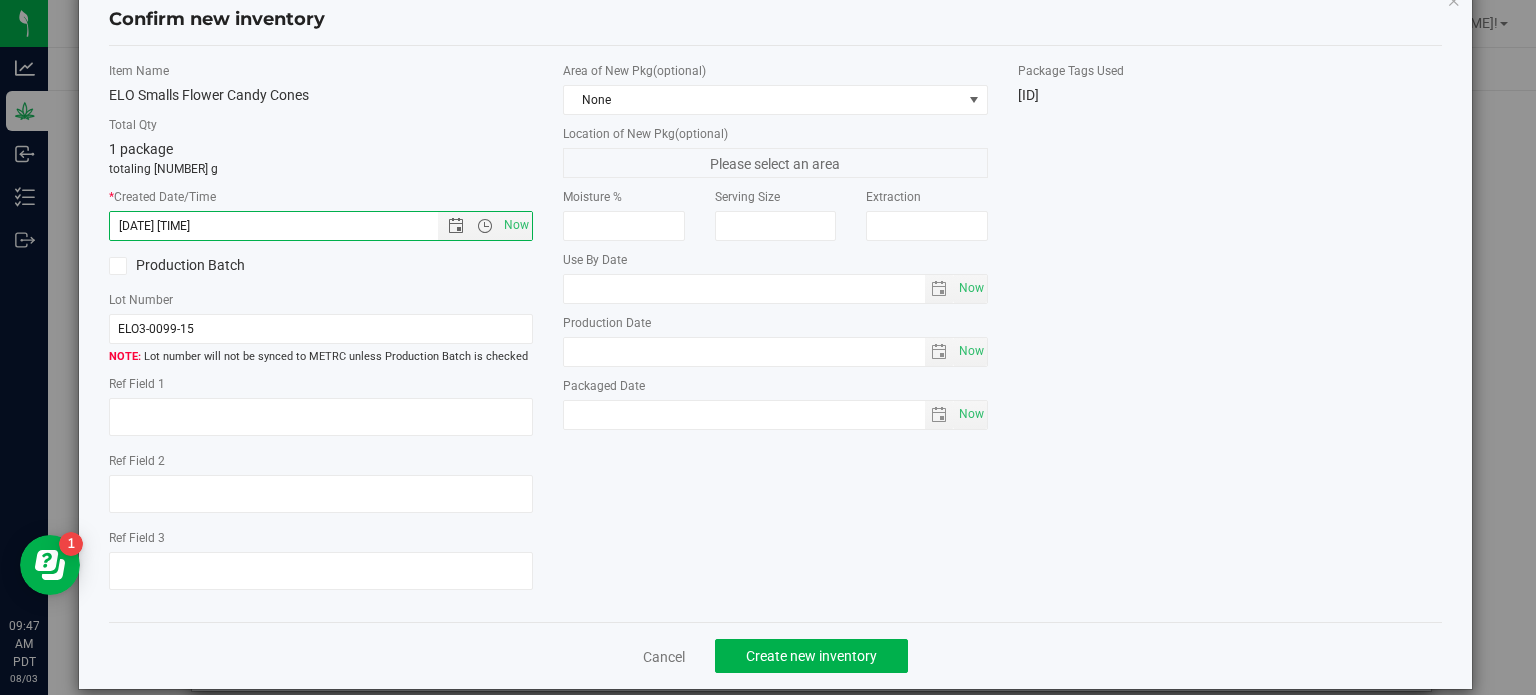 scroll, scrollTop: 72, scrollLeft: 0, axis: vertical 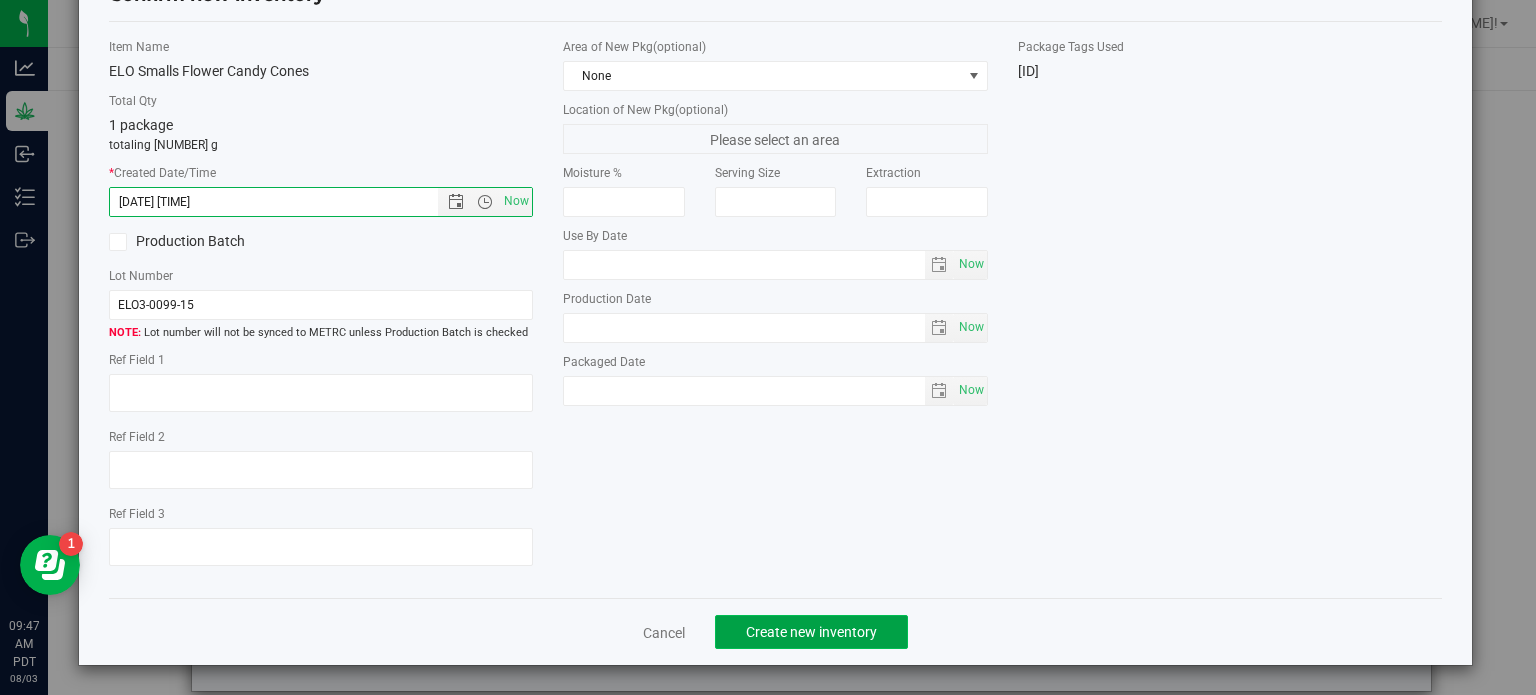click on "Create new inventory" 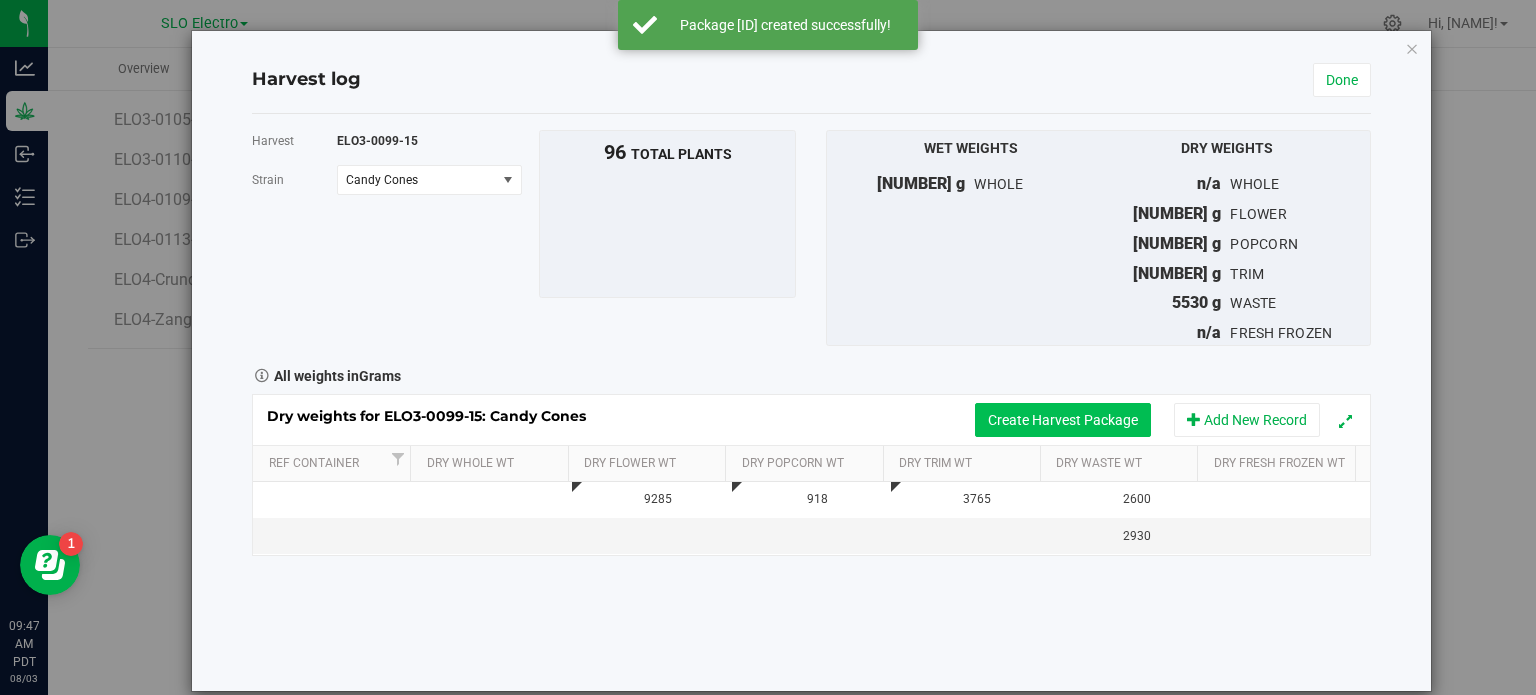 click on "Create Harvest Package" at bounding box center [1063, 420] 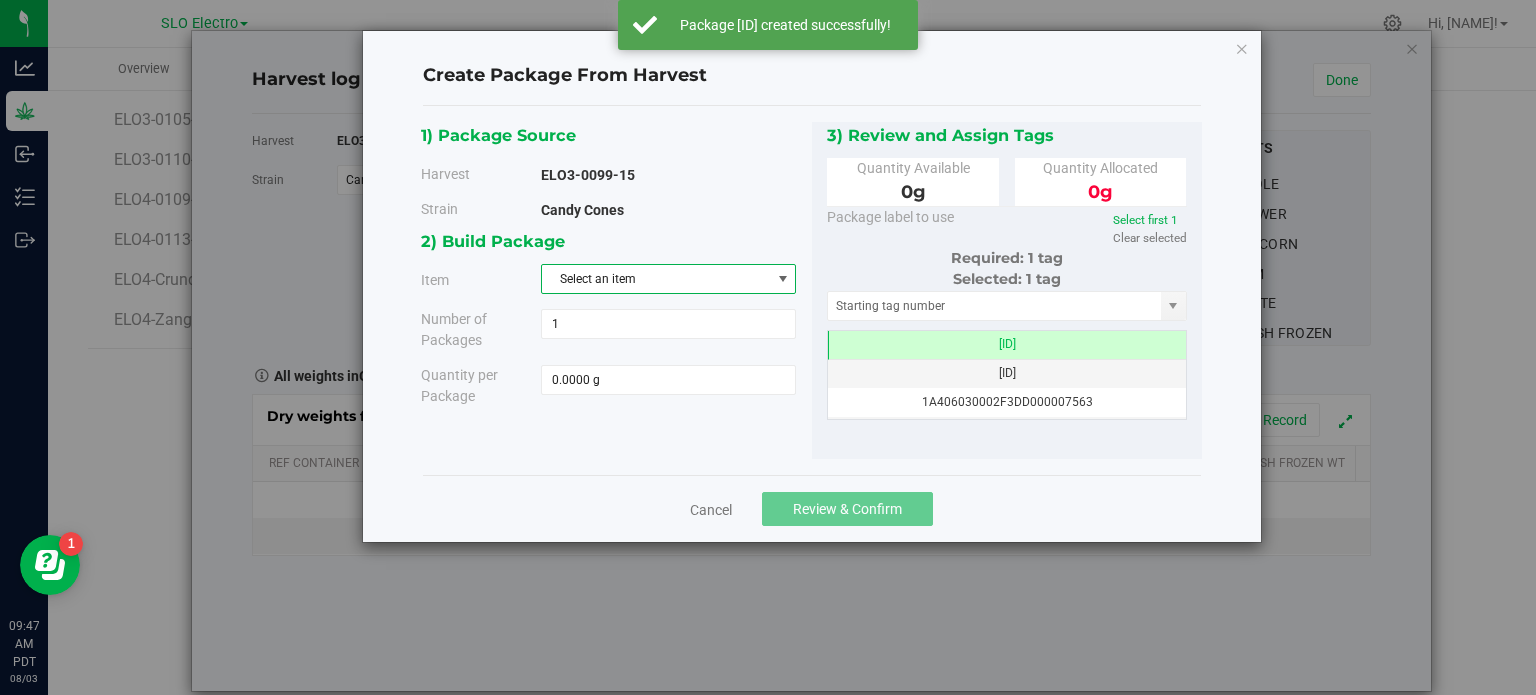 click on "Select an item" at bounding box center [656, 279] 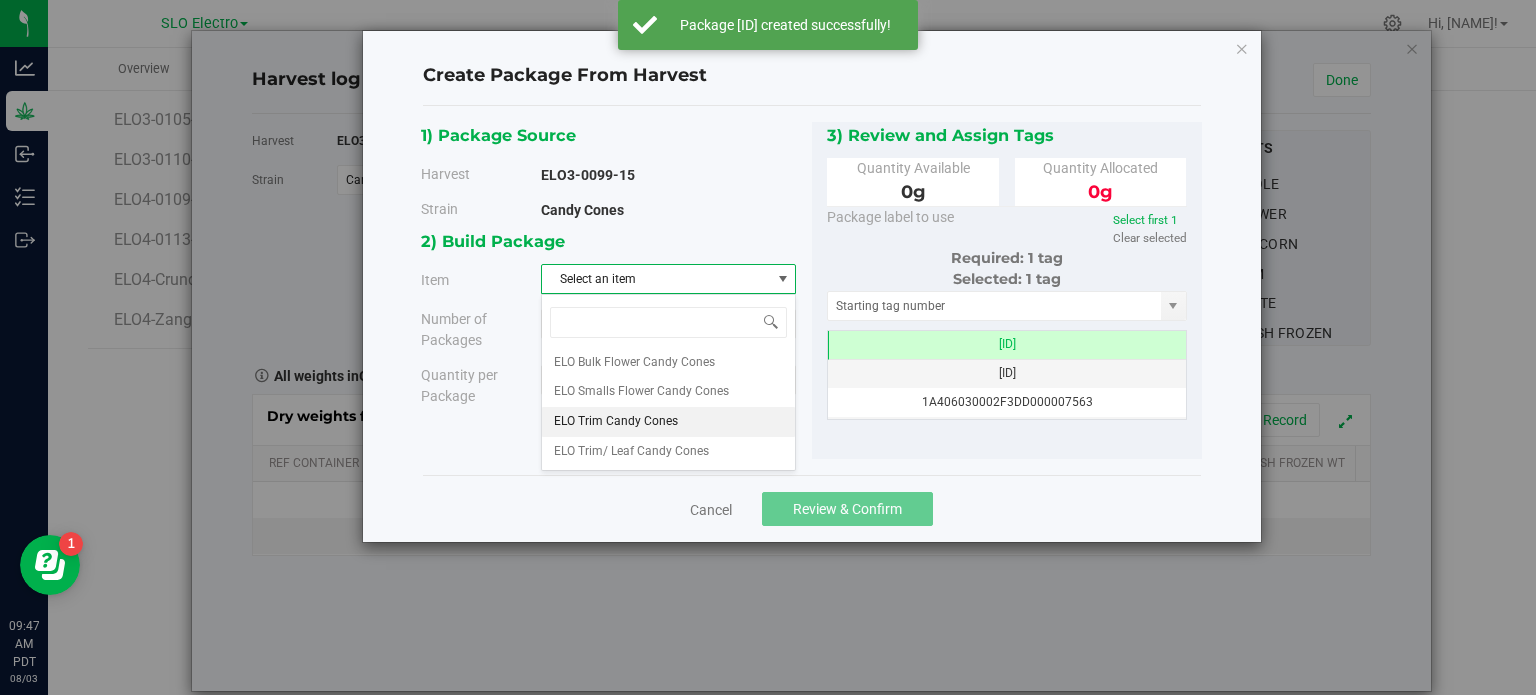 click on "ELO Trim Candy Cones" at bounding box center [616, 422] 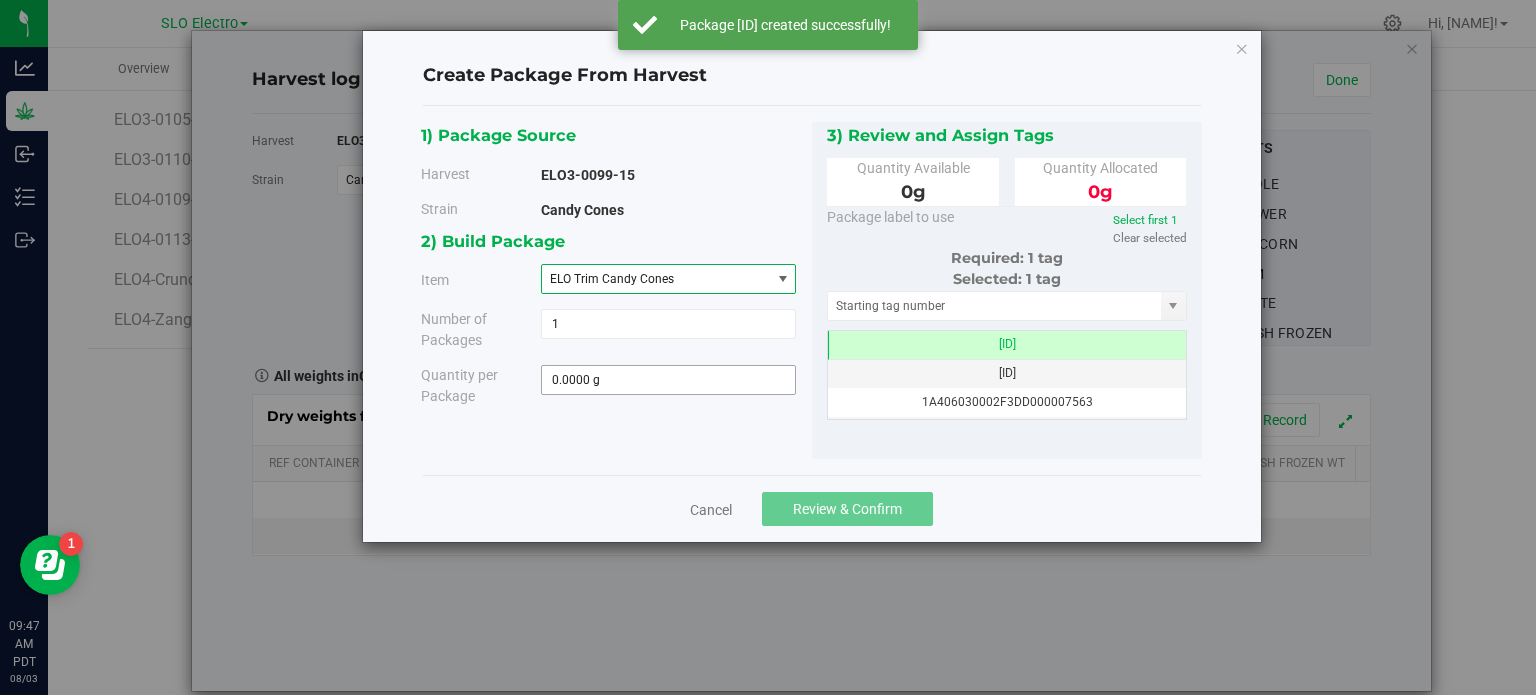 type 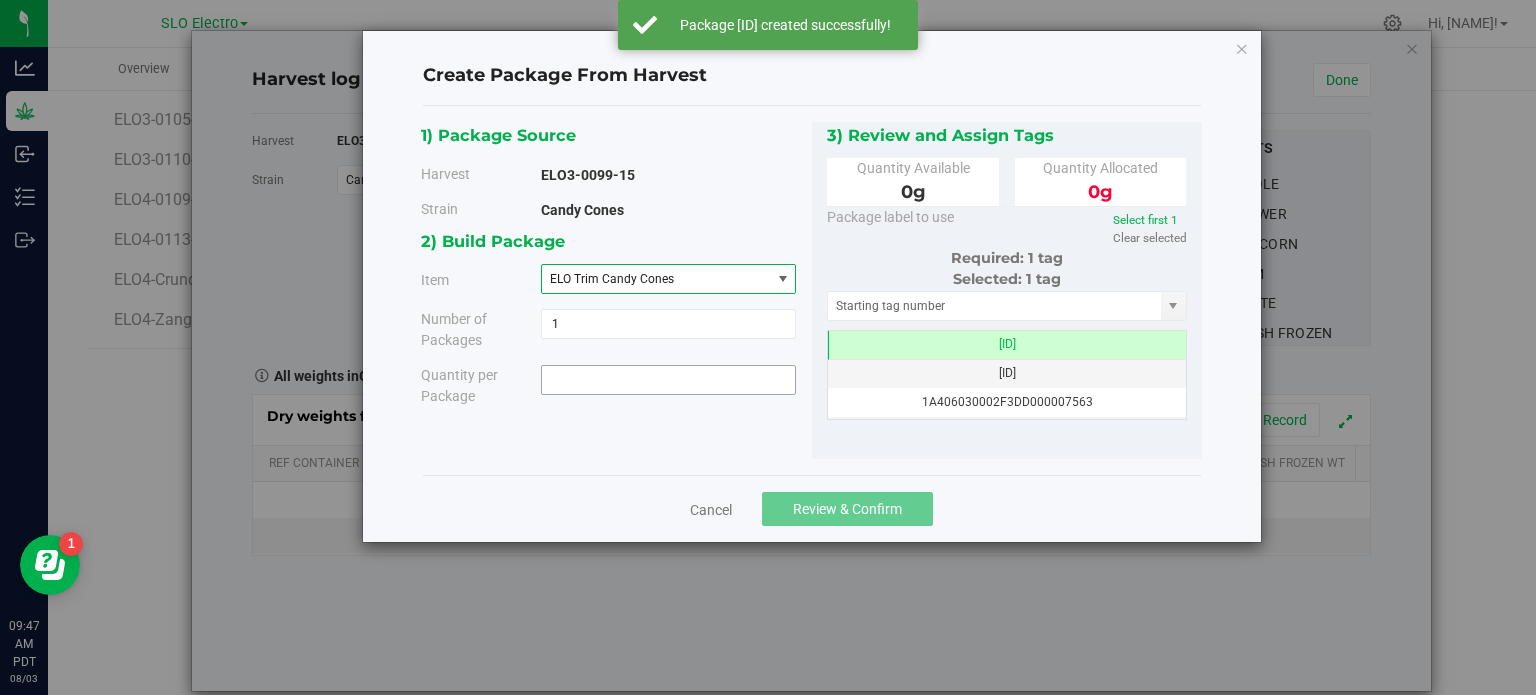click at bounding box center (668, 380) 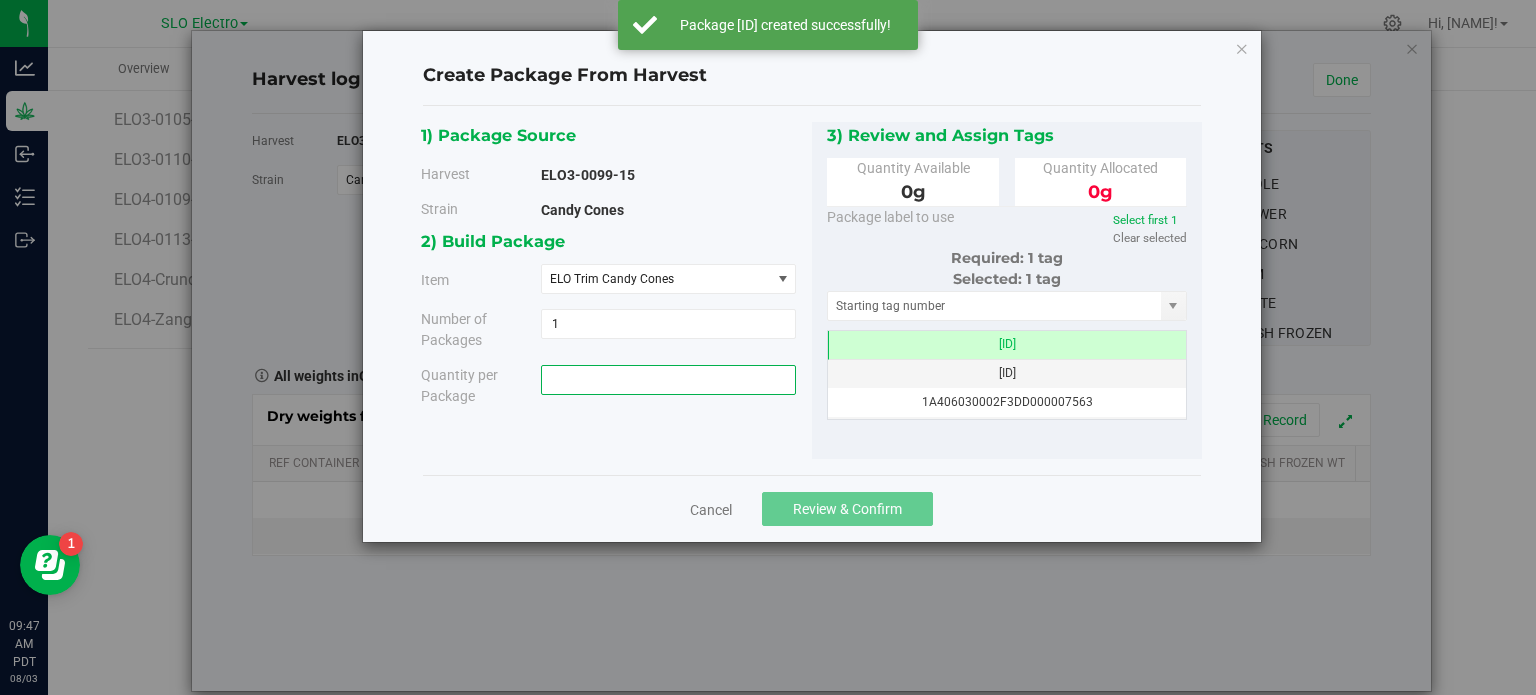 type on "0.0000 g" 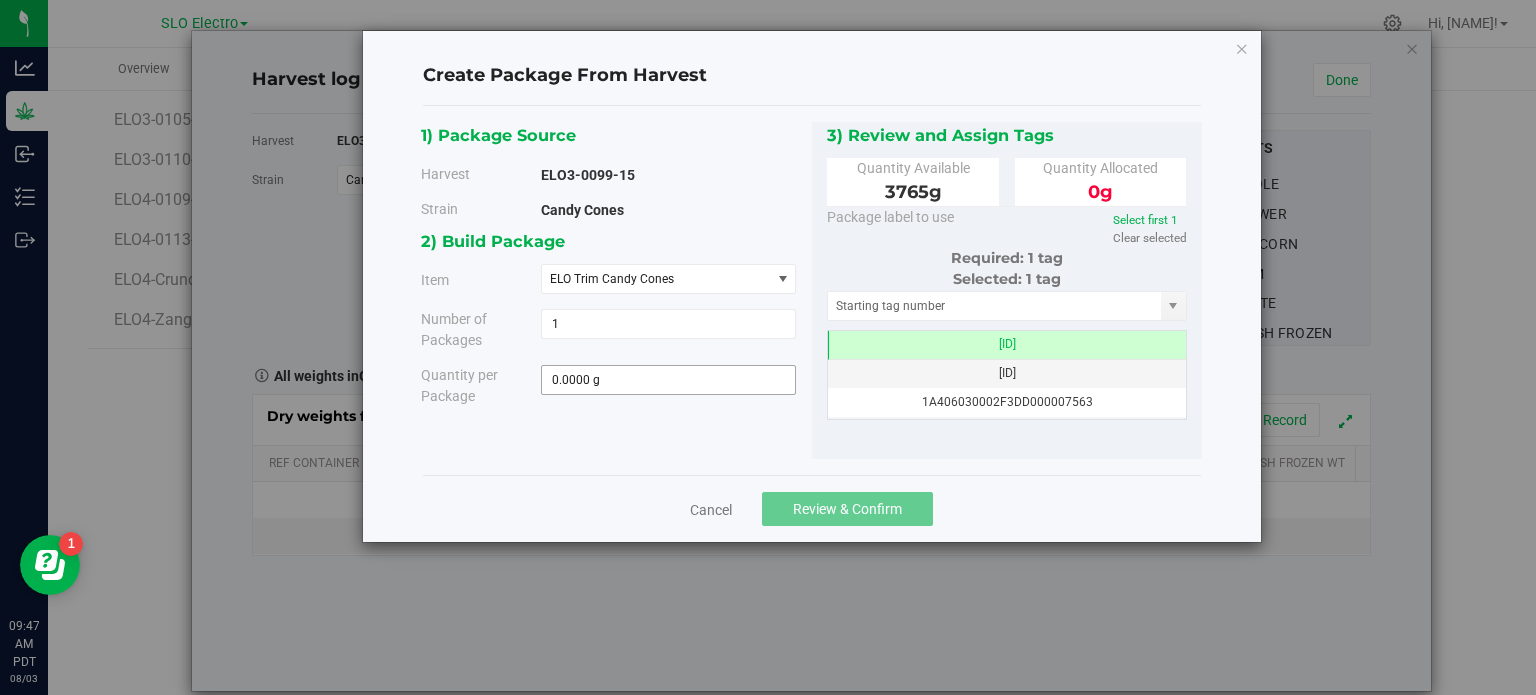 click on "0.0000 g" at bounding box center (668, 380) 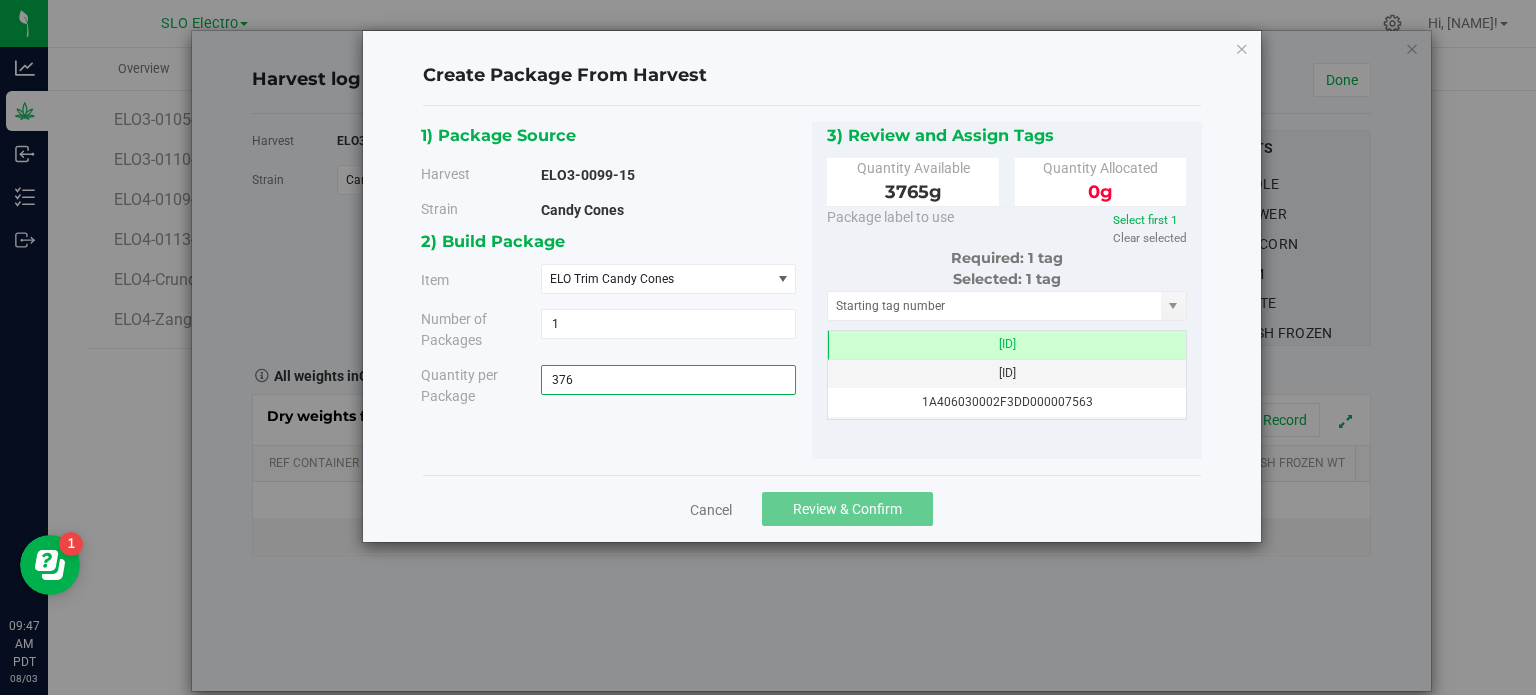 type on "3765" 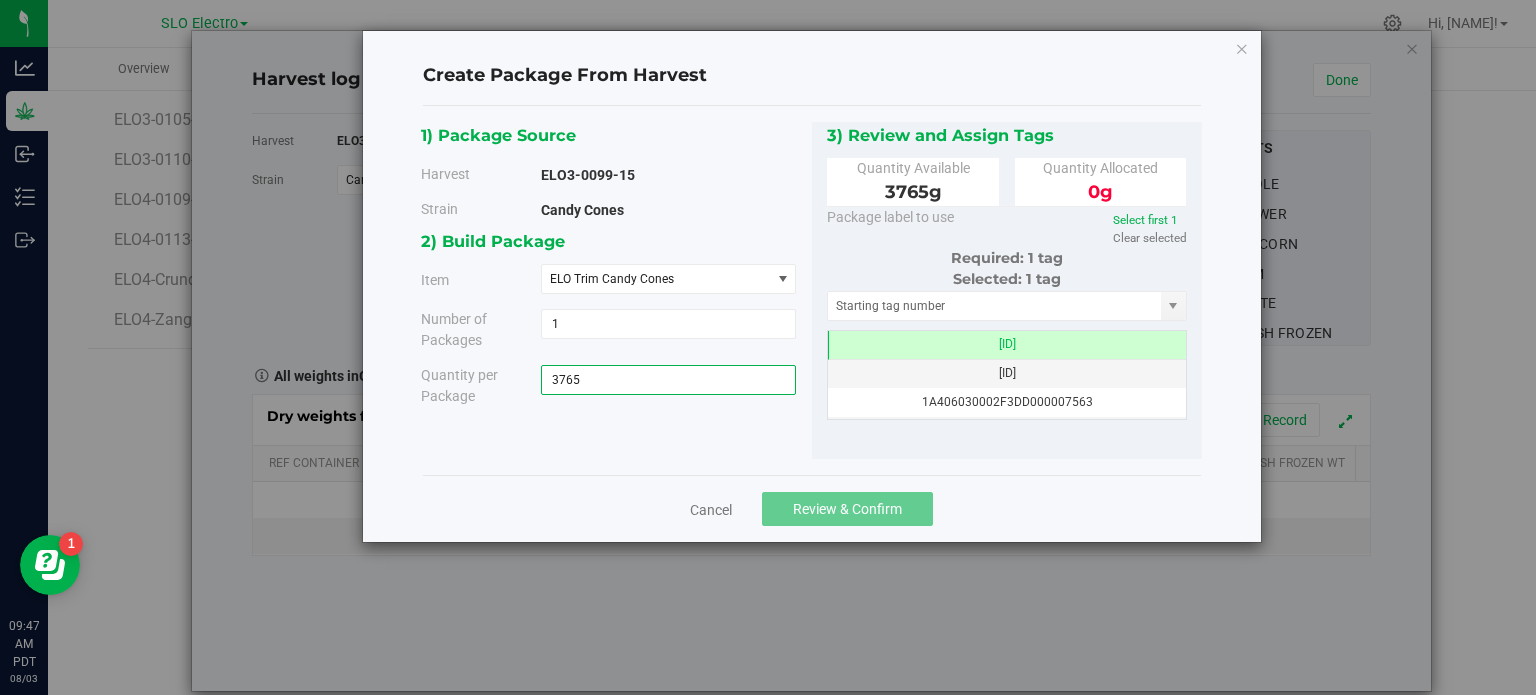 type on "[NUMBER] g" 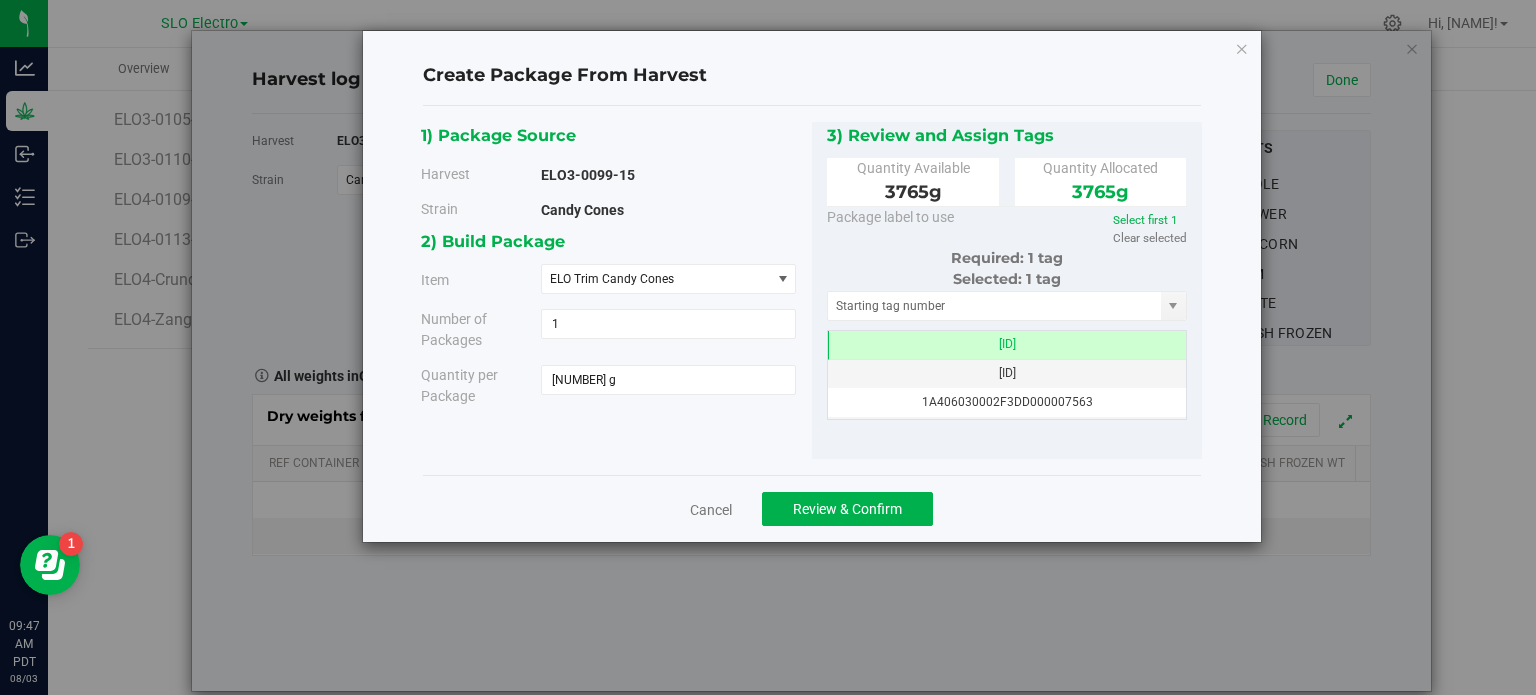 click on "Cancel Review & Confirm" at bounding box center [812, 508] 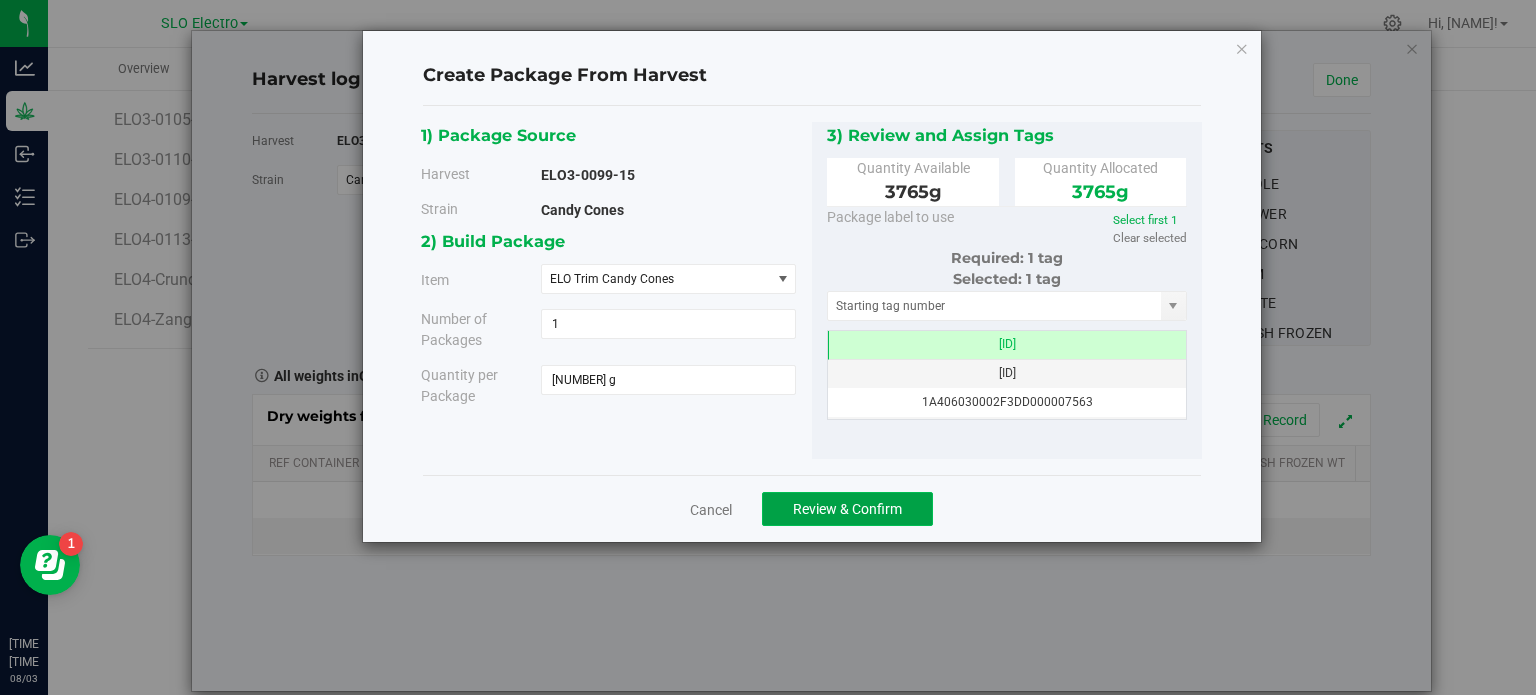 click on "Review & Confirm" 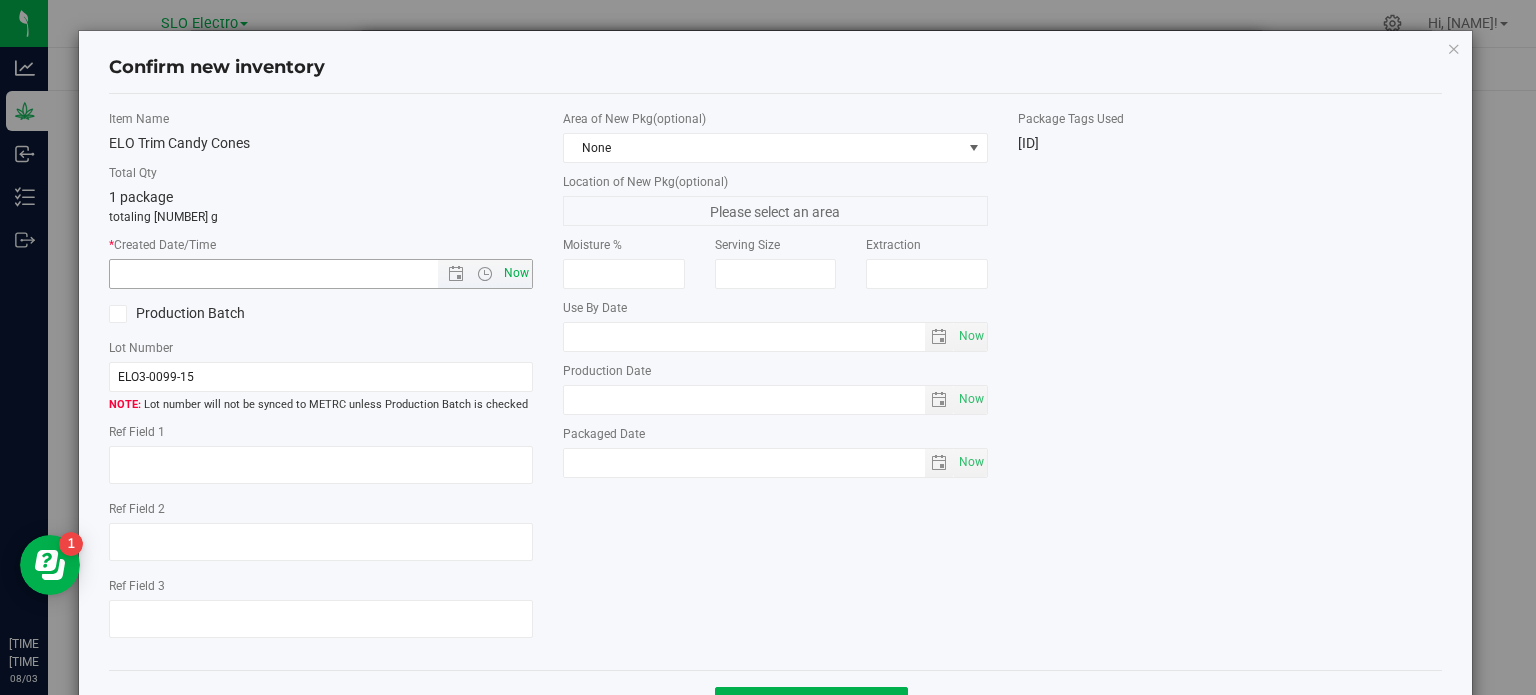 click on "Now" at bounding box center (517, 273) 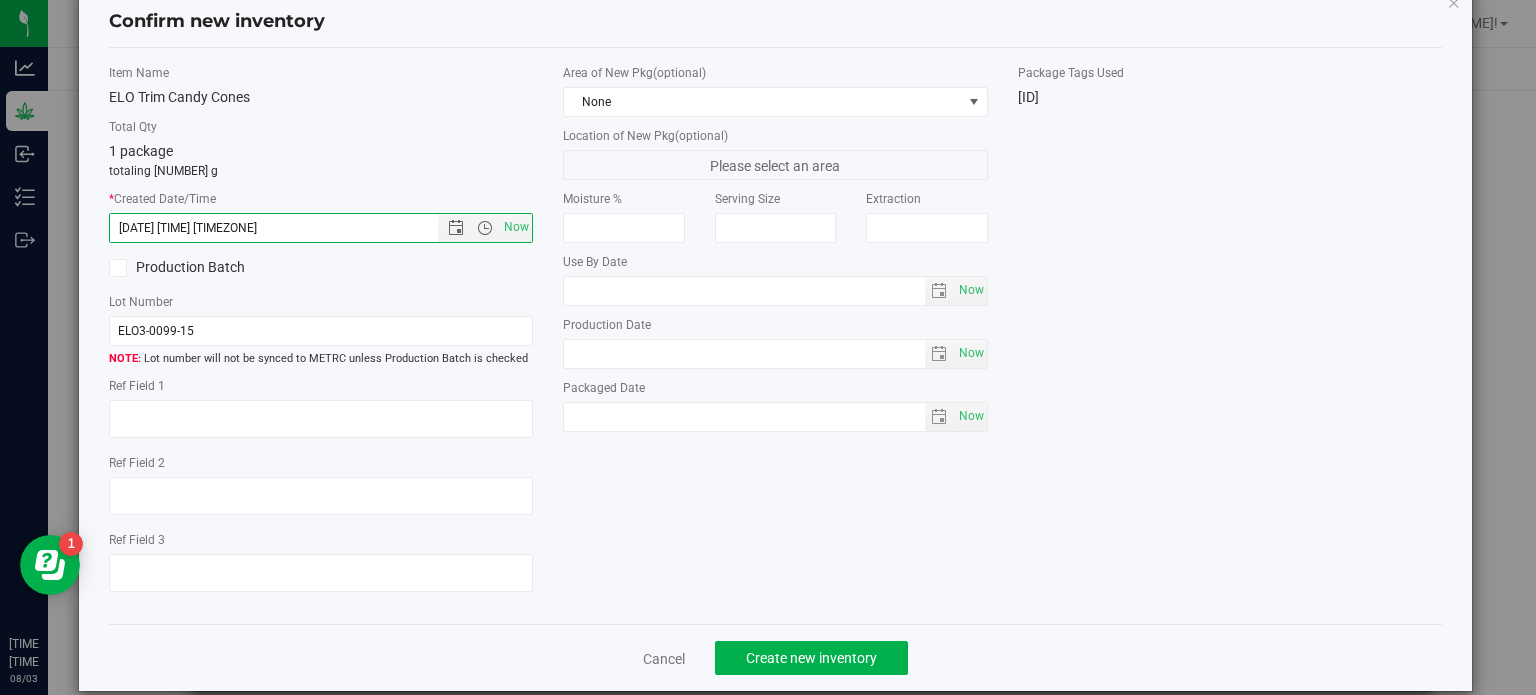 scroll, scrollTop: 72, scrollLeft: 0, axis: vertical 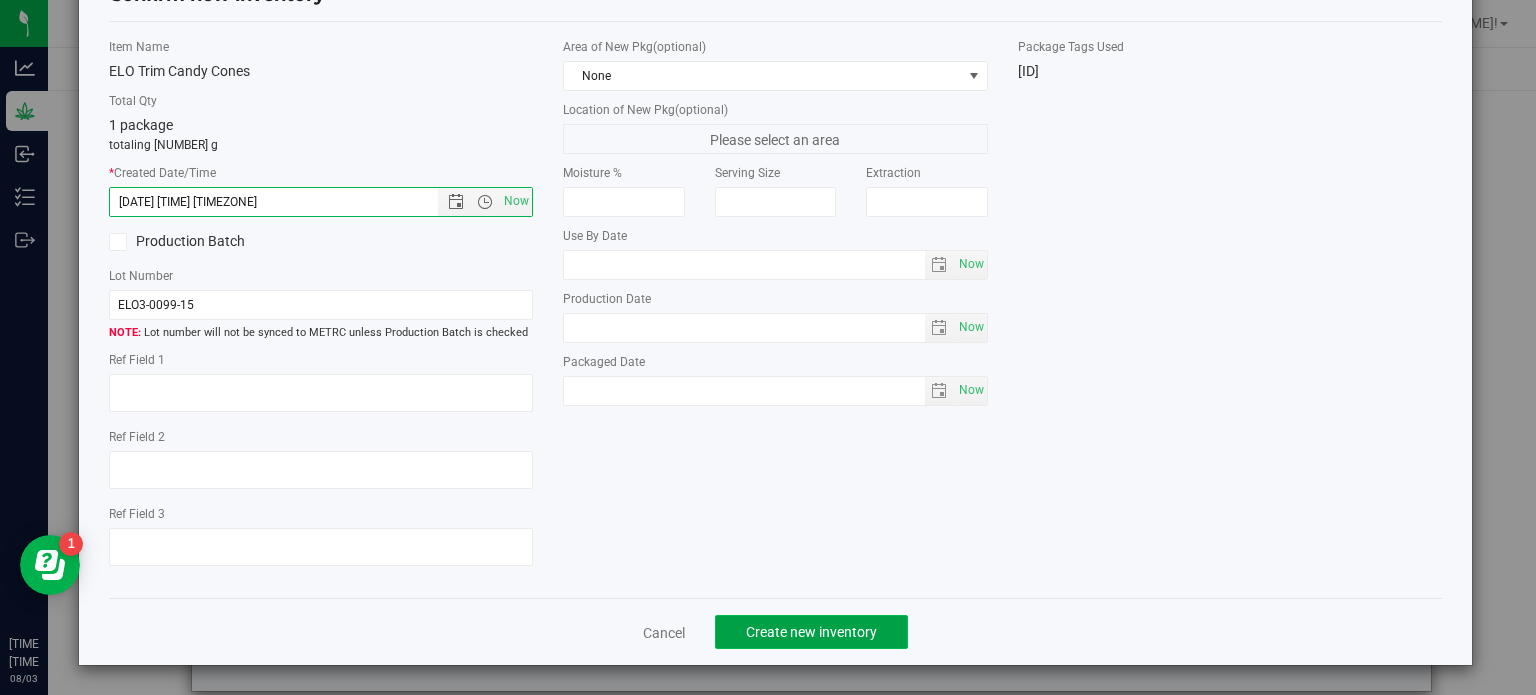 click on "Create new inventory" 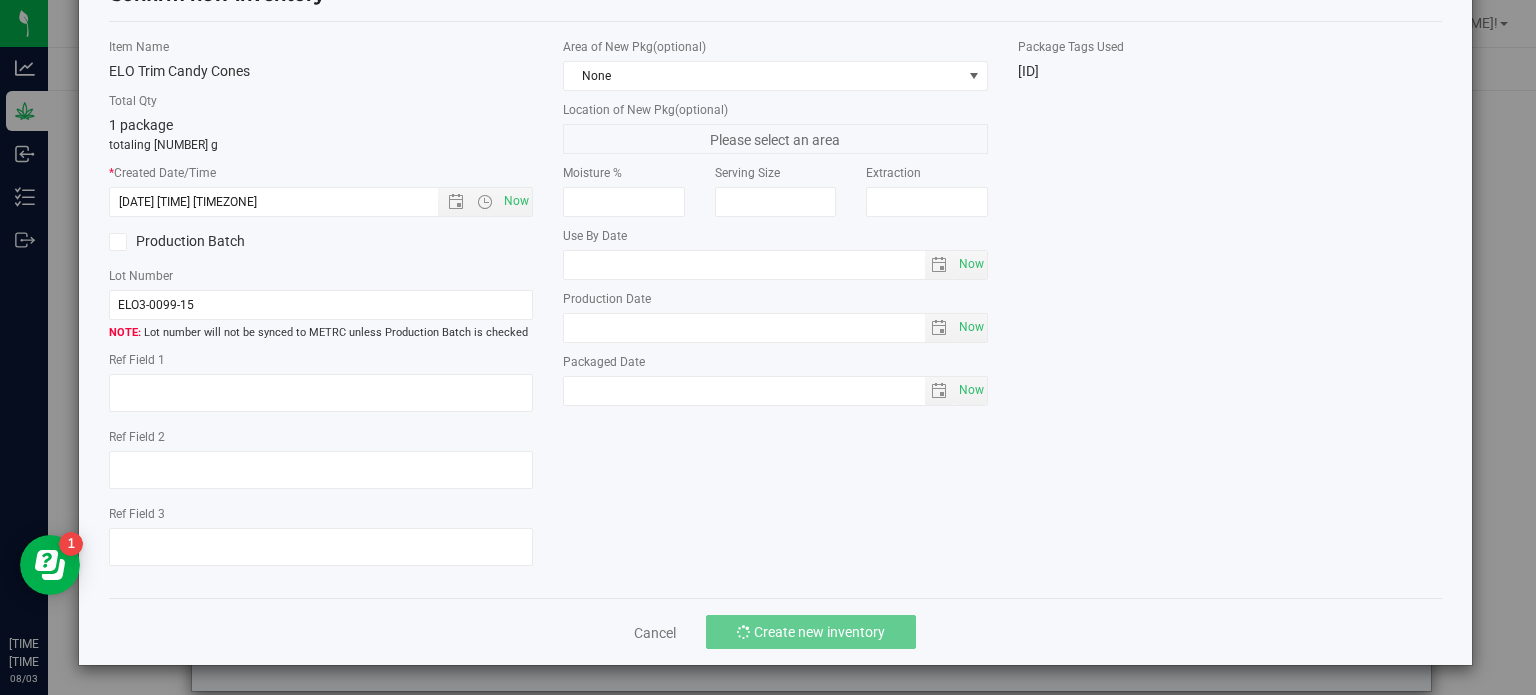 type 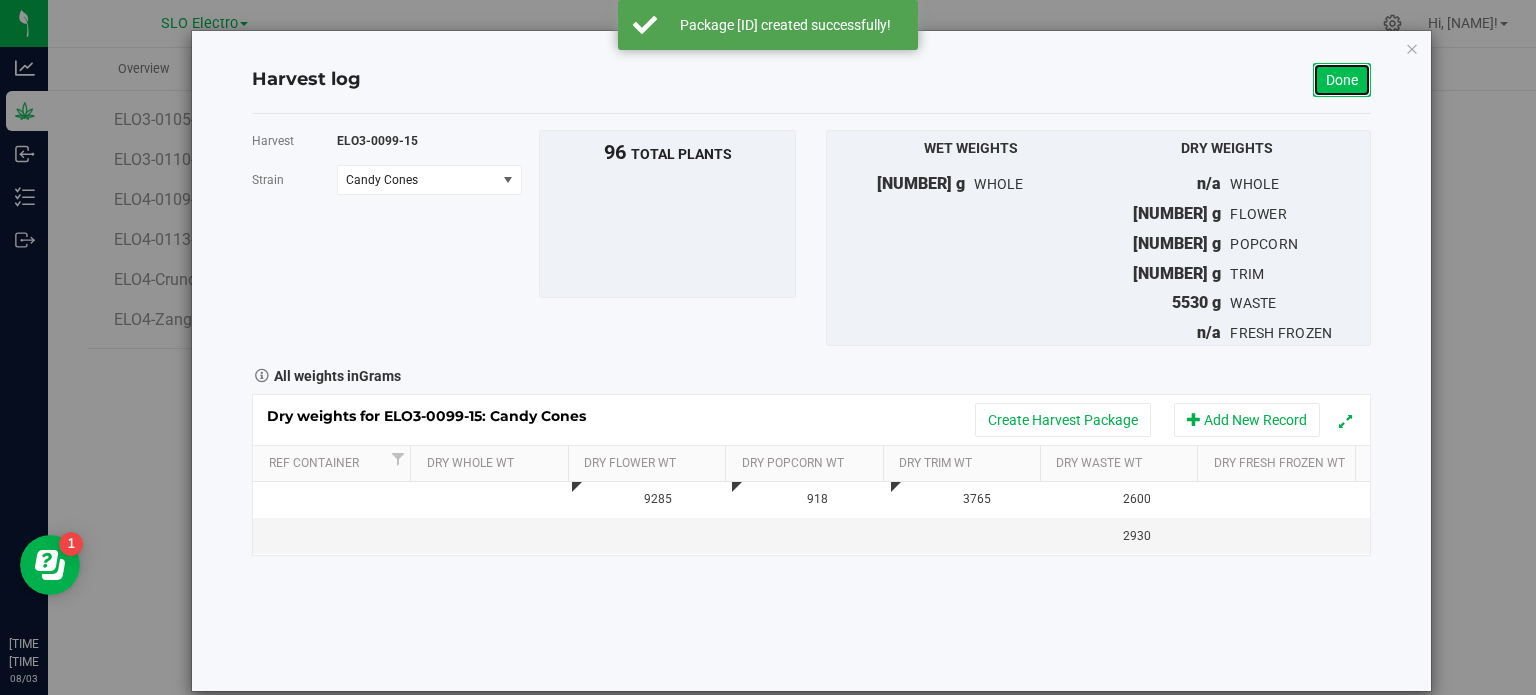click on "Done" at bounding box center [1342, 80] 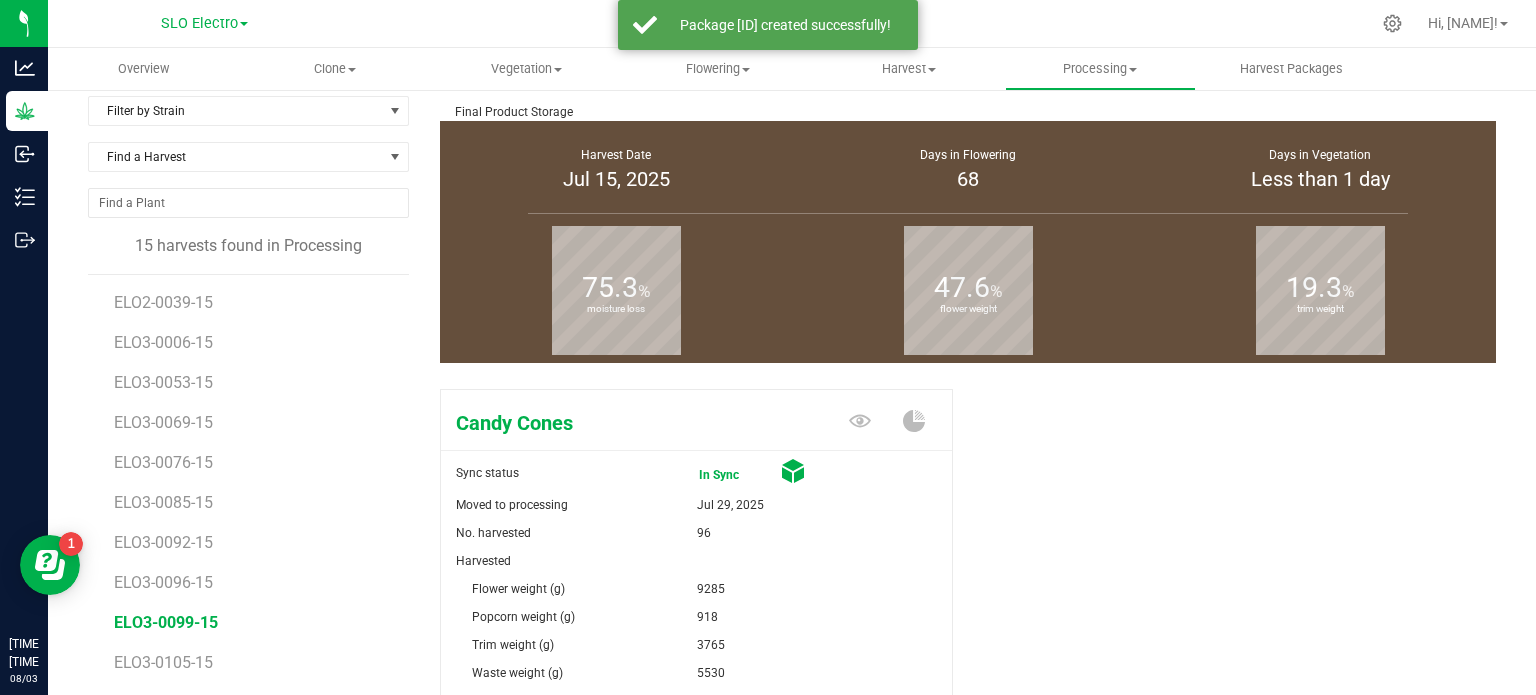 scroll, scrollTop: 0, scrollLeft: 0, axis: both 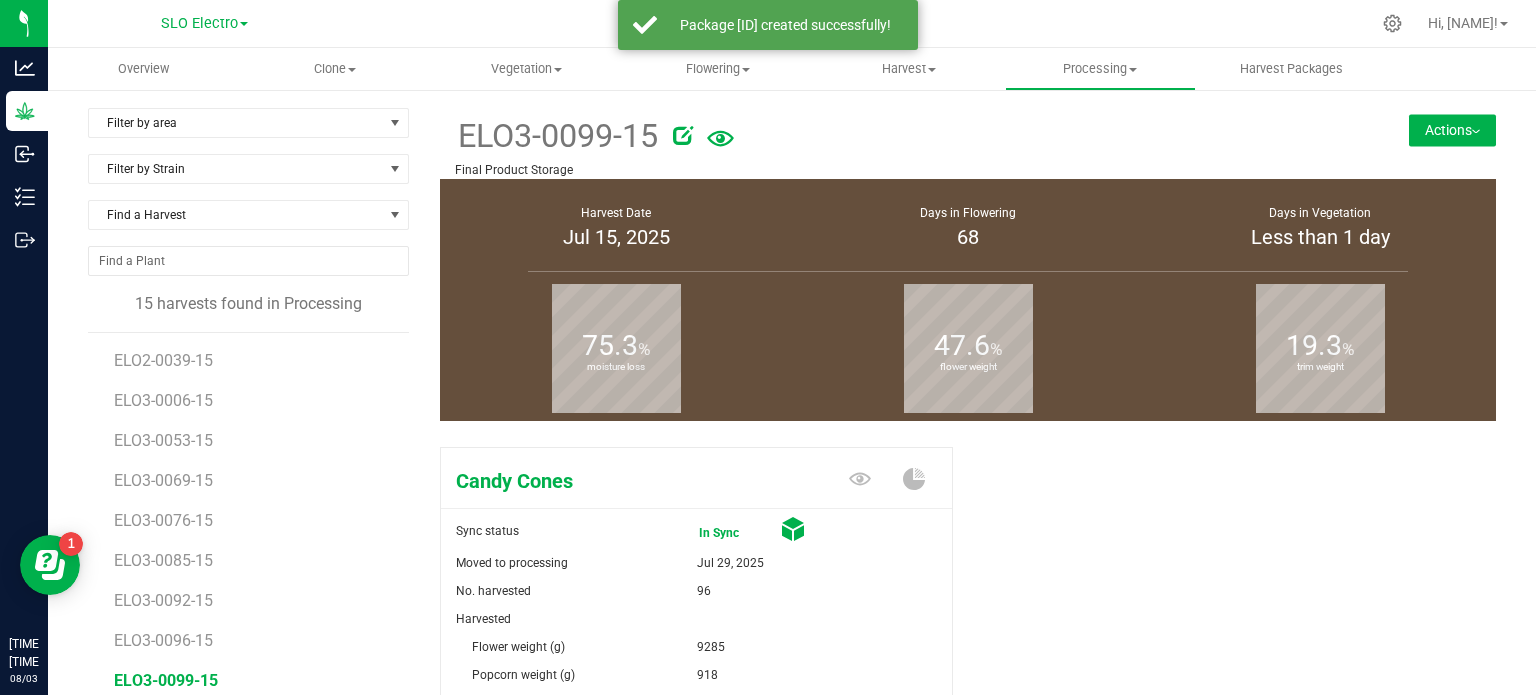 click on "Actions" at bounding box center (1452, 130) 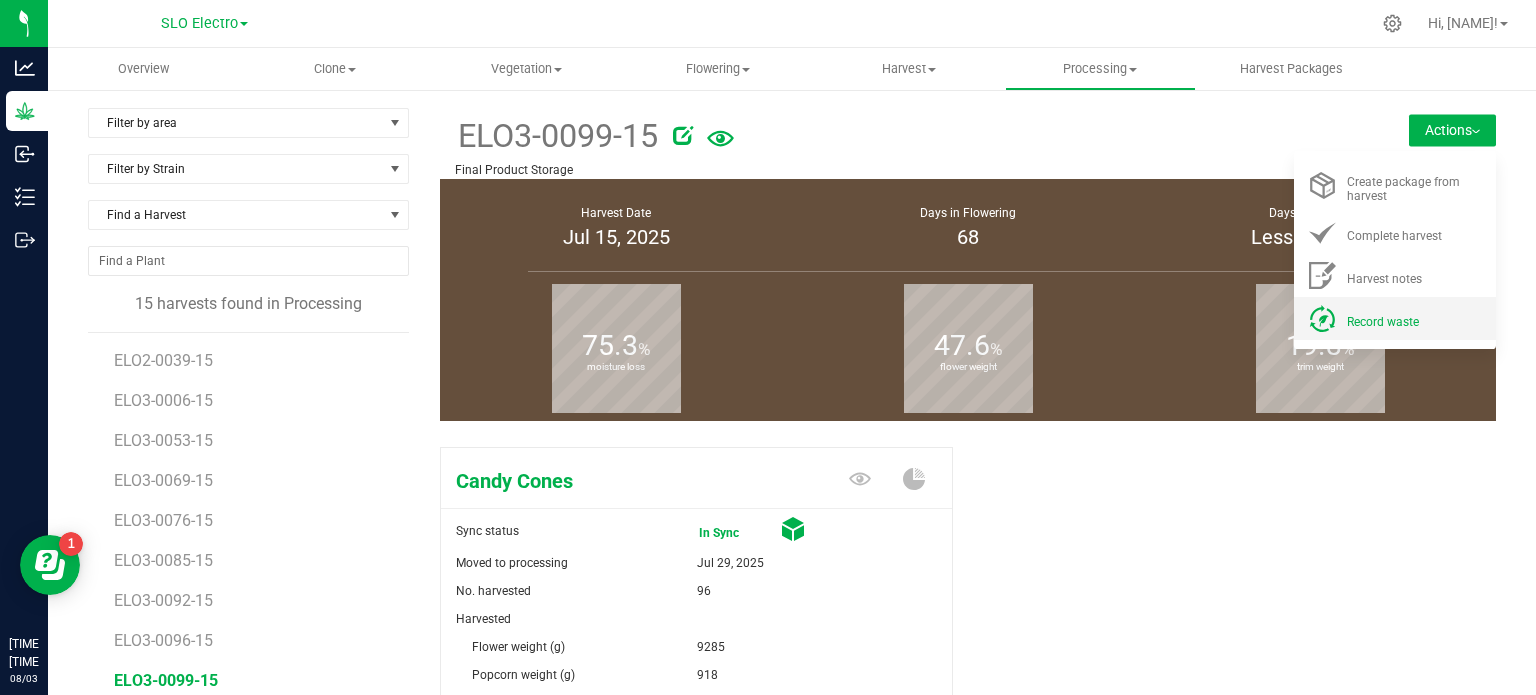 click on "Record waste" at bounding box center (1383, 322) 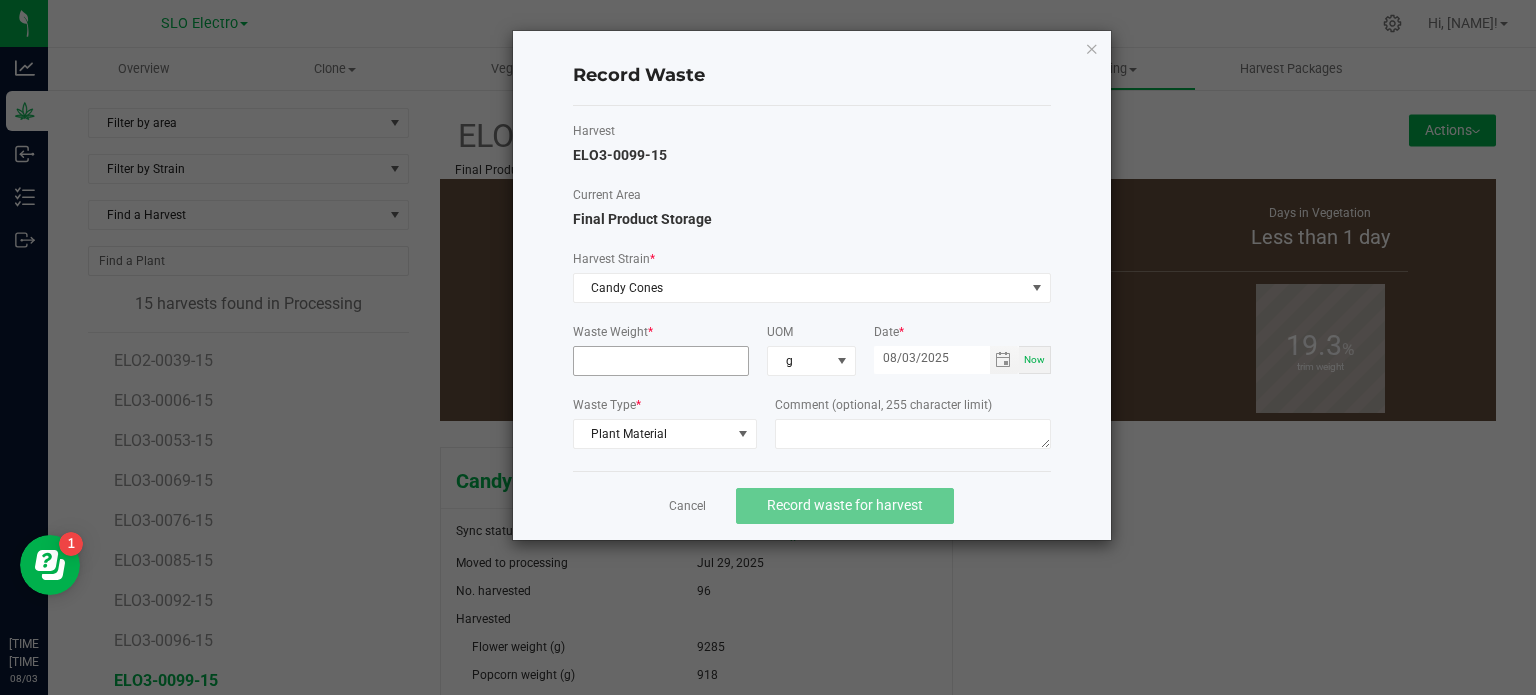 click at bounding box center (661, 361) 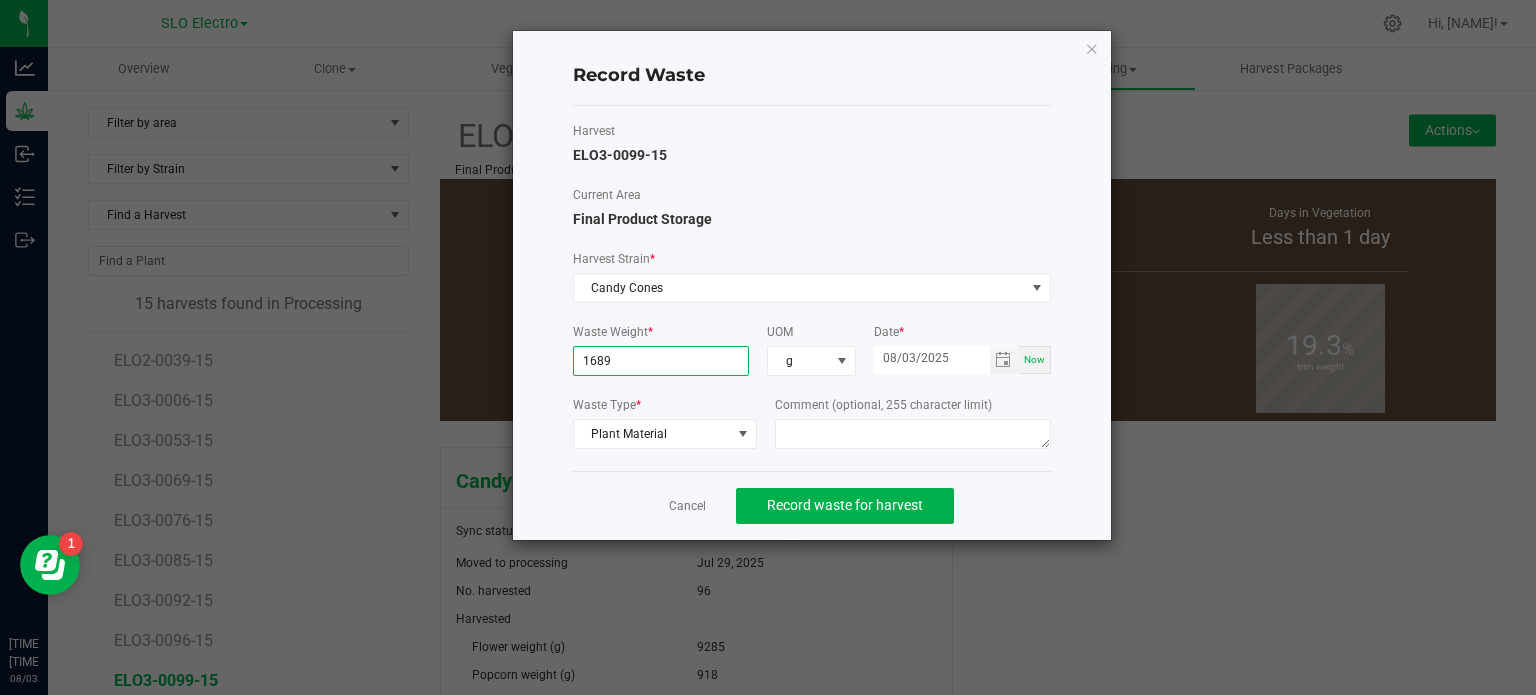 type on "[NUMBER] g" 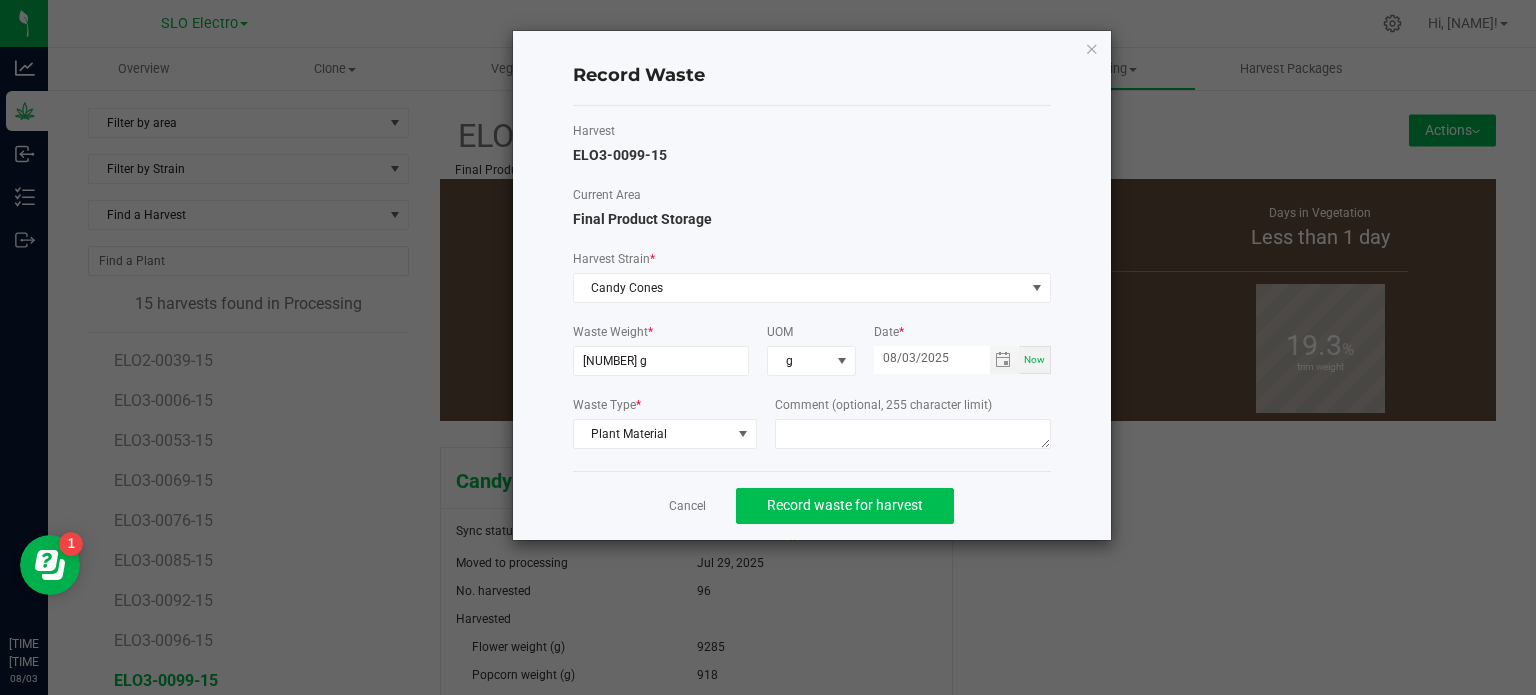 drag, startPoint x: 980, startPoint y: 496, endPoint x: 948, endPoint y: 510, distance: 34.928497 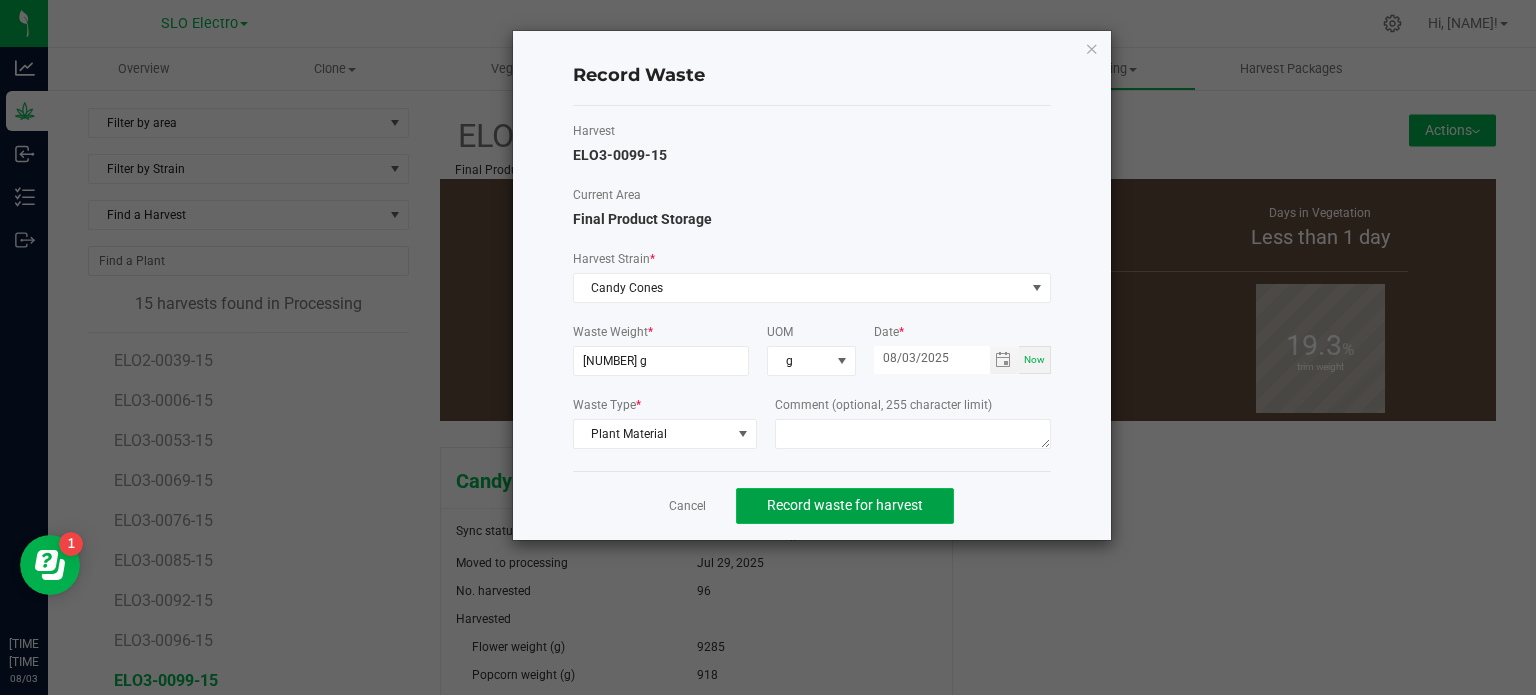 click on "Record waste for harvest" 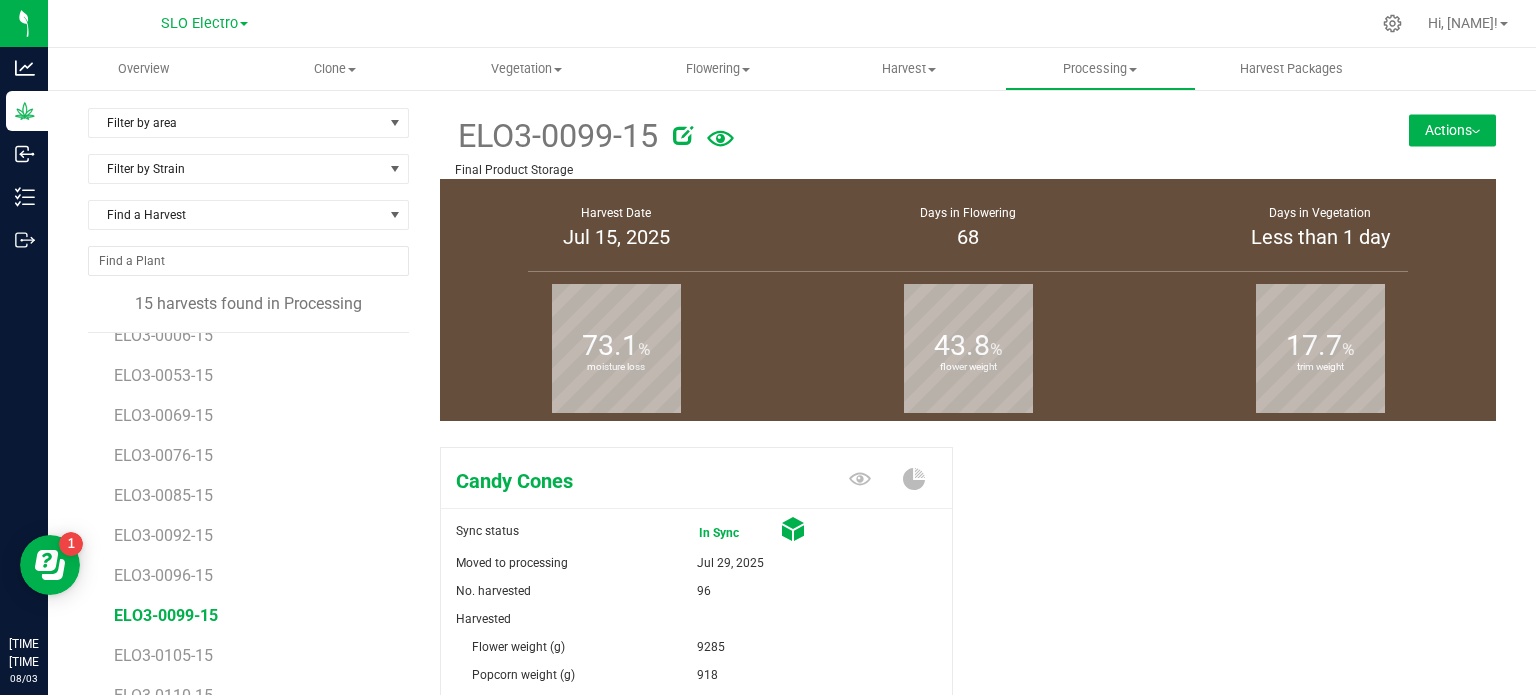 scroll, scrollTop: 100, scrollLeft: 0, axis: vertical 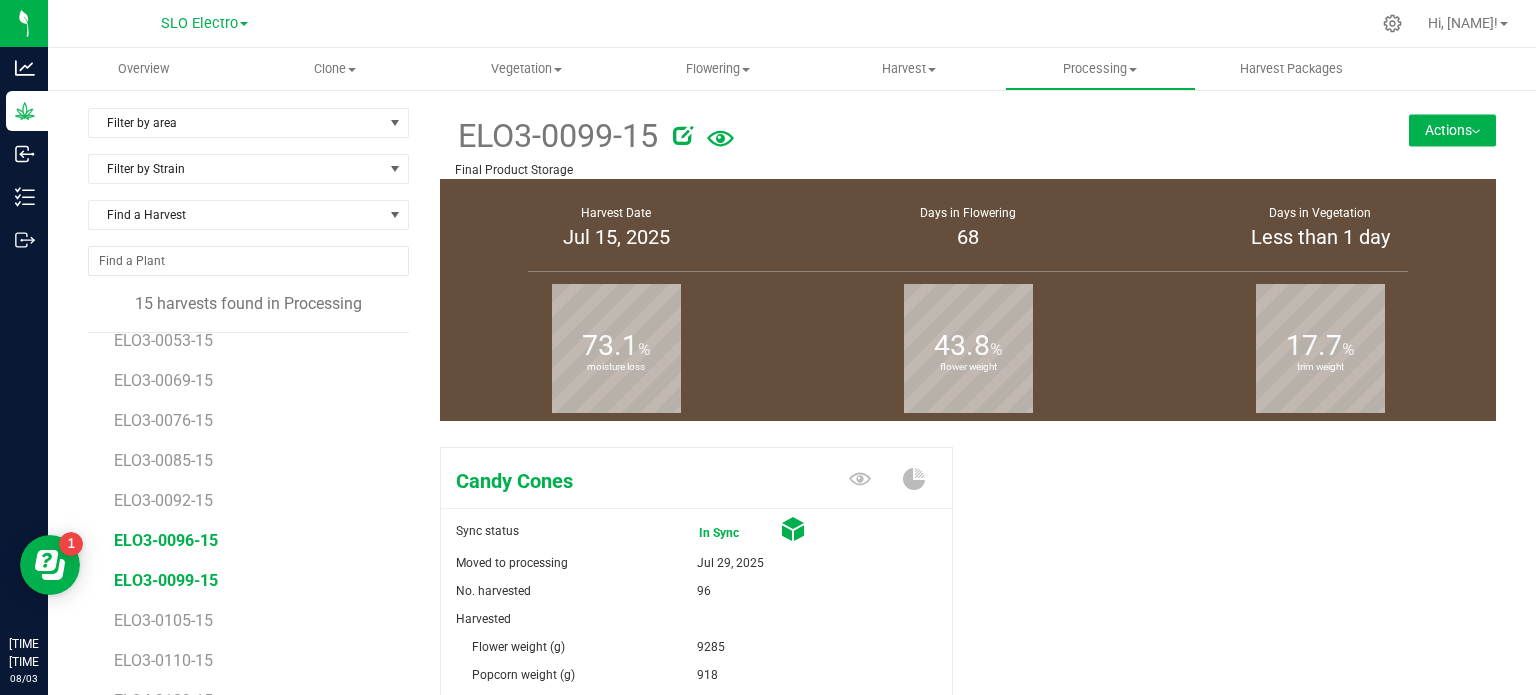 click on "ELO3-0096-15" at bounding box center (166, 540) 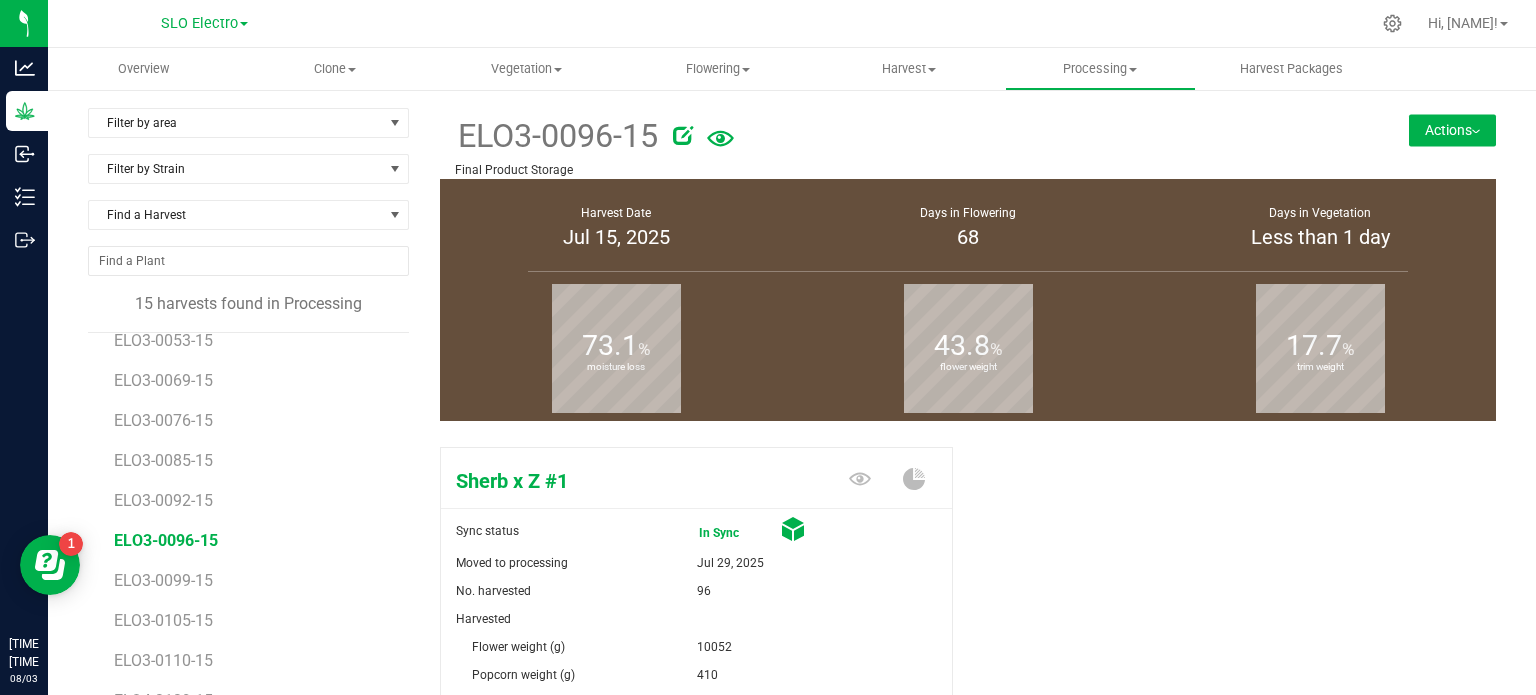 click on "Actions" at bounding box center (1452, 130) 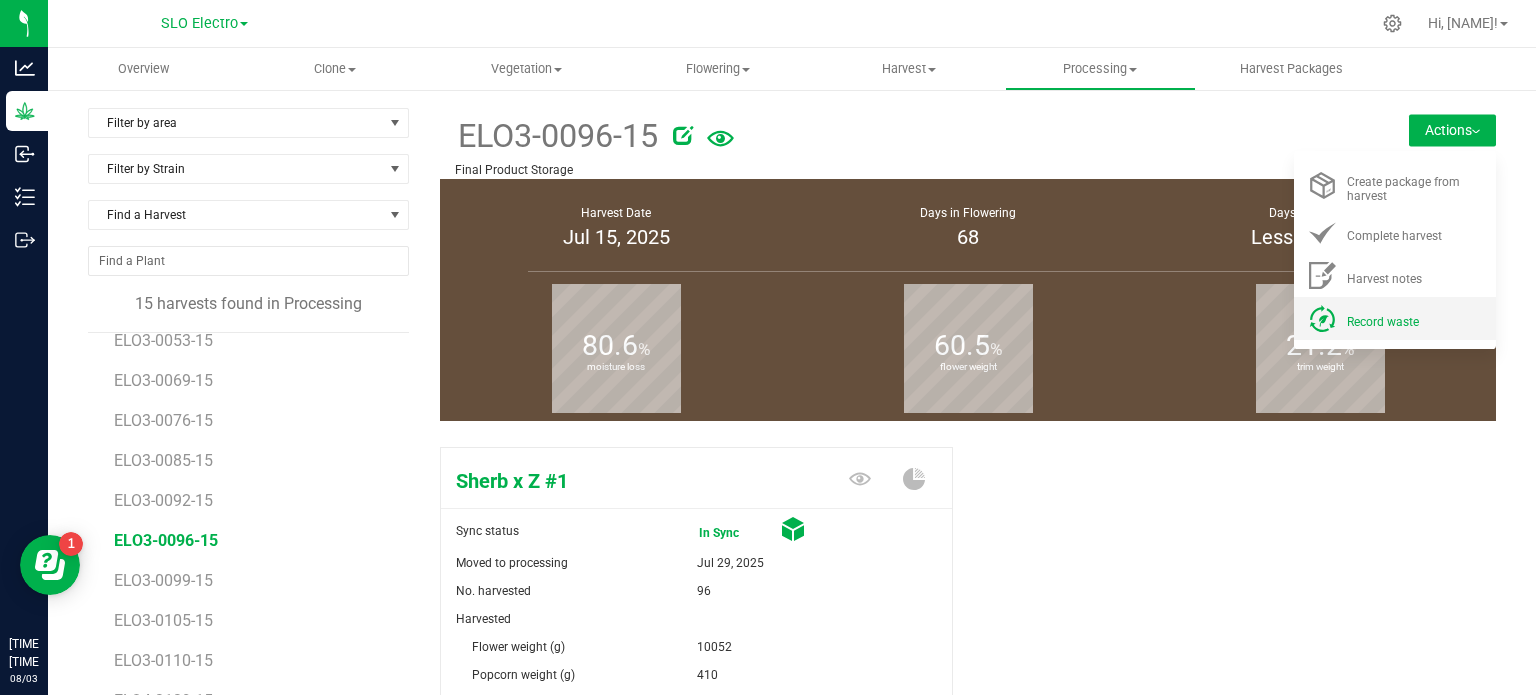 click on "Record waste" at bounding box center (1383, 322) 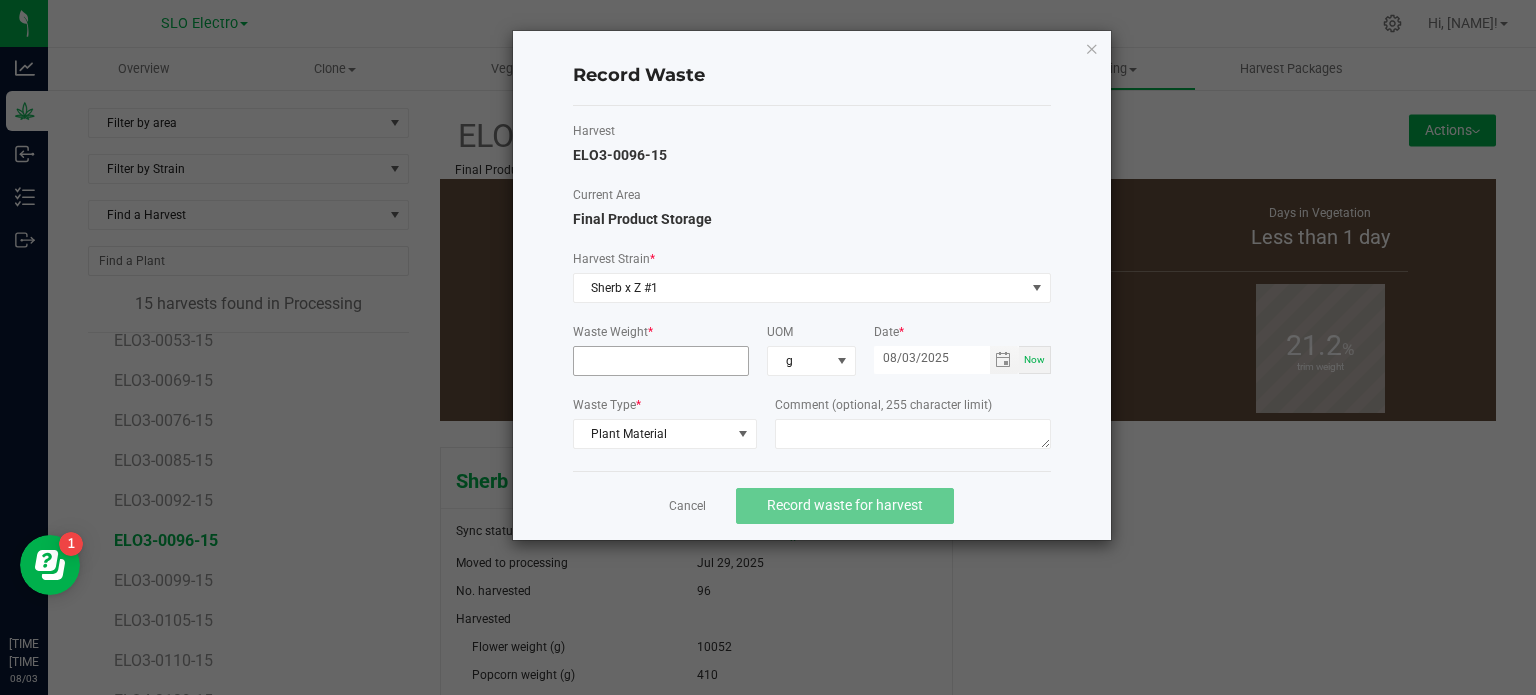 click at bounding box center (661, 361) 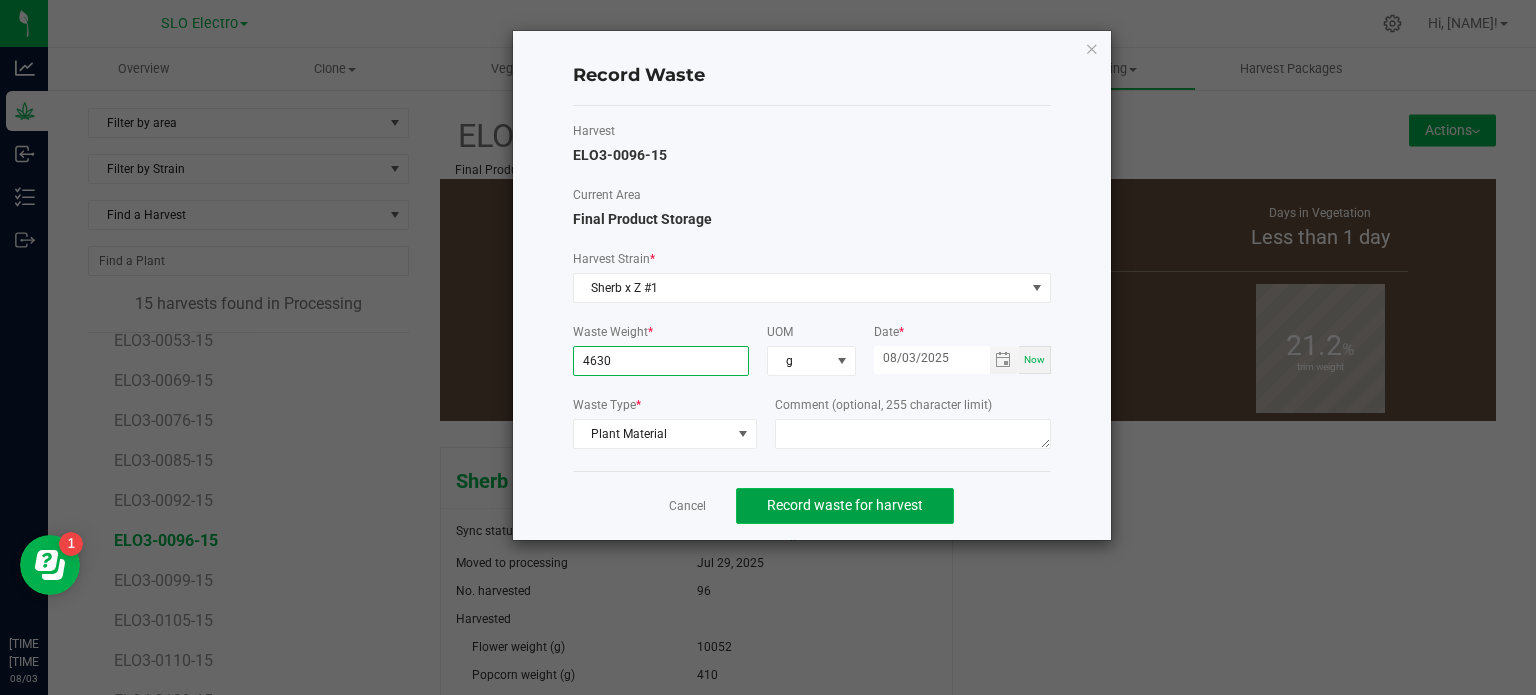 type on "[NUMBER] g" 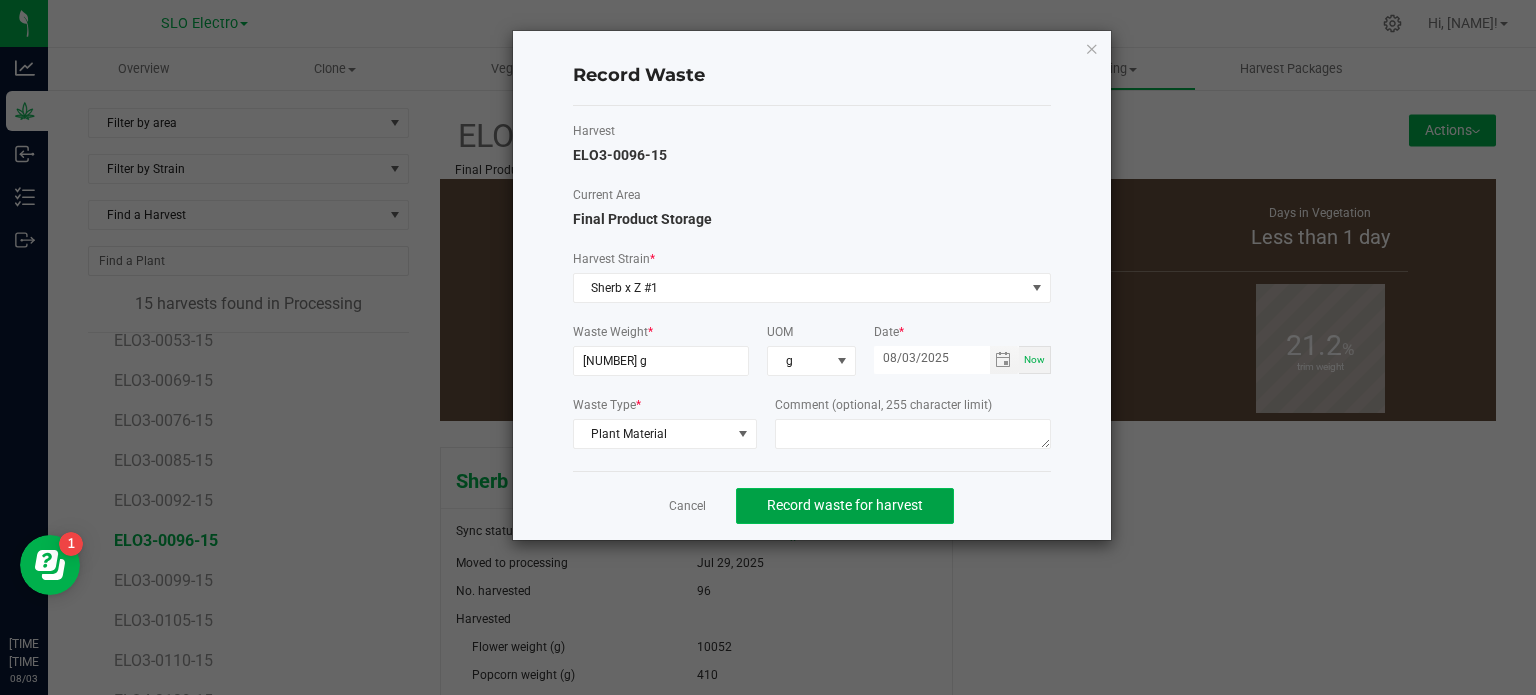 click on "Record waste for harvest" 